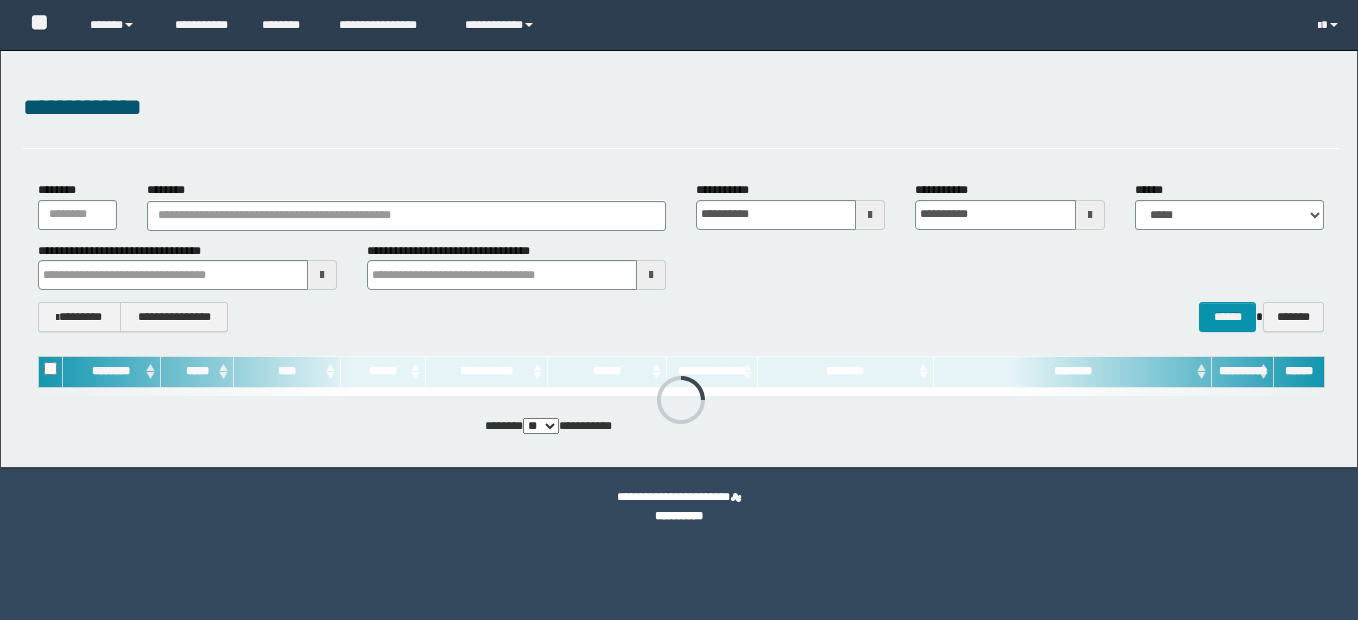 scroll, scrollTop: 0, scrollLeft: 0, axis: both 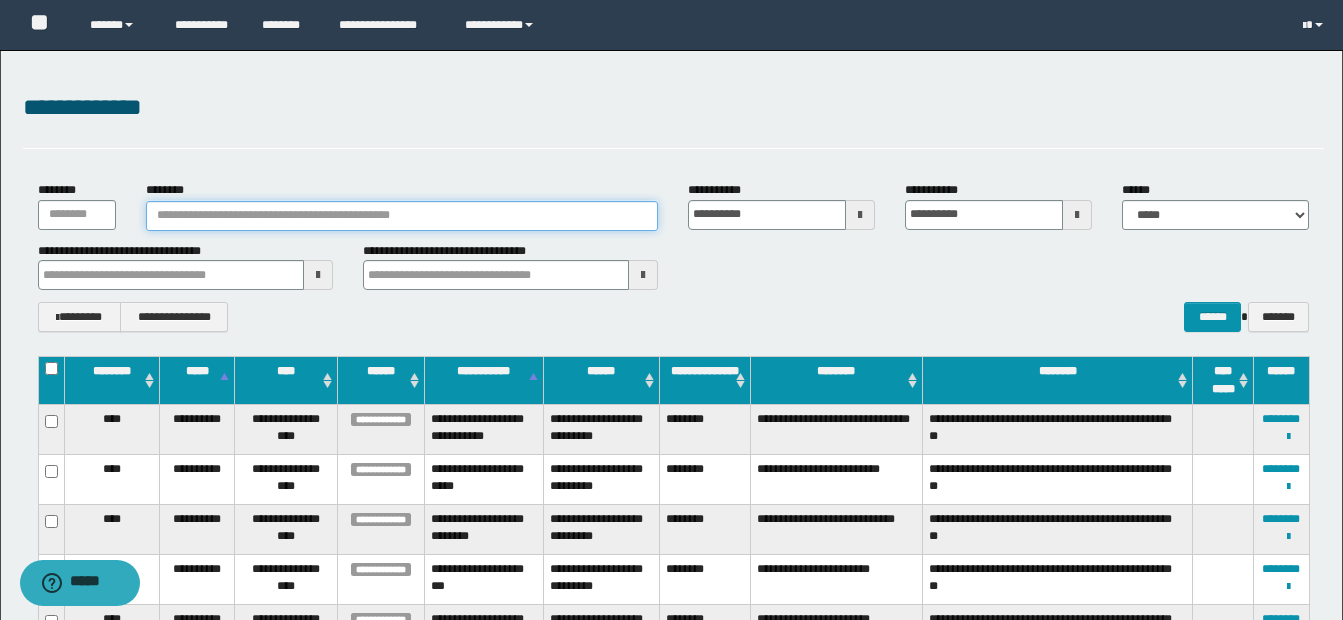 click on "********" at bounding box center (402, 216) 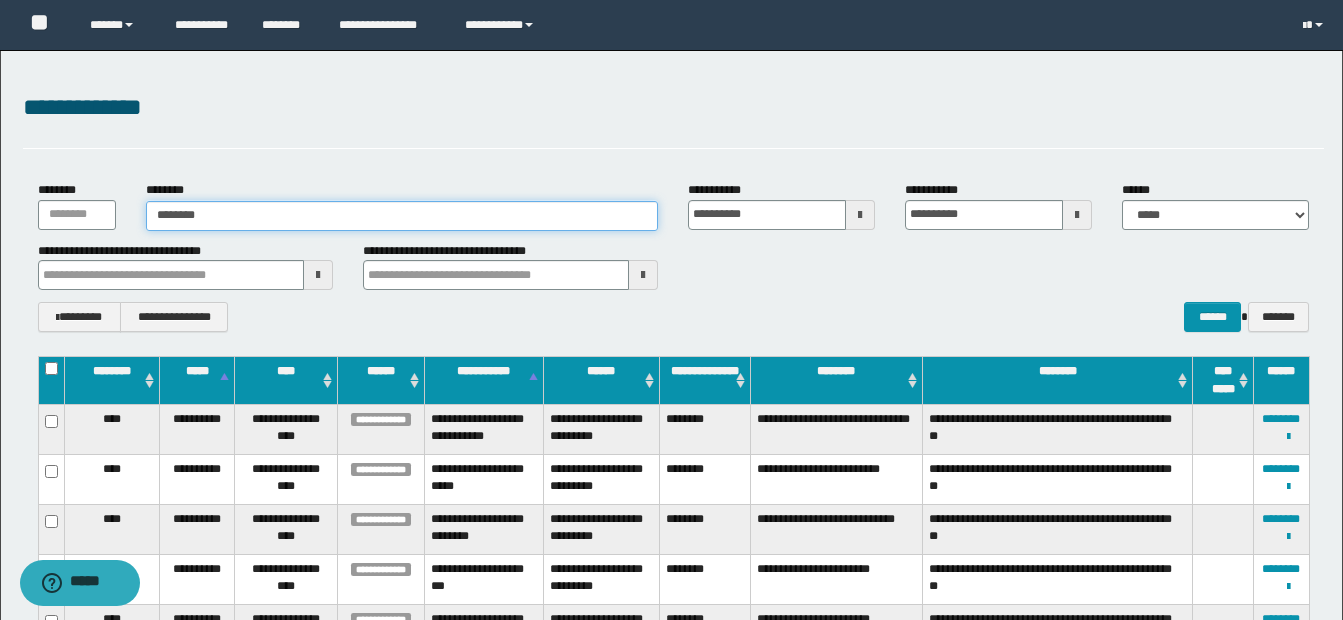 type on "********" 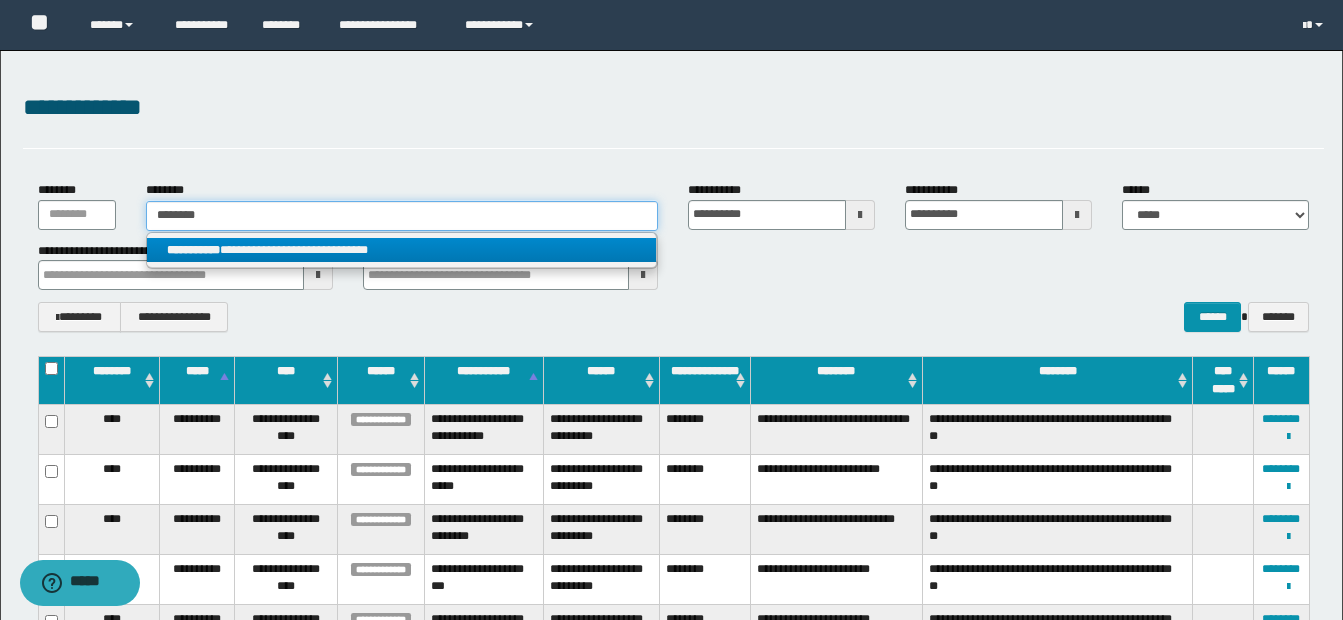 type on "********" 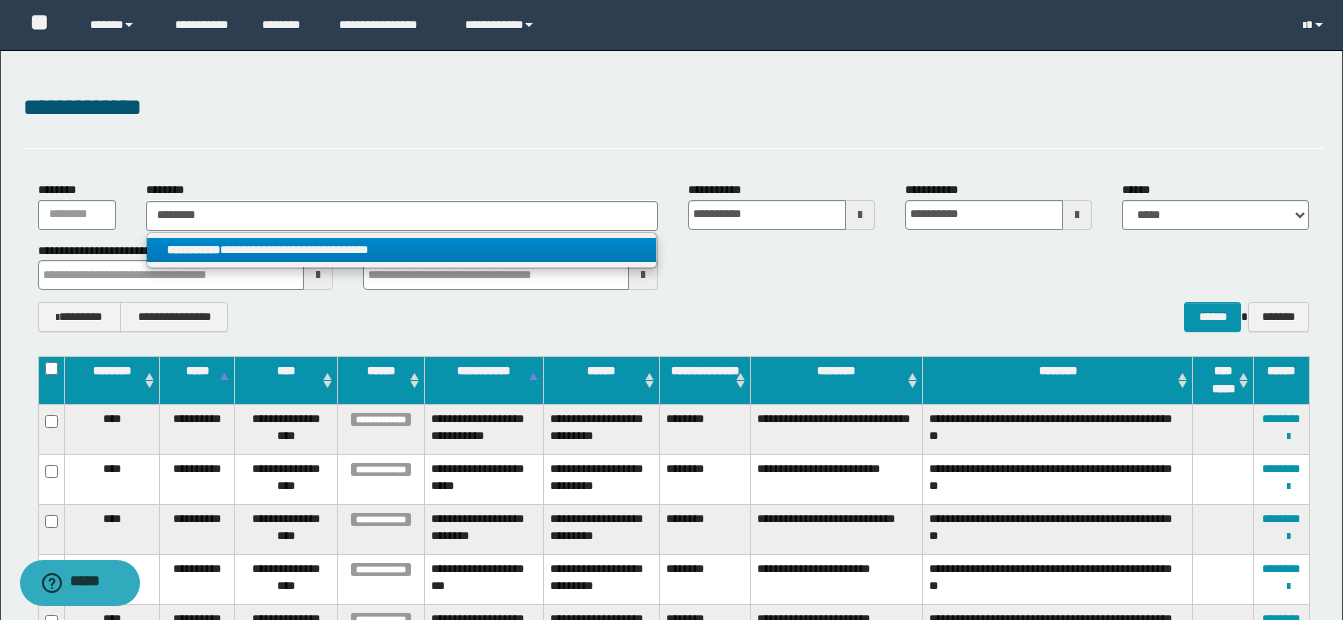 click on "**********" at bounding box center (401, 250) 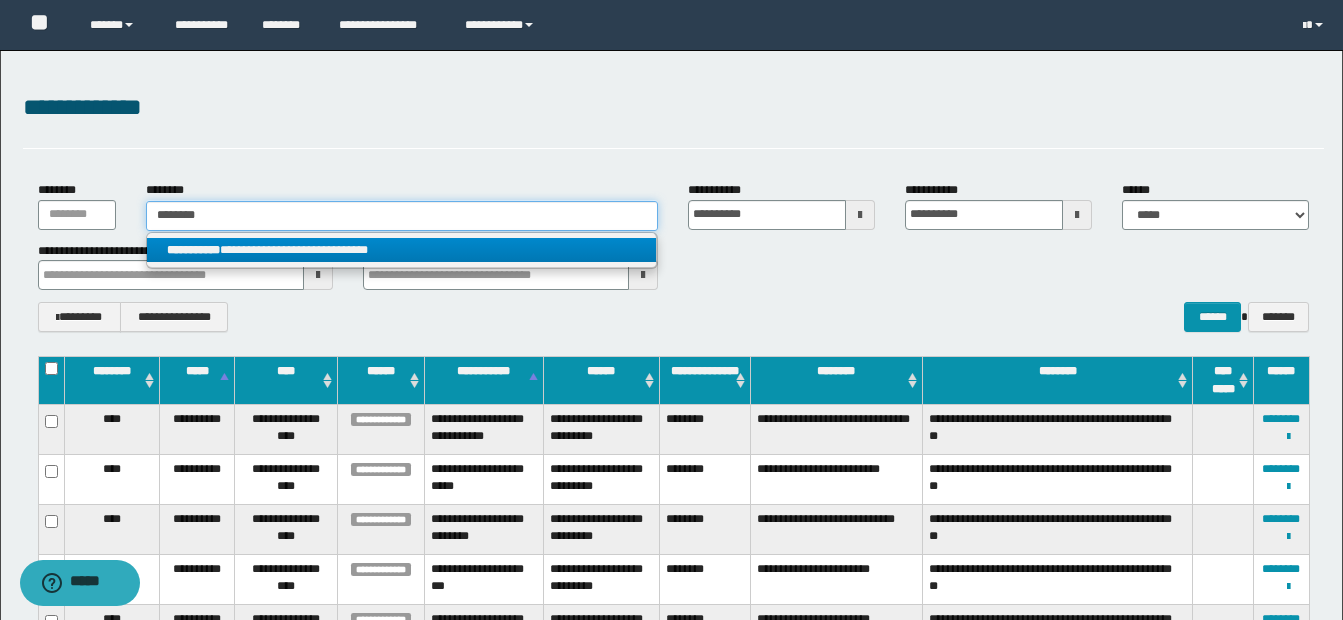 type 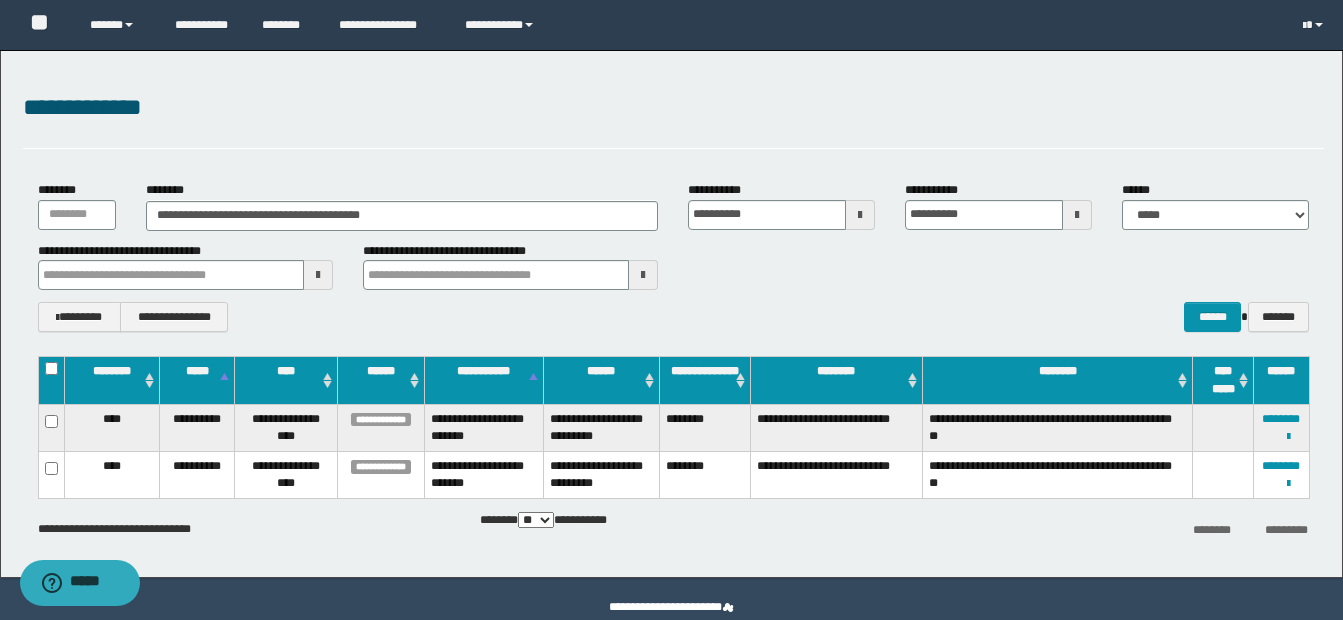 click on "******" at bounding box center (380, 380) 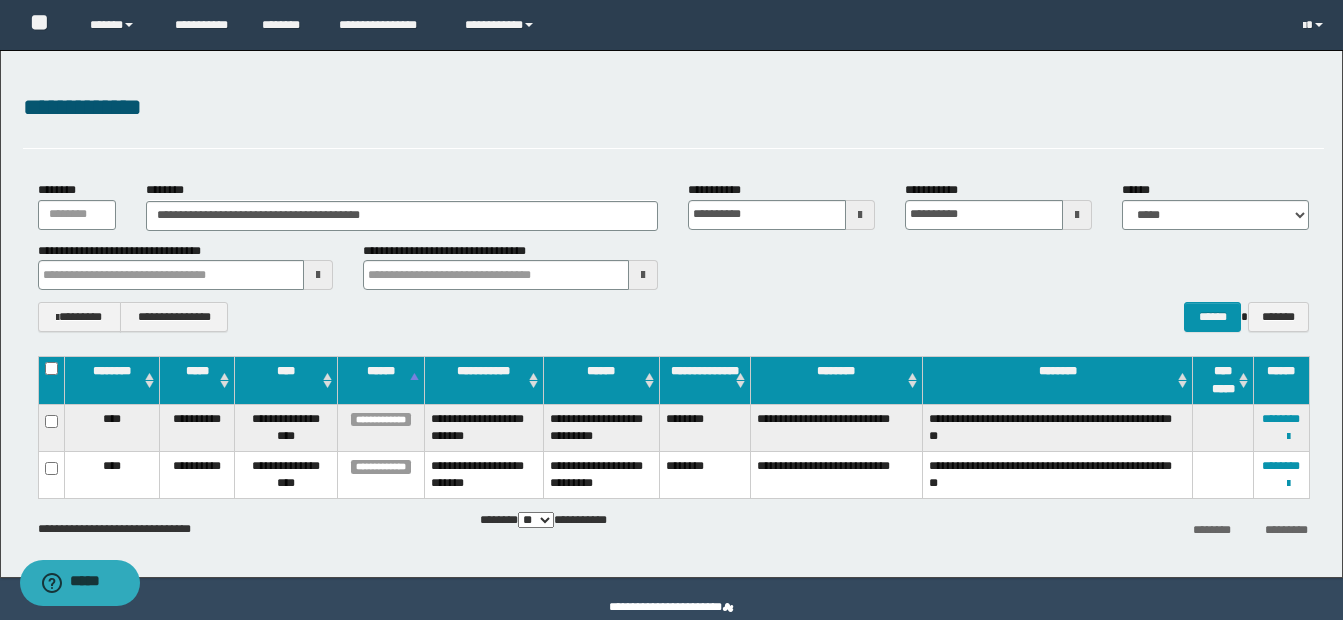 click on "**********" at bounding box center (1281, 427) 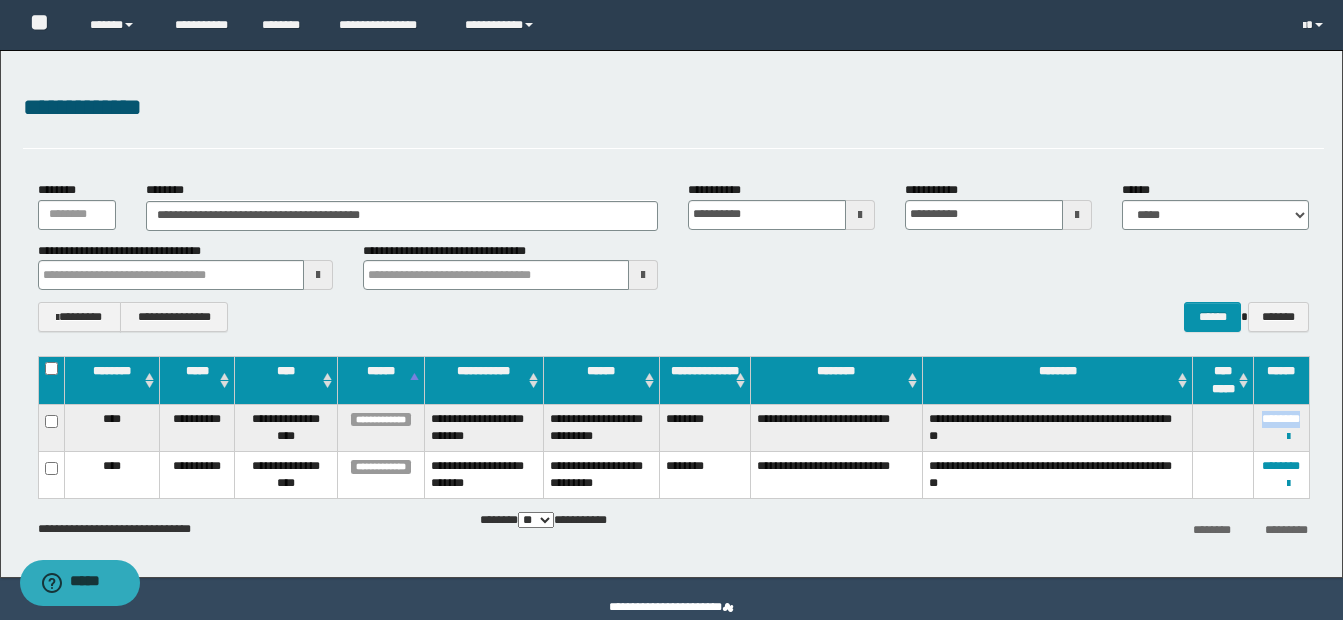 click on "**********" at bounding box center (1281, 427) 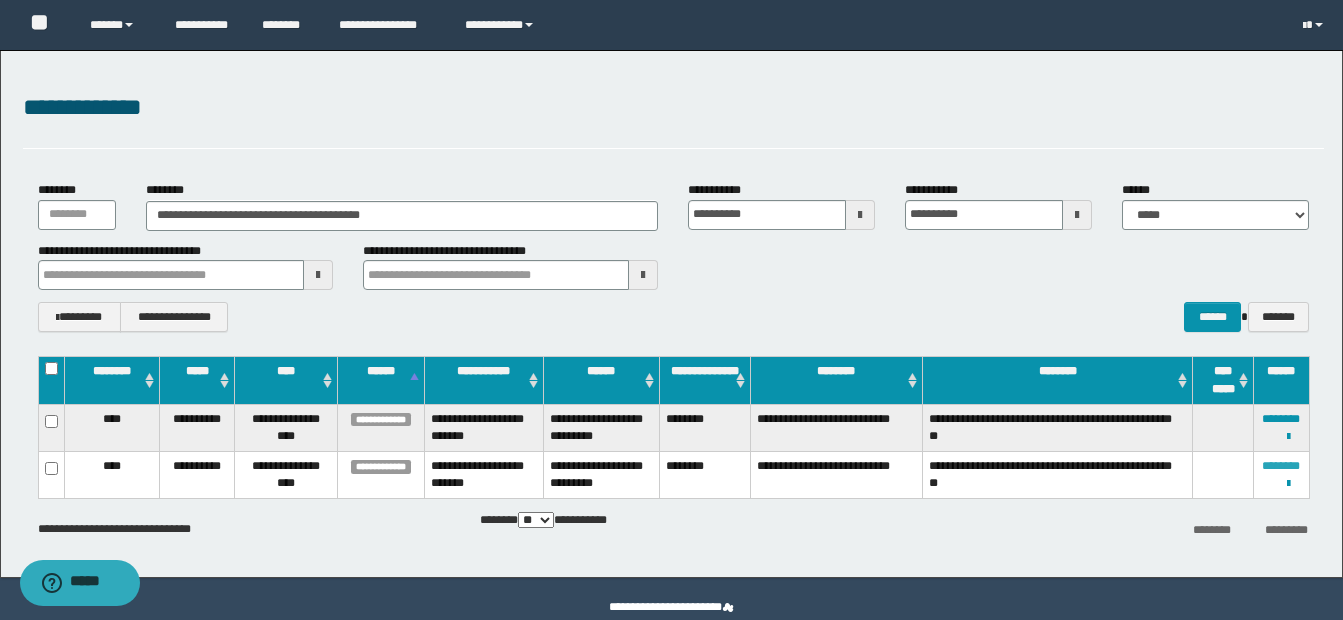 click on "********" at bounding box center (1281, 466) 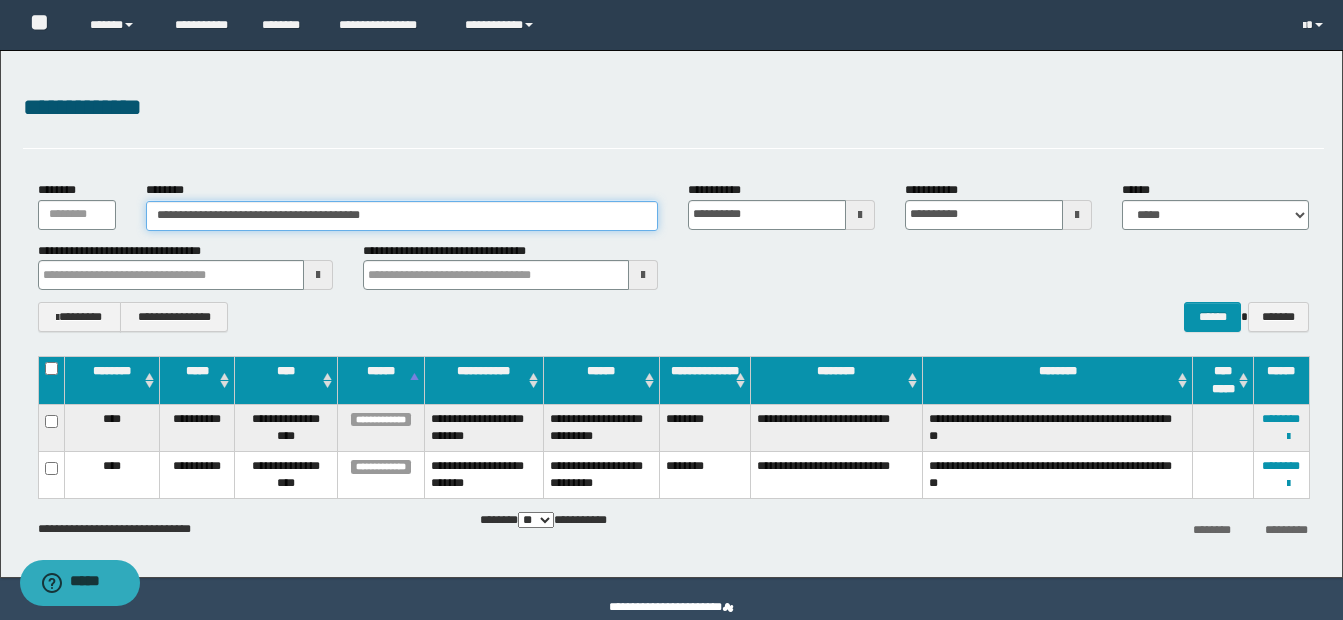 drag, startPoint x: 153, startPoint y: 212, endPoint x: 496, endPoint y: 208, distance: 343.02332 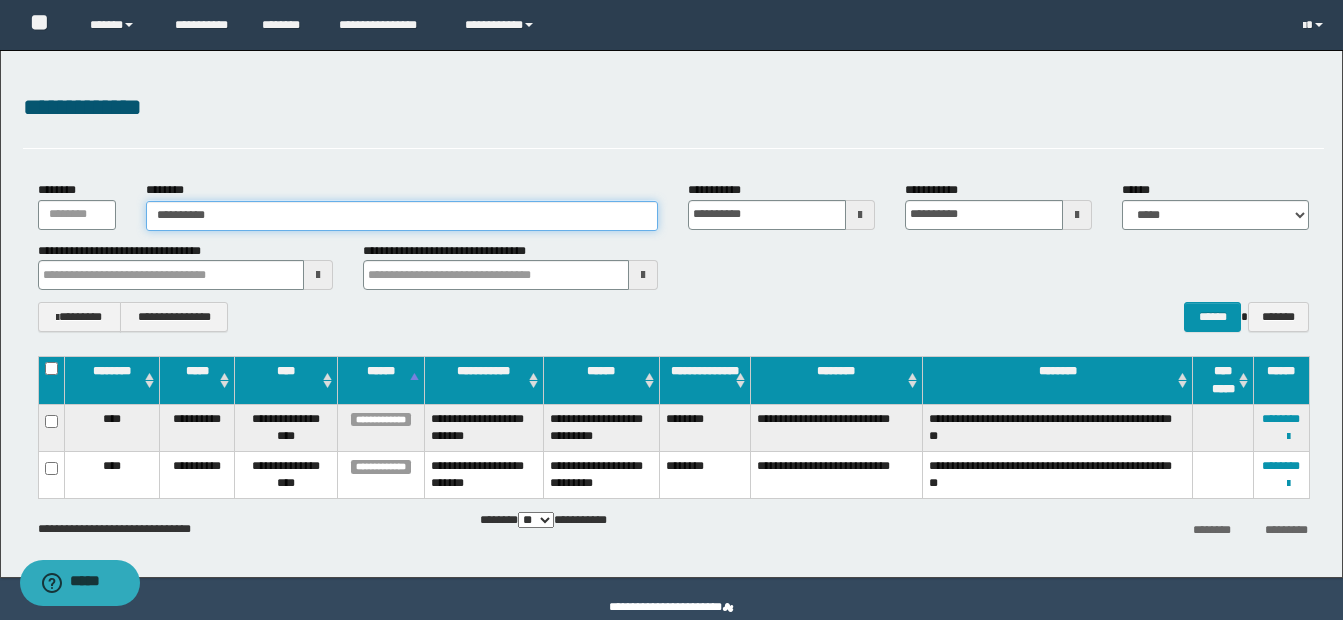 type on "**********" 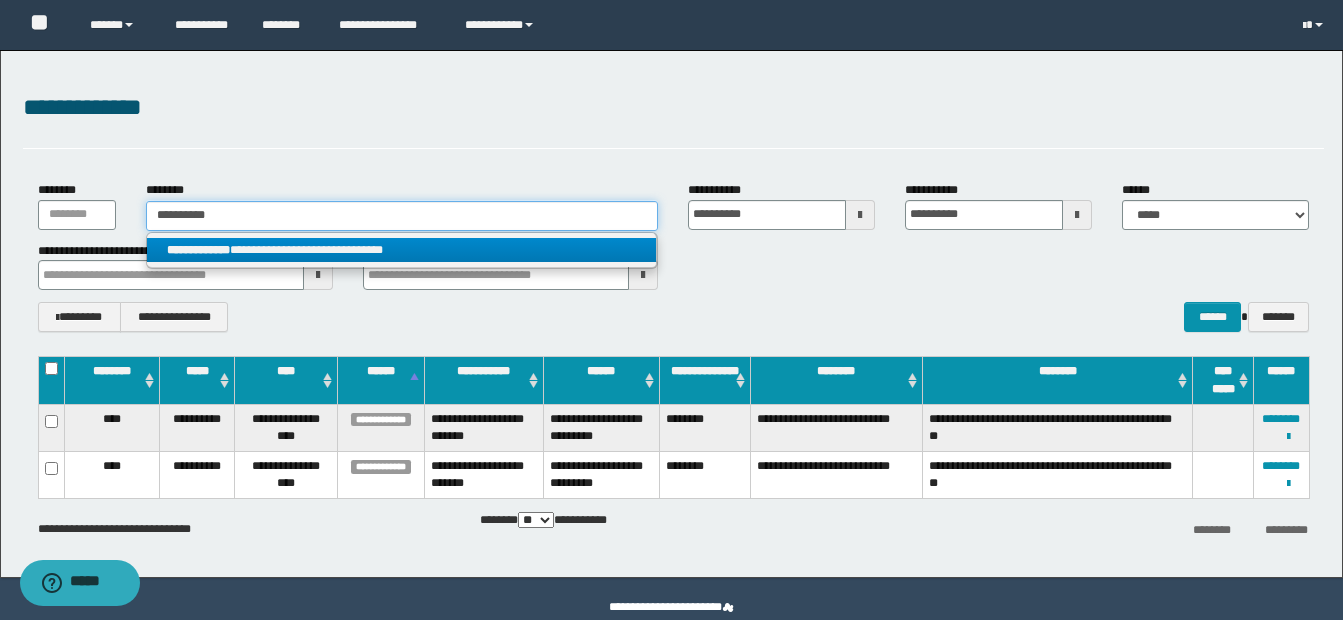 type on "**********" 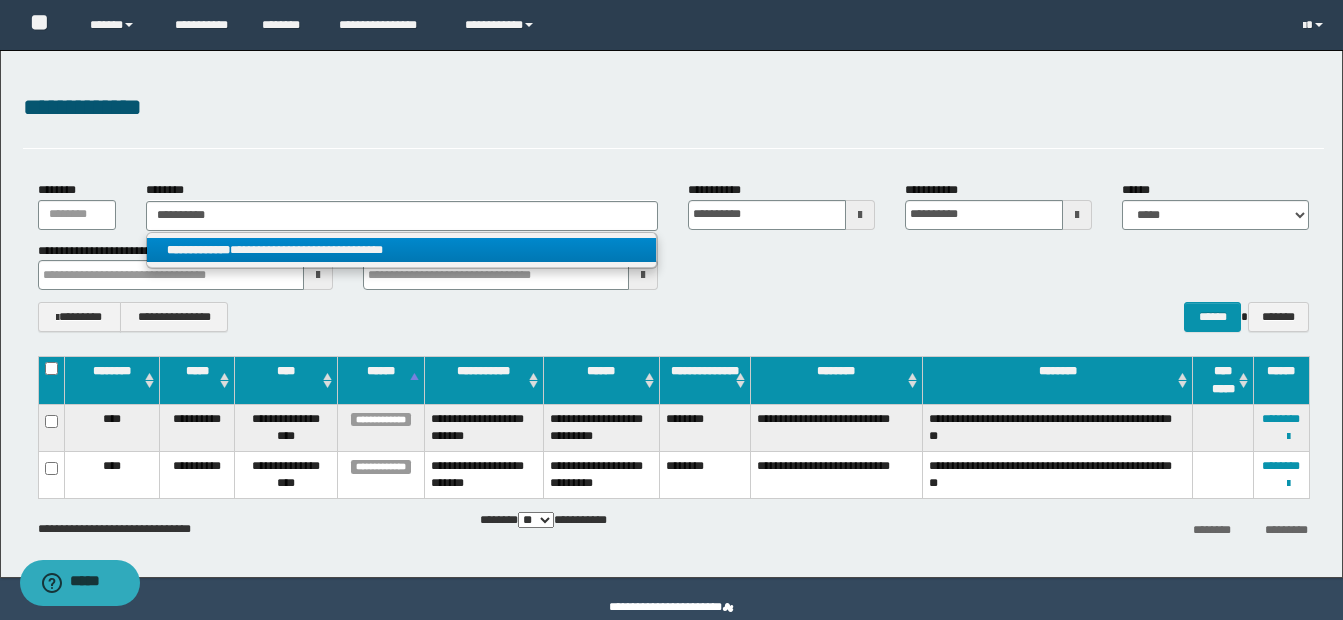 click on "**********" at bounding box center [401, 250] 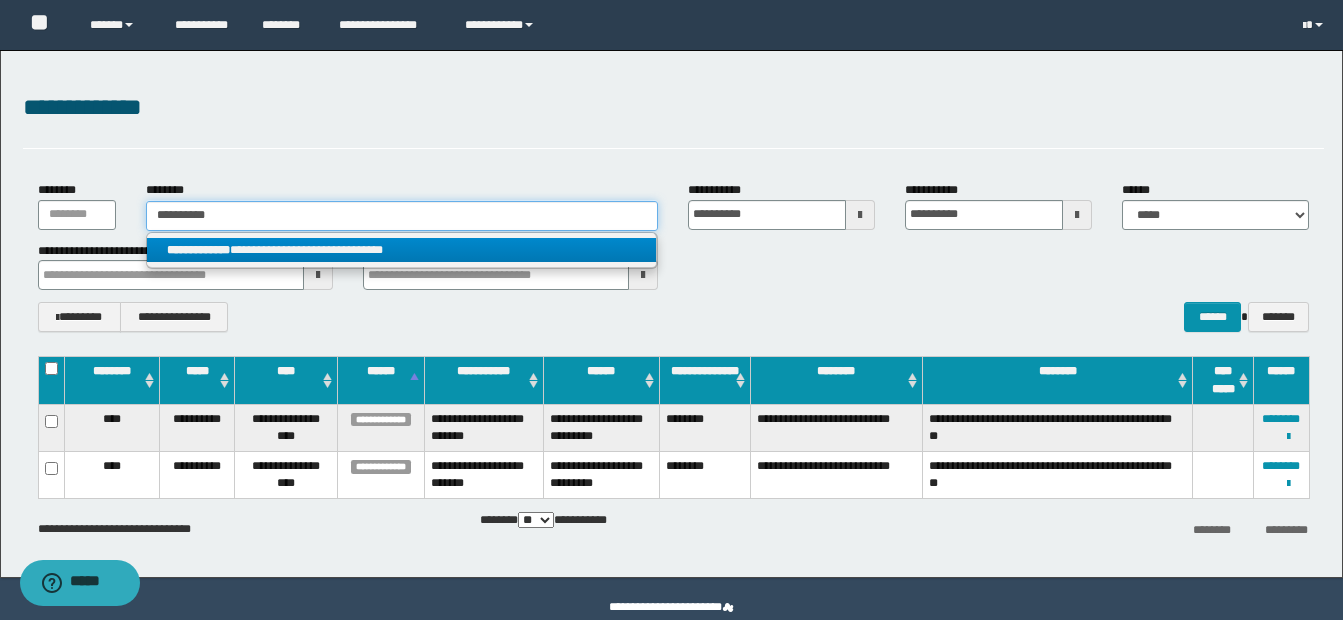 type 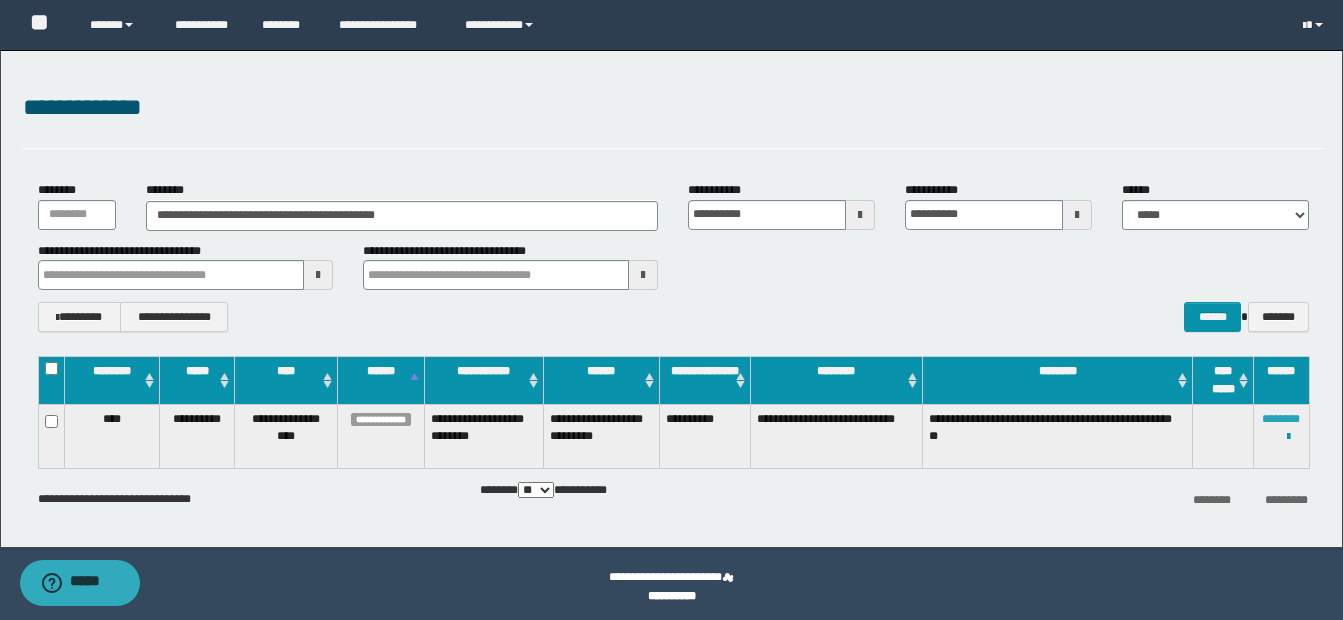 click on "********" at bounding box center (1281, 419) 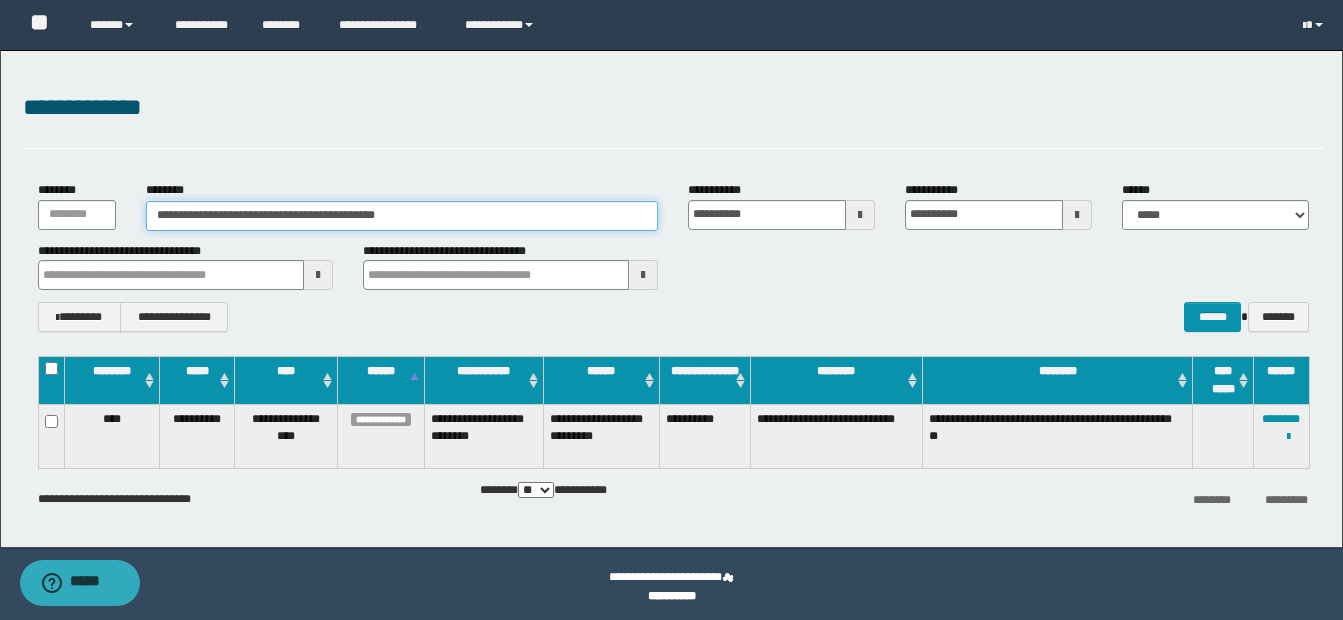 drag, startPoint x: 159, startPoint y: 216, endPoint x: 567, endPoint y: 216, distance: 408 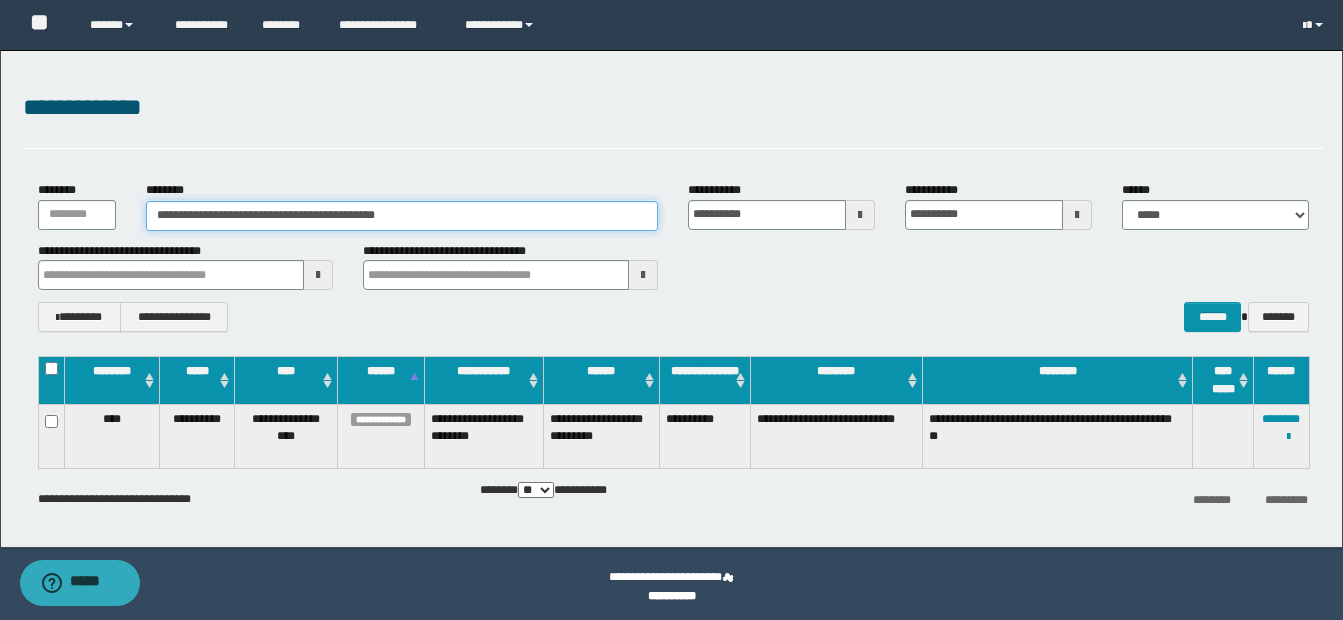 paste 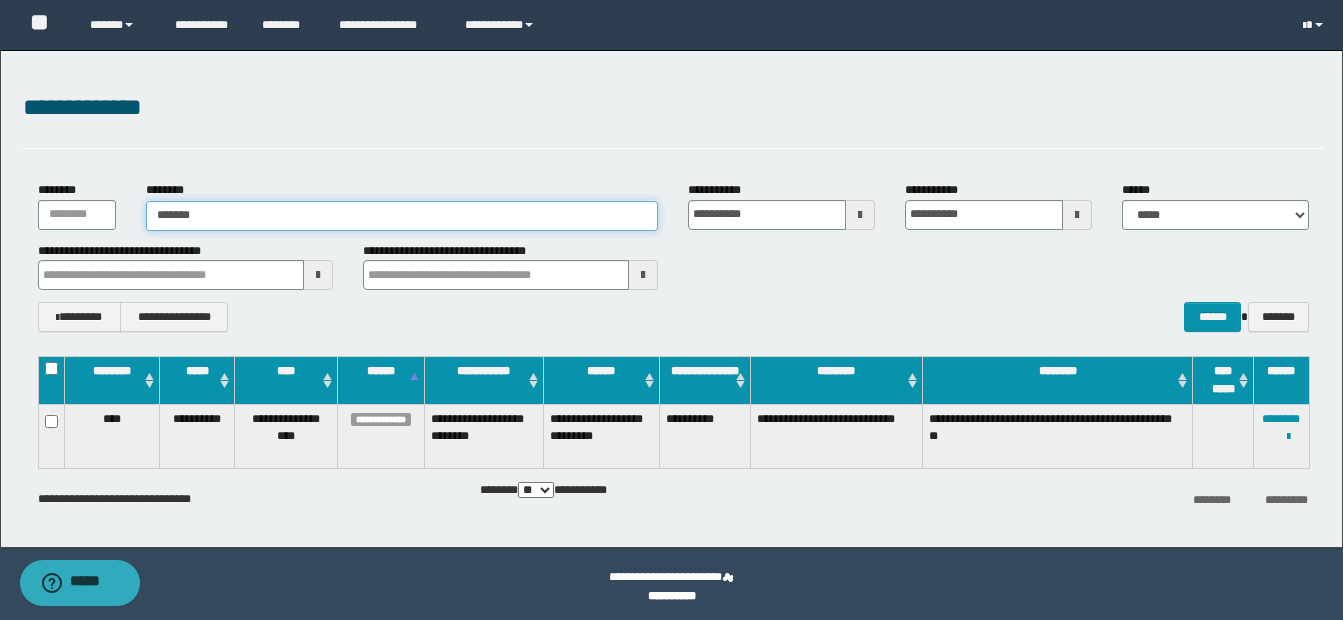 type on "*******" 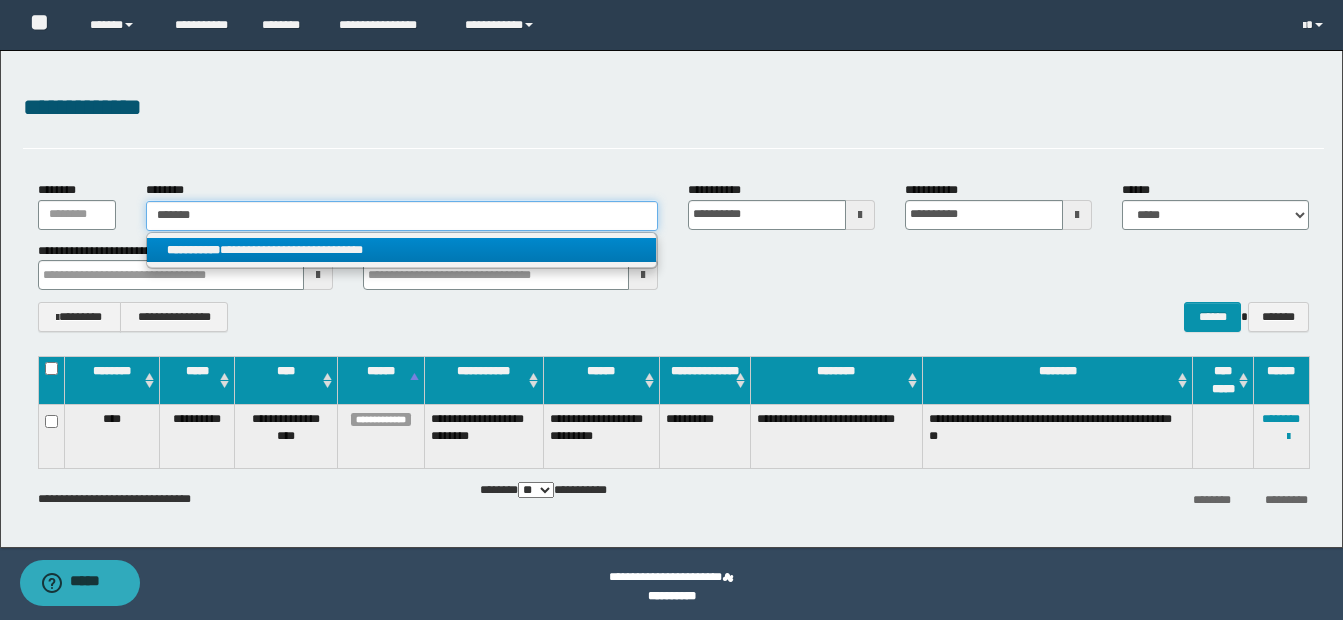 type on "*******" 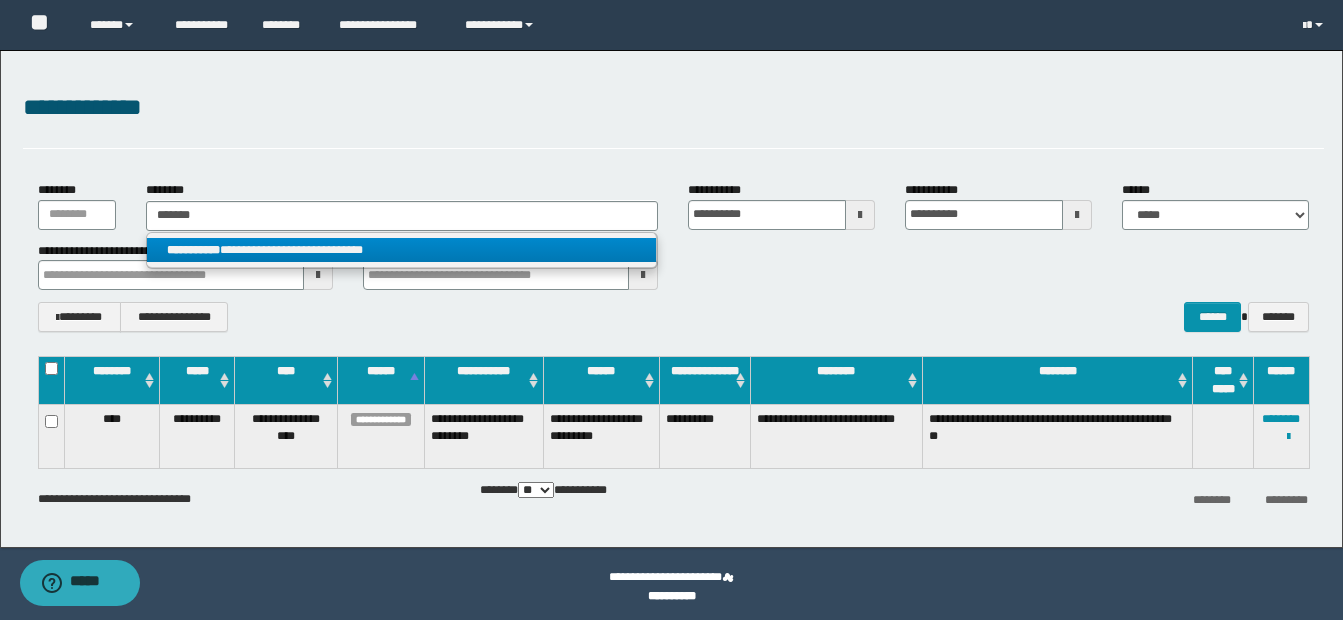 click on "**********" at bounding box center (401, 250) 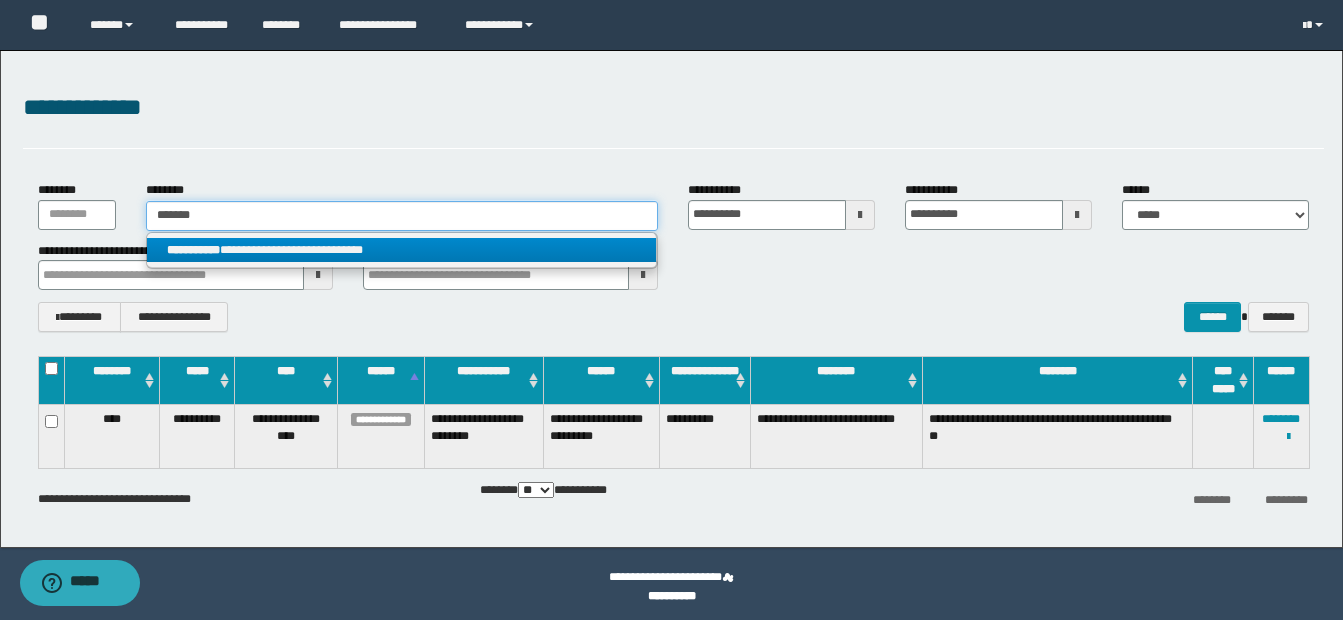 type 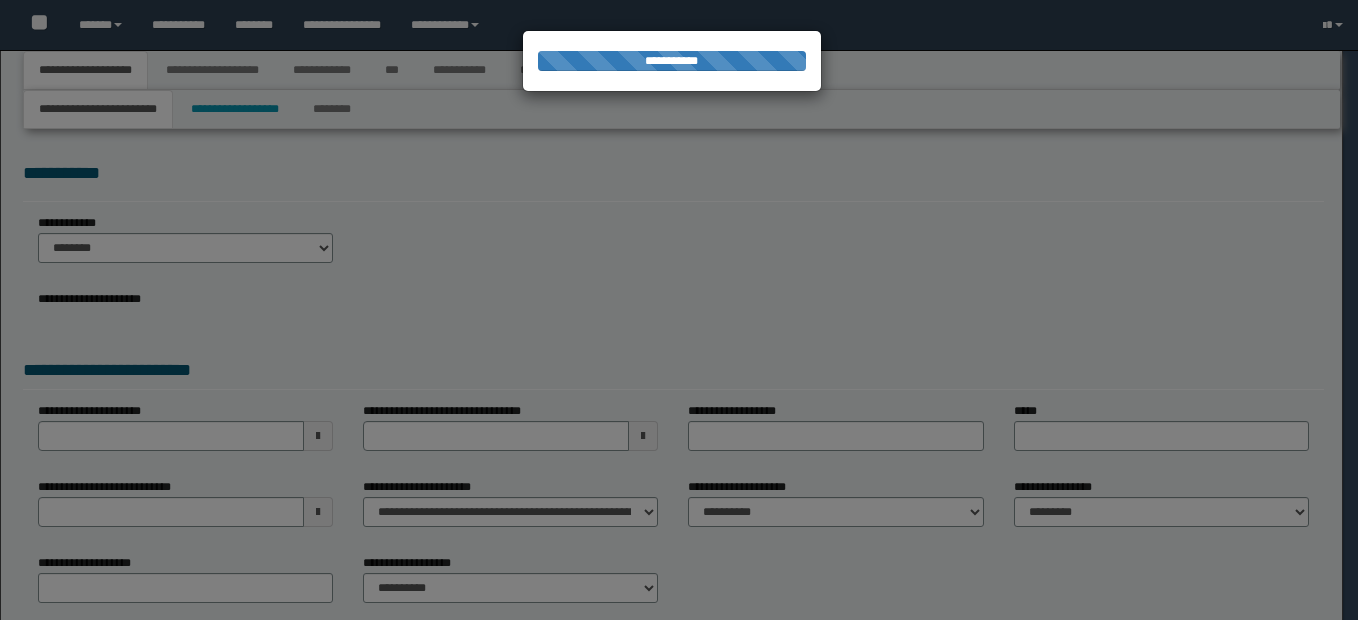 scroll, scrollTop: 0, scrollLeft: 0, axis: both 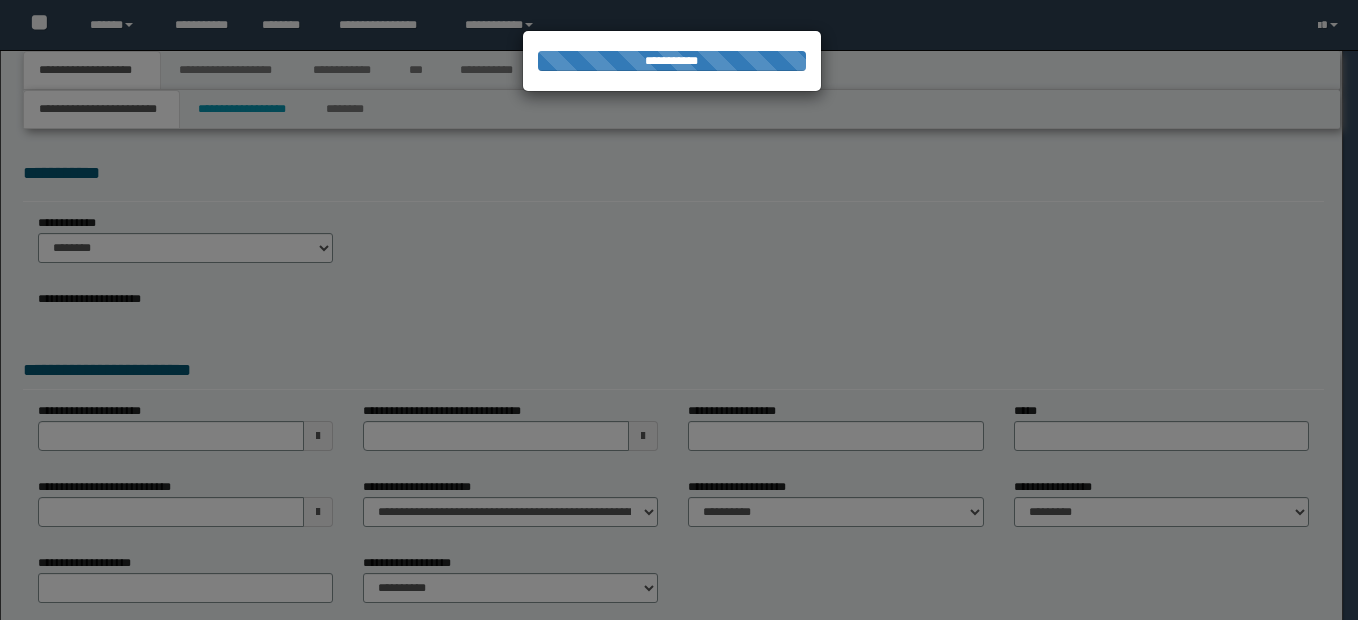 select on "*" 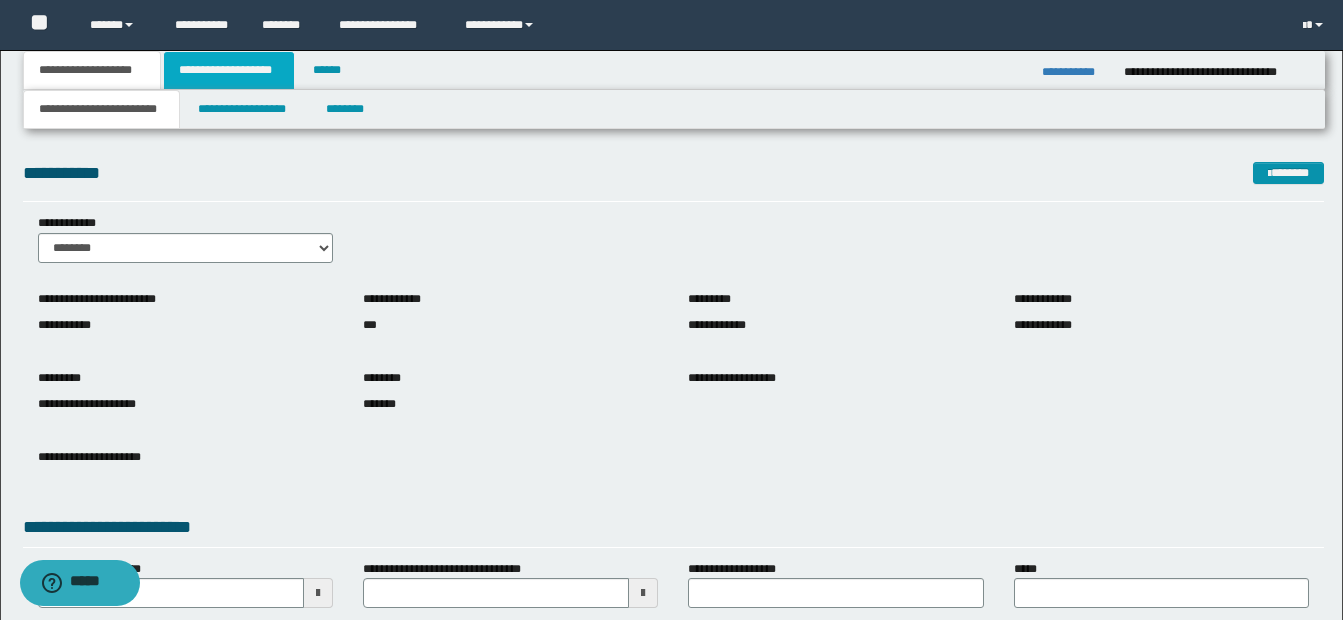 click on "**********" at bounding box center (229, 70) 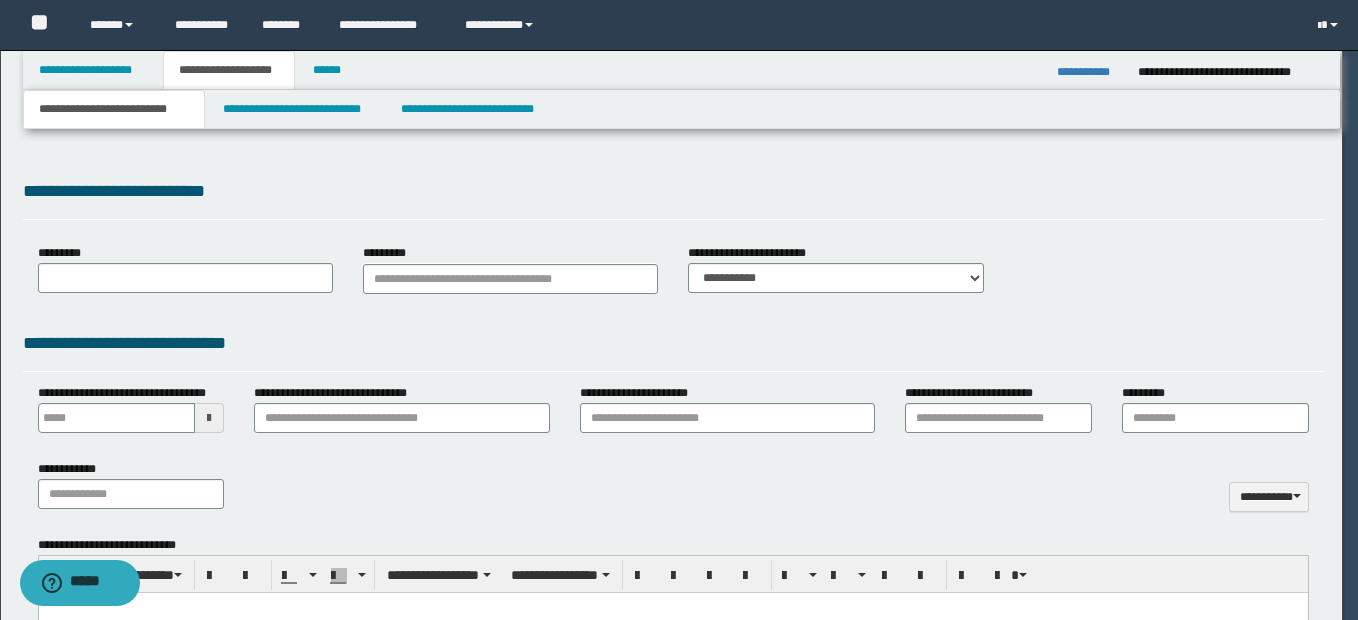 type on "**********" 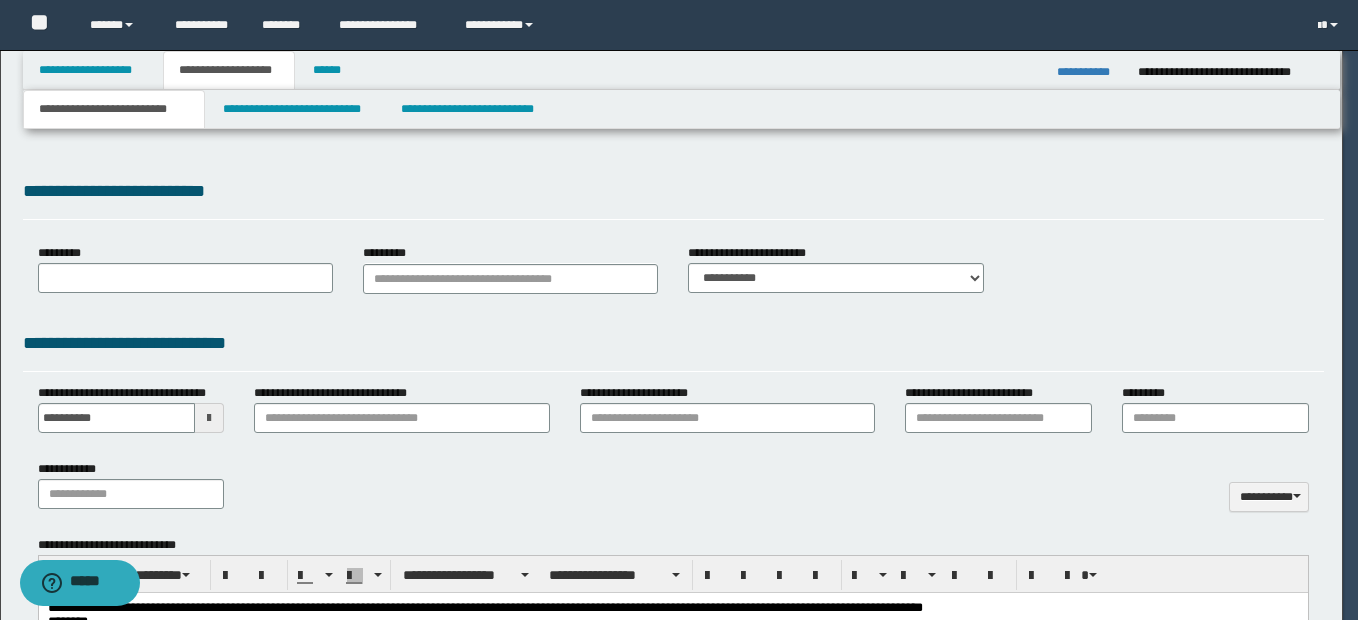 scroll, scrollTop: 0, scrollLeft: 0, axis: both 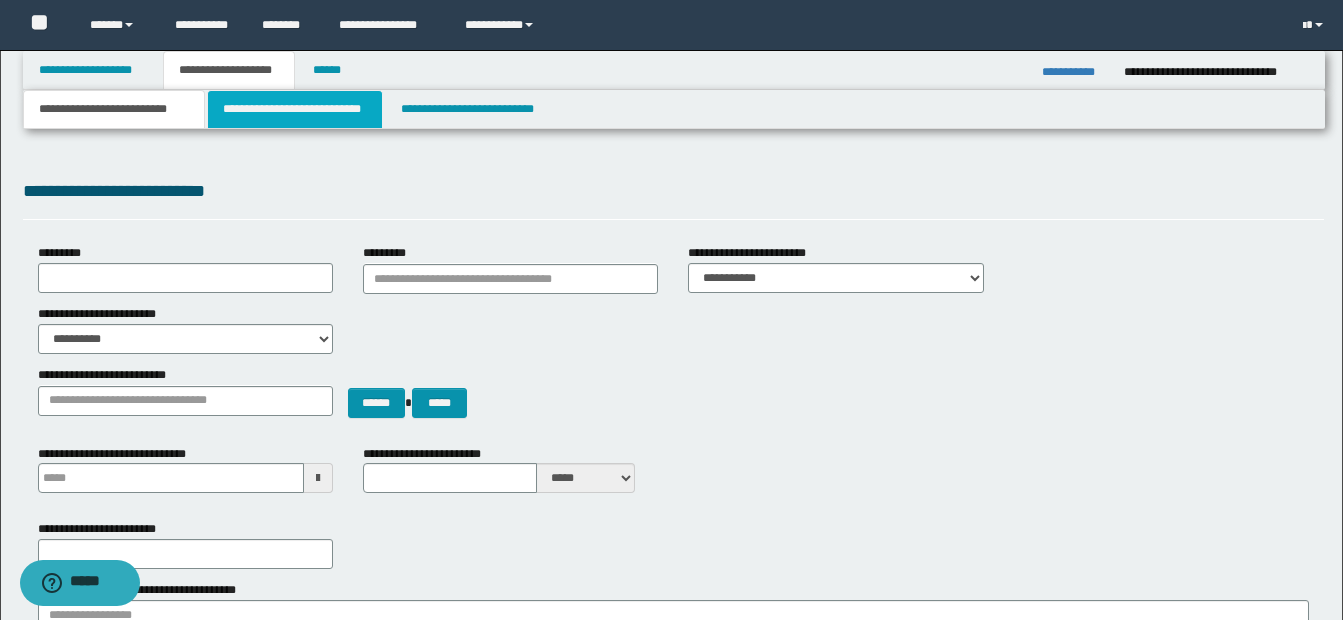 click on "**********" at bounding box center (295, 109) 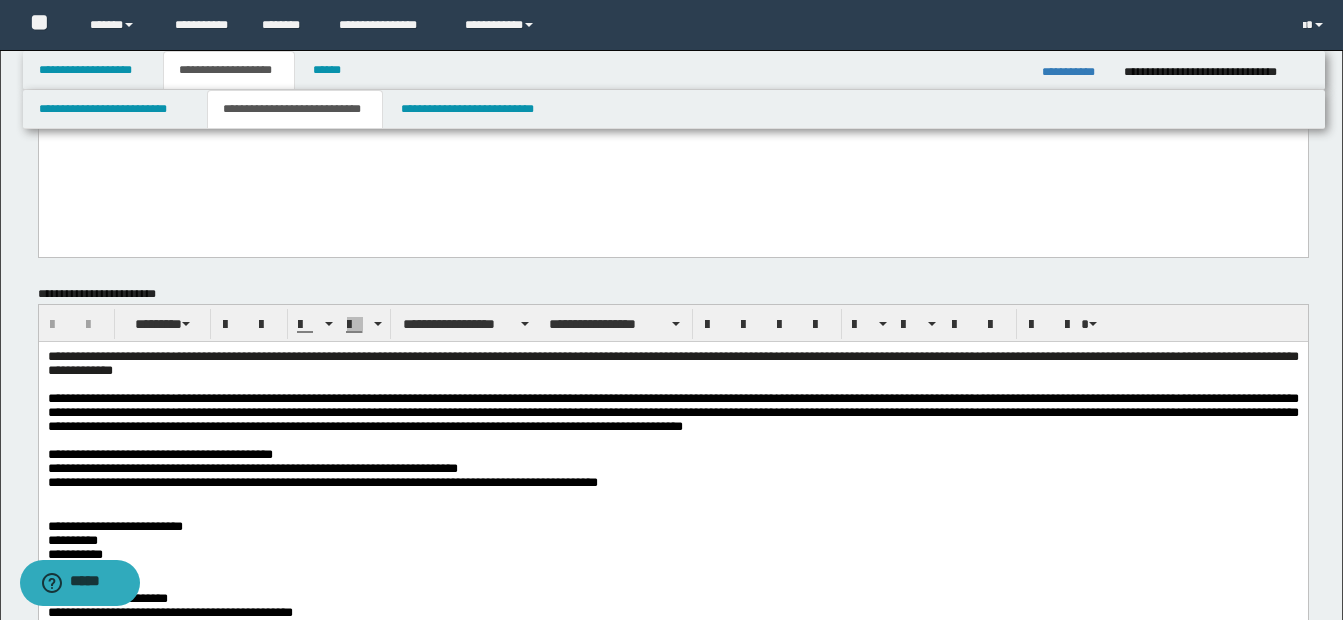 scroll, scrollTop: 300, scrollLeft: 0, axis: vertical 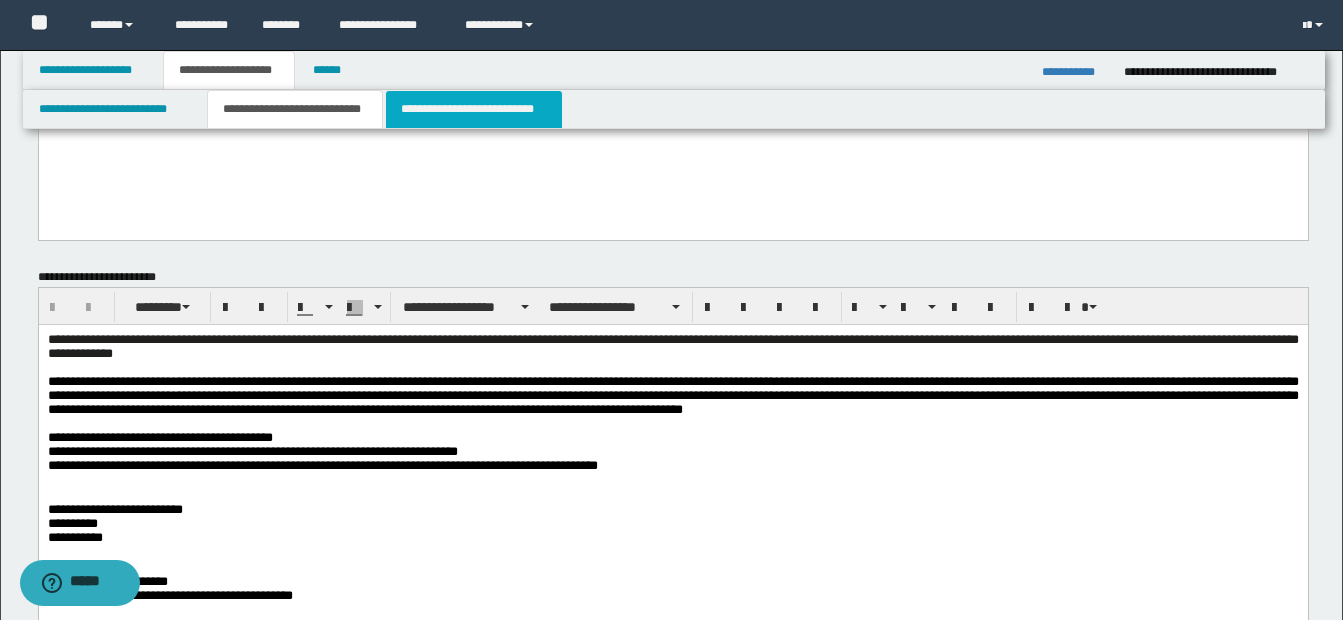 click on "**********" at bounding box center (474, 109) 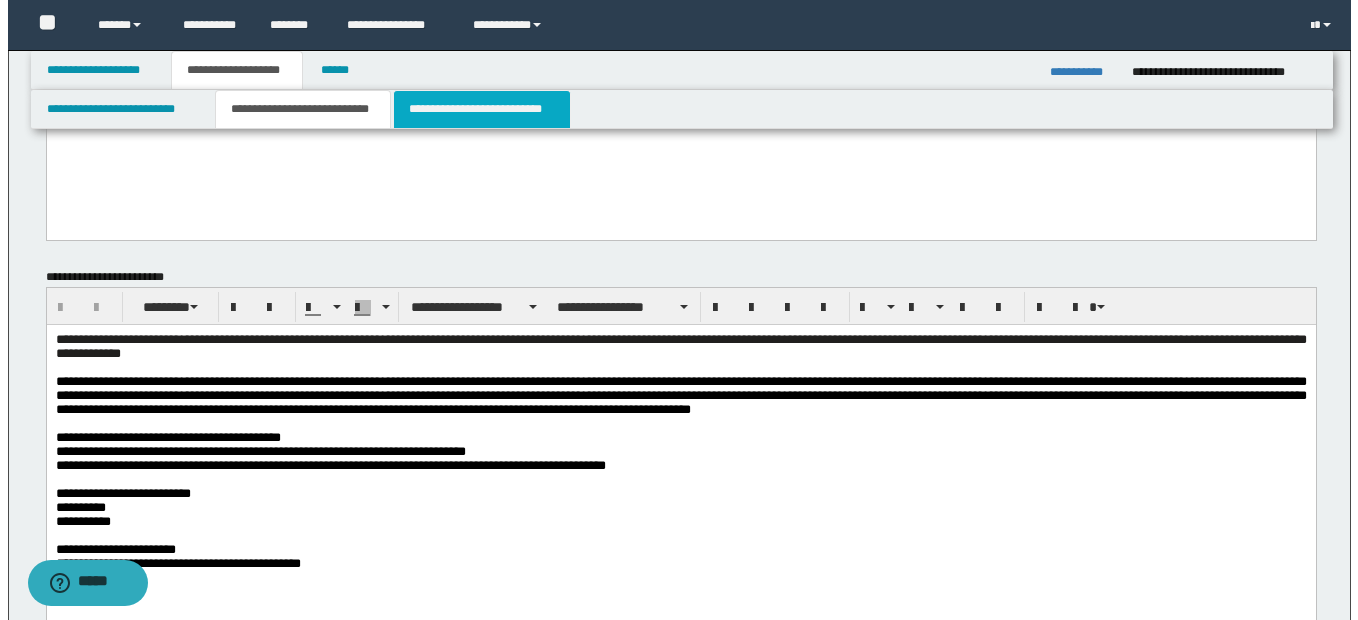 scroll, scrollTop: 0, scrollLeft: 0, axis: both 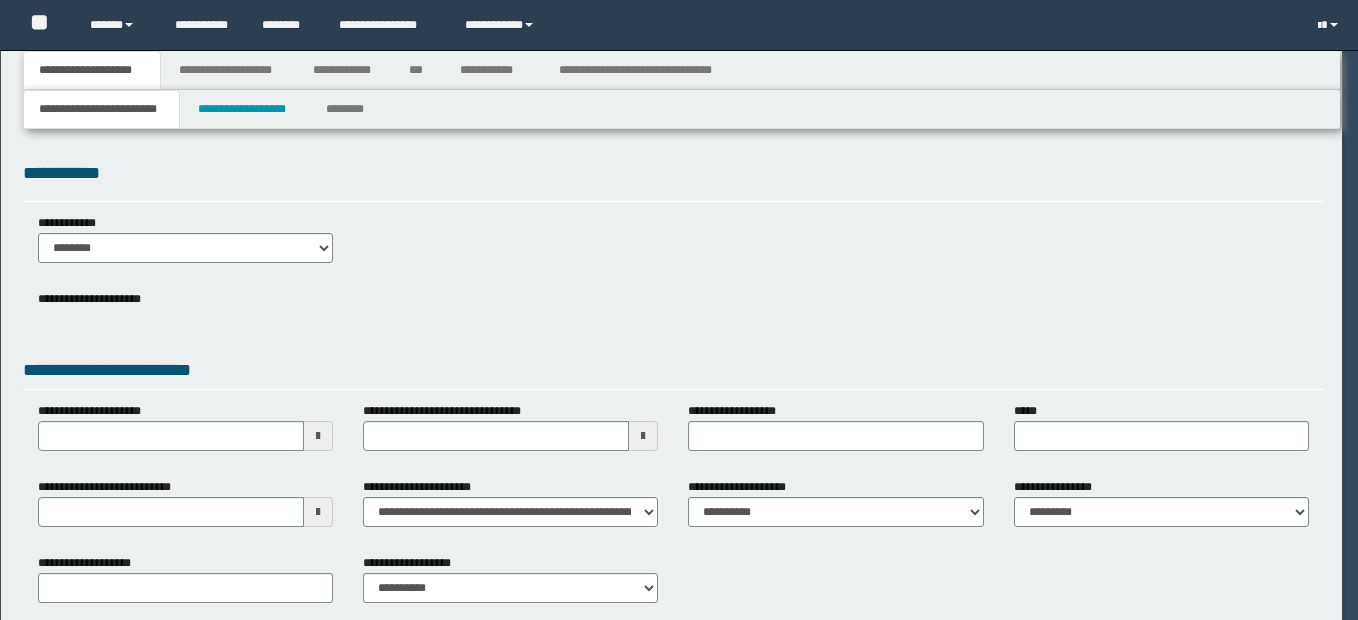 select on "*" 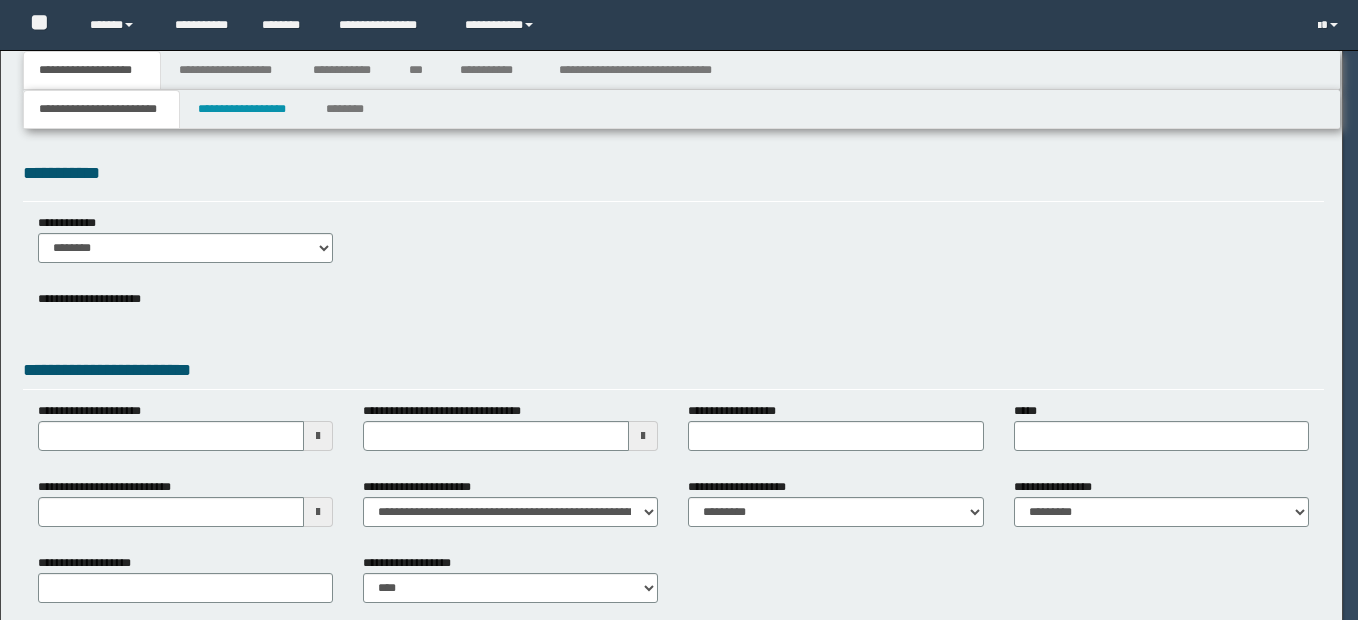 scroll, scrollTop: 0, scrollLeft: 0, axis: both 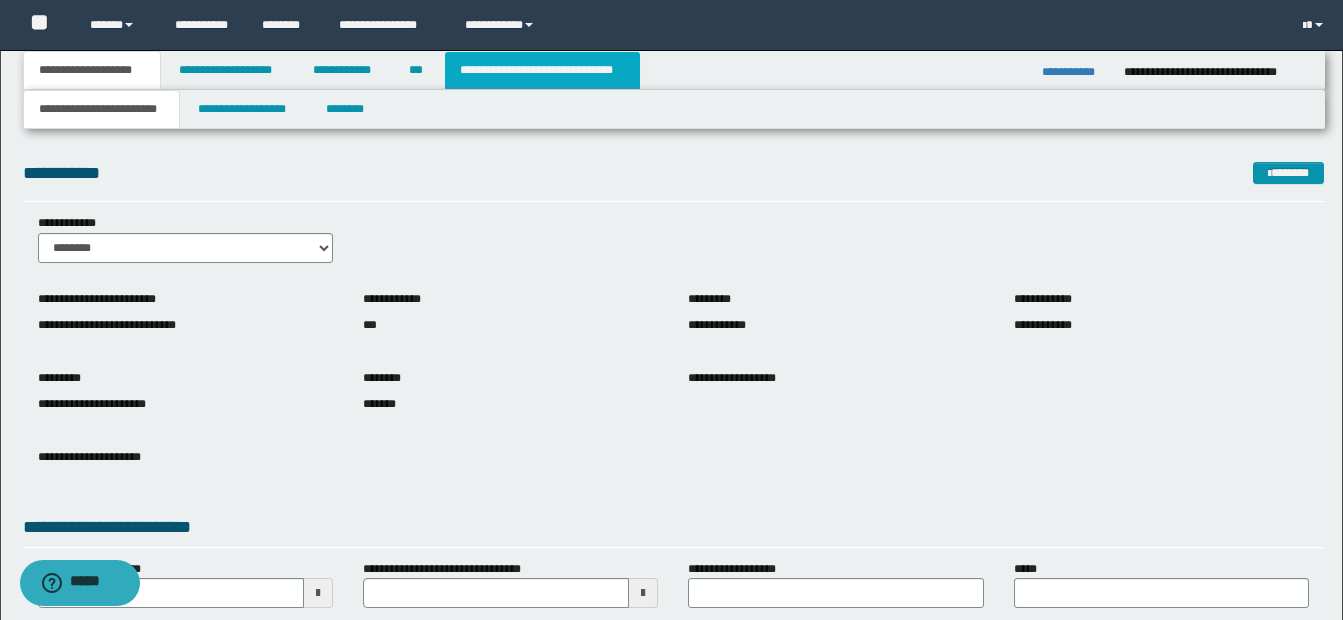 click on "**********" at bounding box center (542, 70) 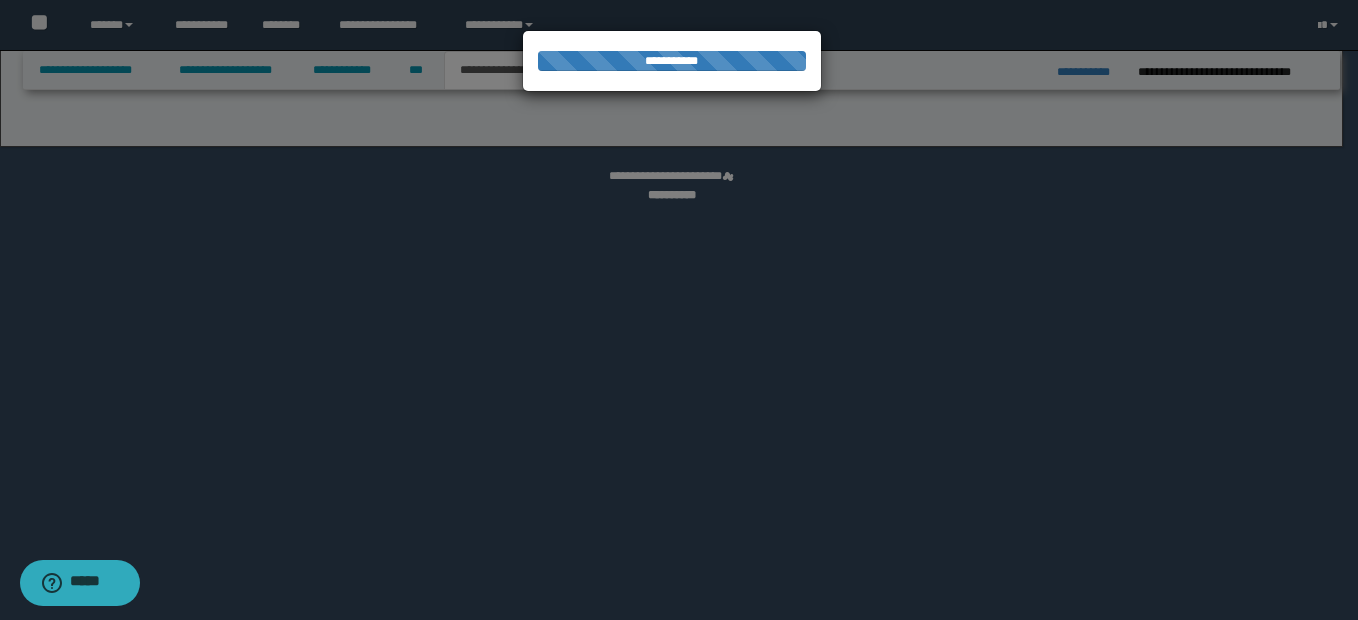 select on "*" 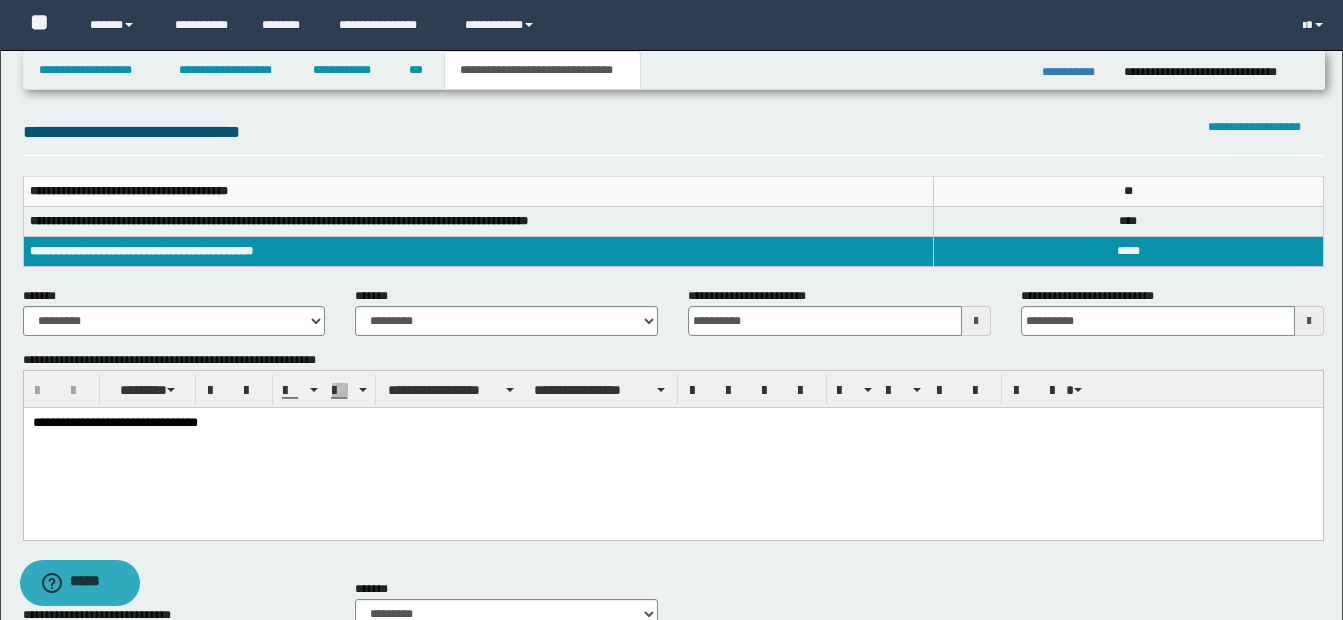 scroll, scrollTop: 300, scrollLeft: 0, axis: vertical 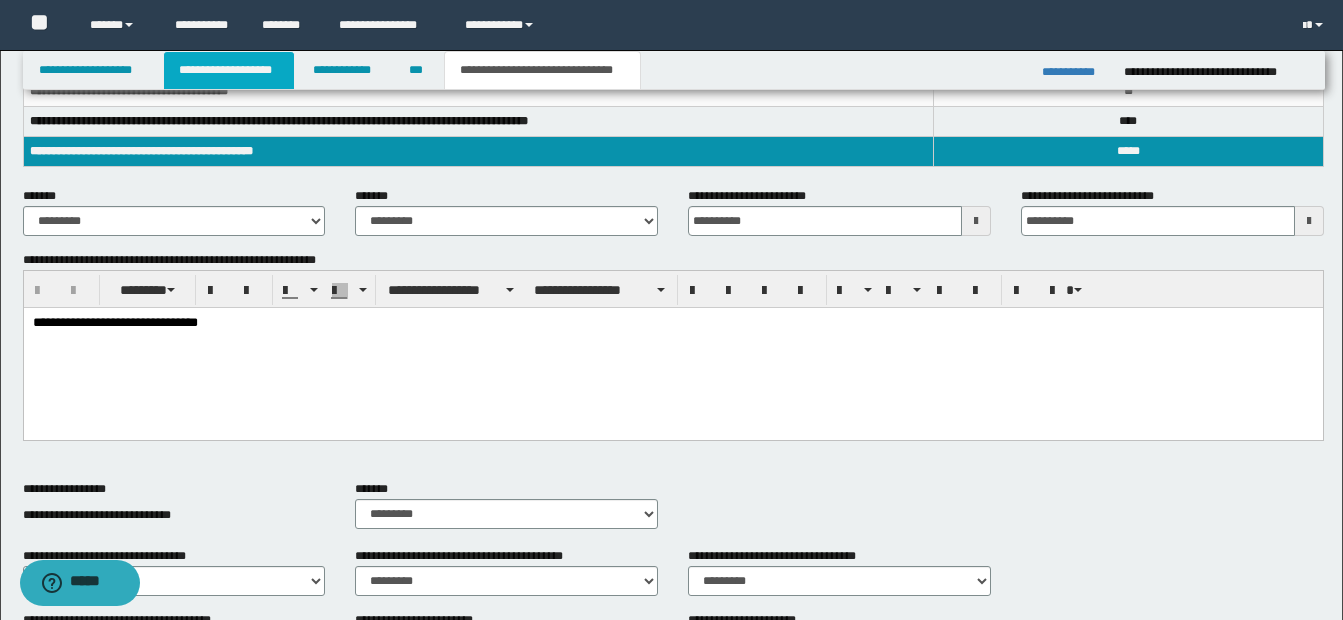click on "**********" at bounding box center [229, 70] 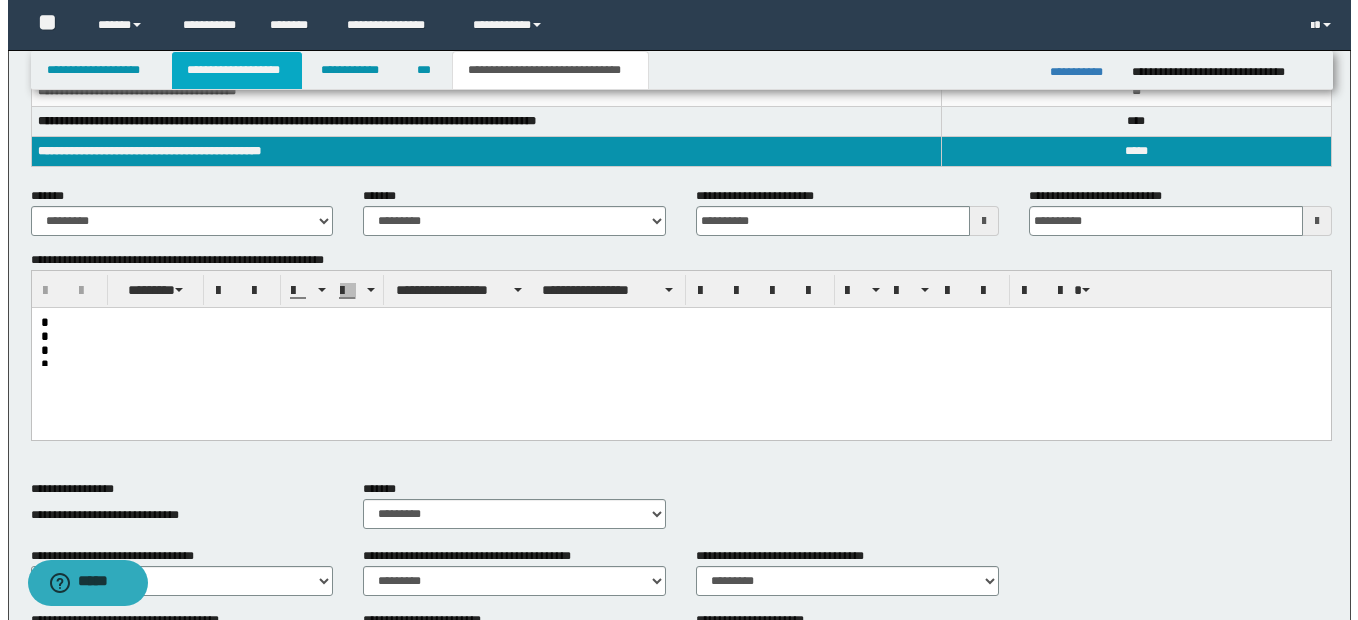 scroll, scrollTop: 0, scrollLeft: 0, axis: both 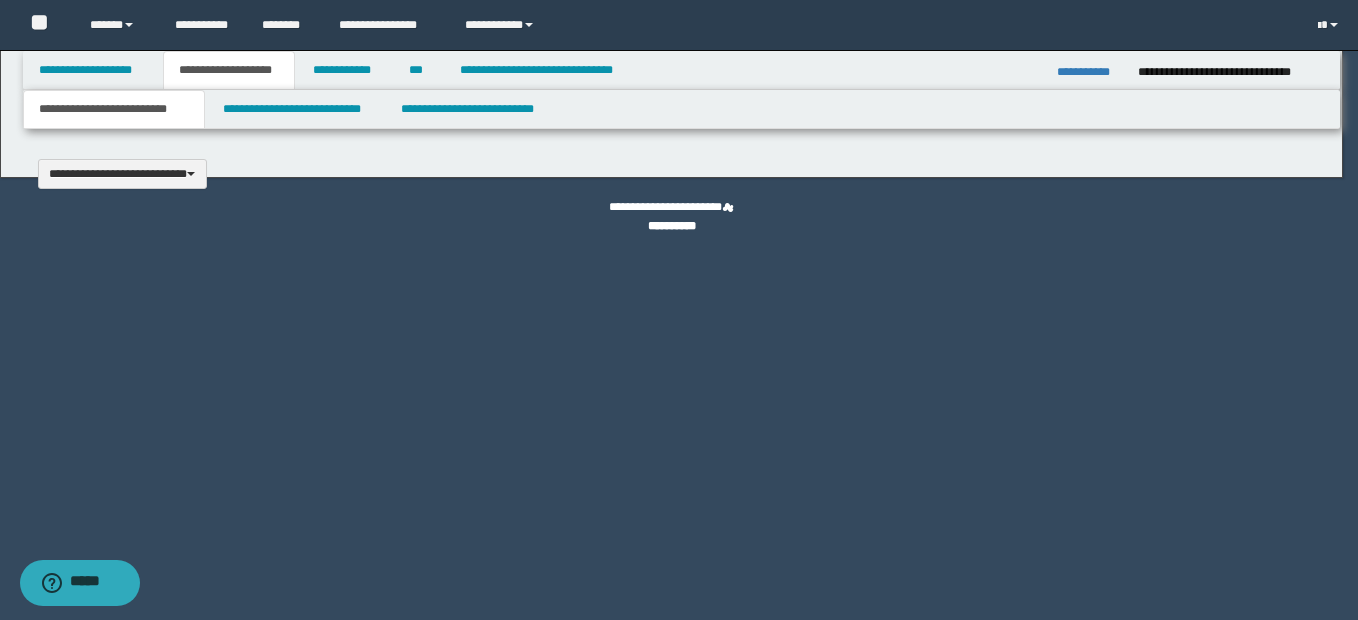 type 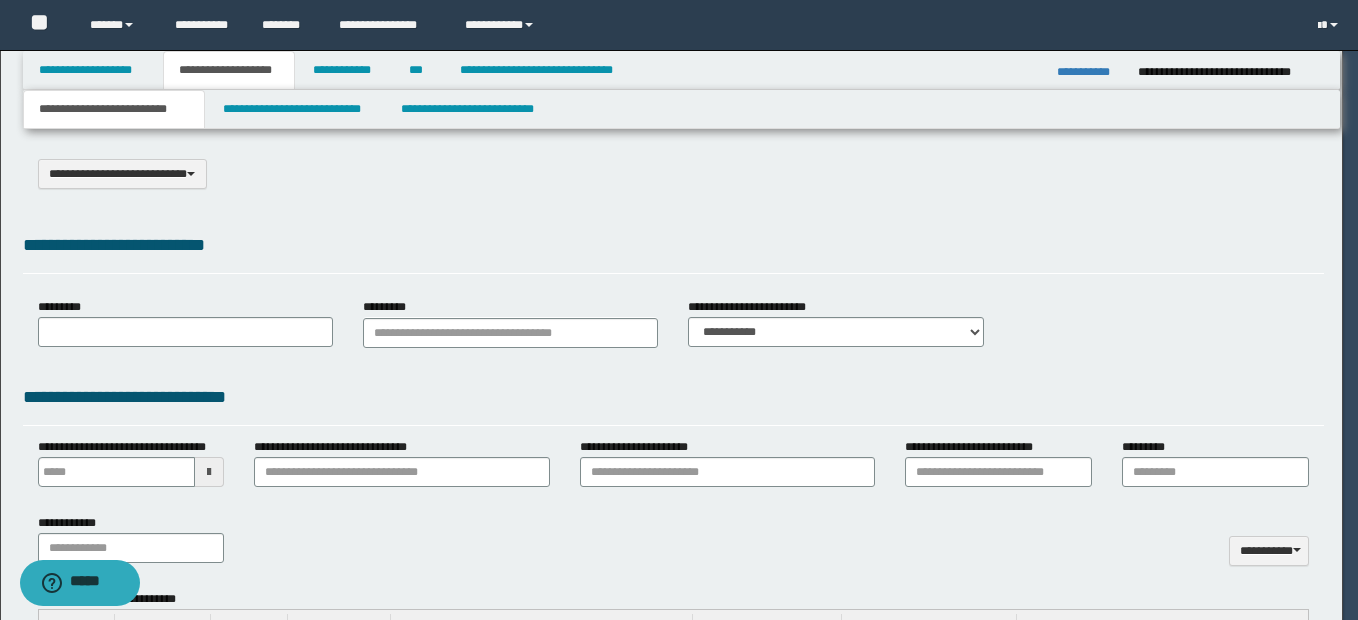 select on "*" 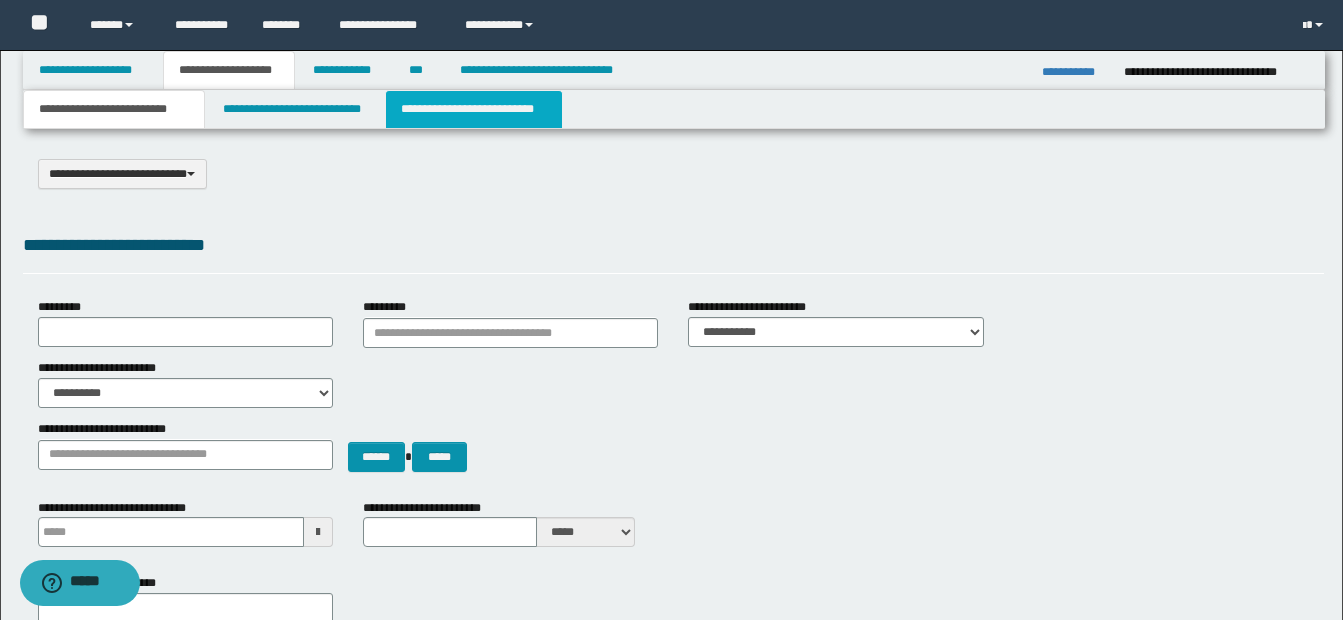 click on "**********" at bounding box center [474, 109] 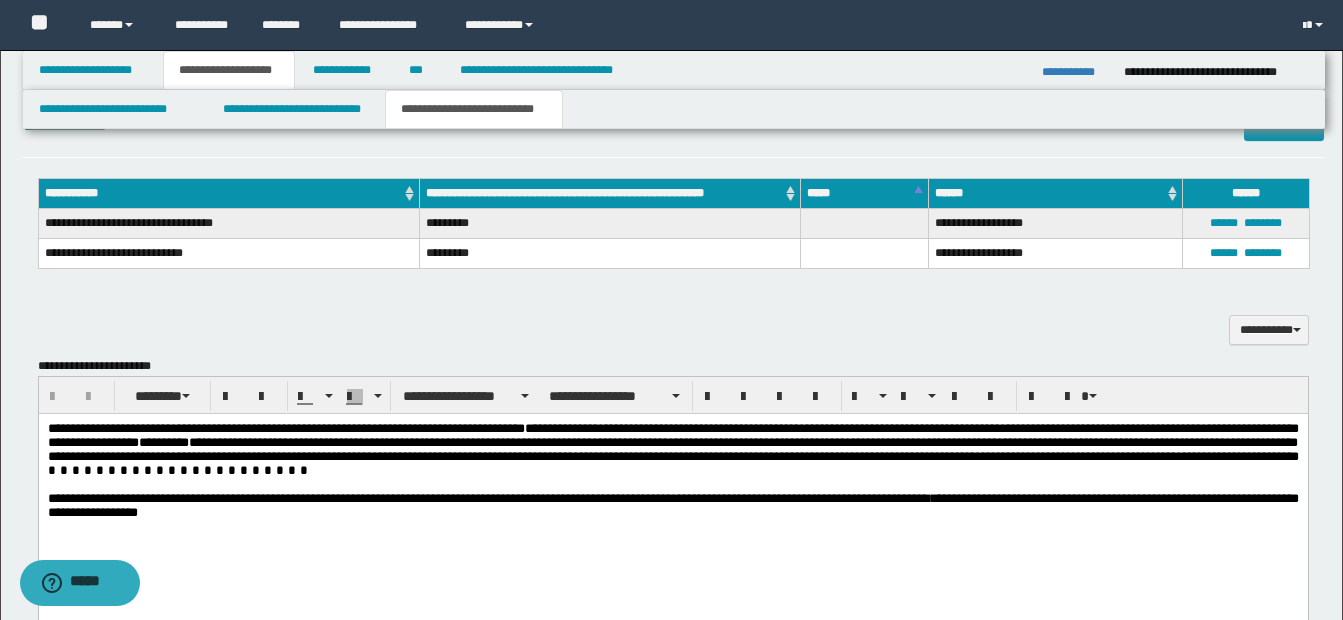 scroll, scrollTop: 1000, scrollLeft: 0, axis: vertical 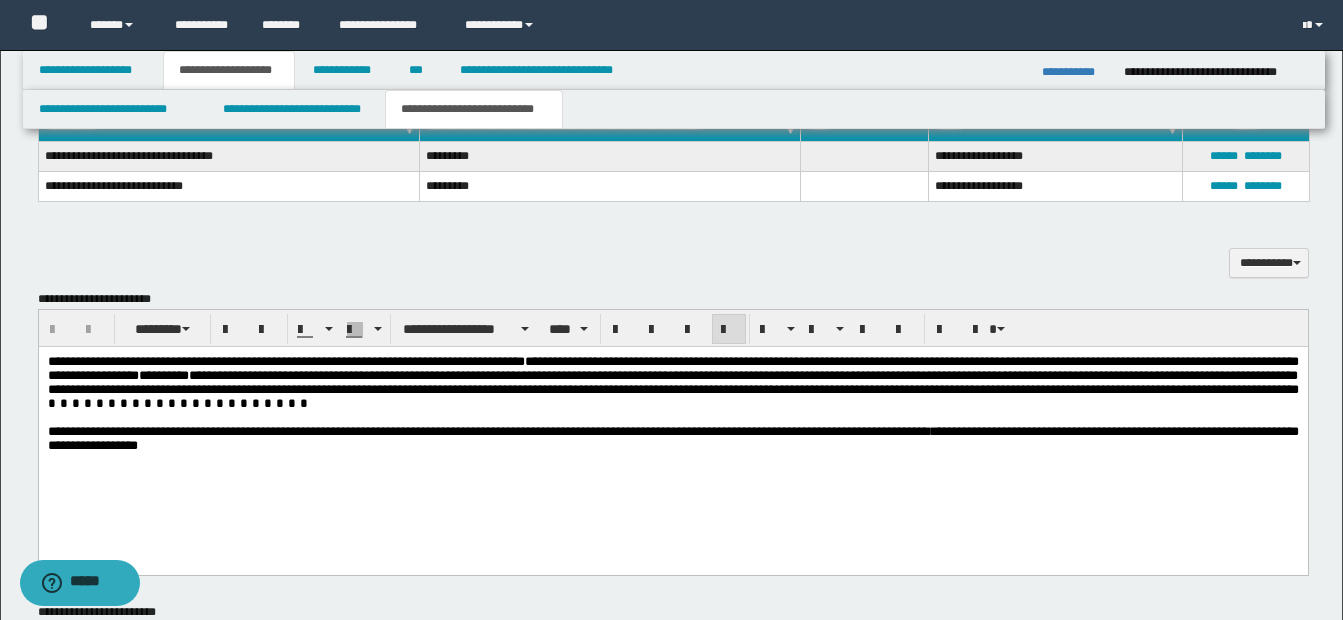 click on "**********" at bounding box center (672, 428) 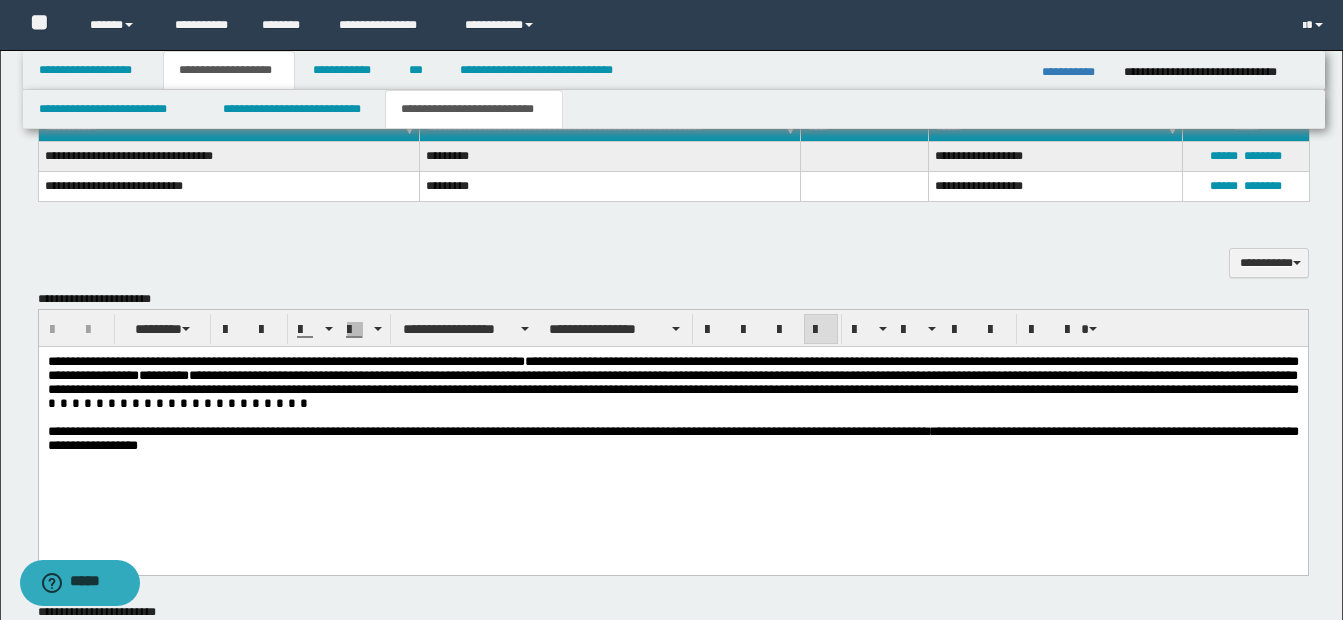 type 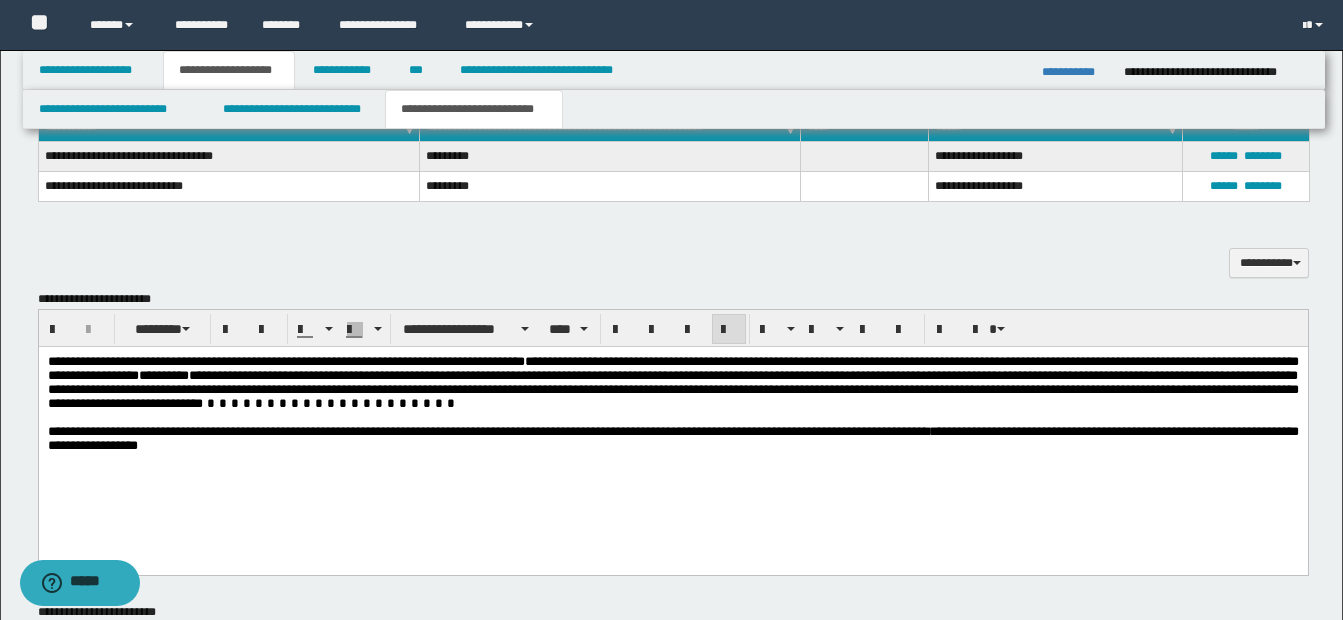 drag, startPoint x: 563, startPoint y: 555, endPoint x: 498, endPoint y: 407, distance: 161.64467 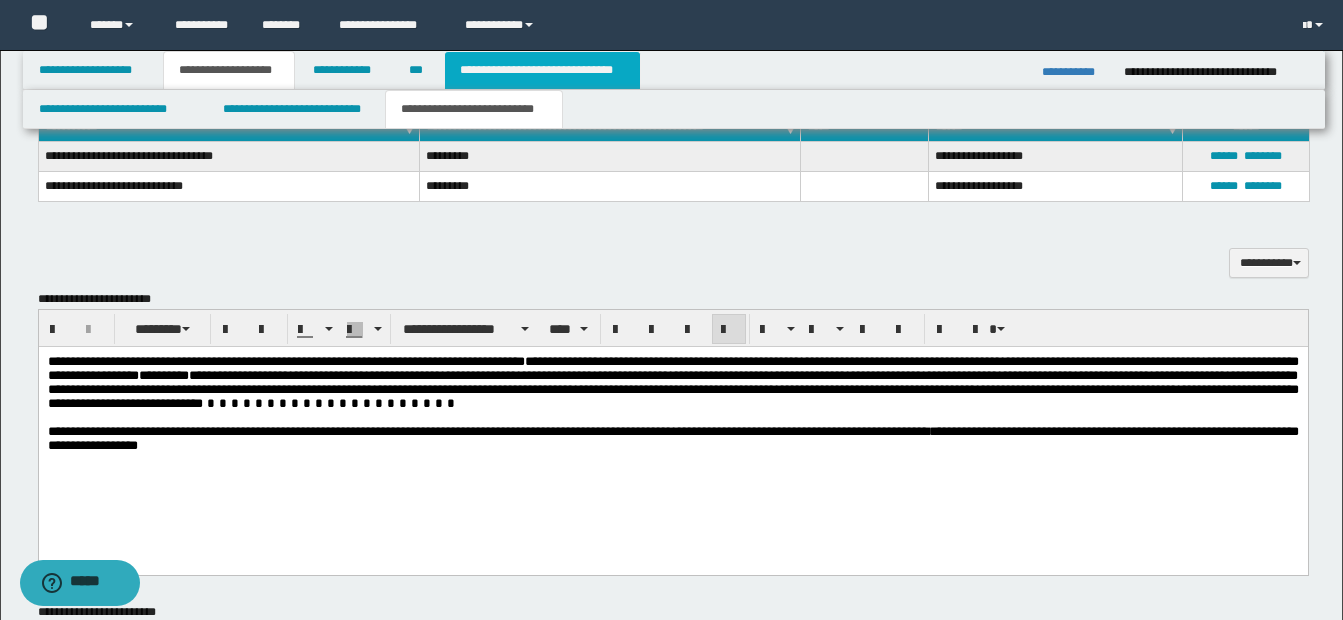 click on "**********" at bounding box center (542, 70) 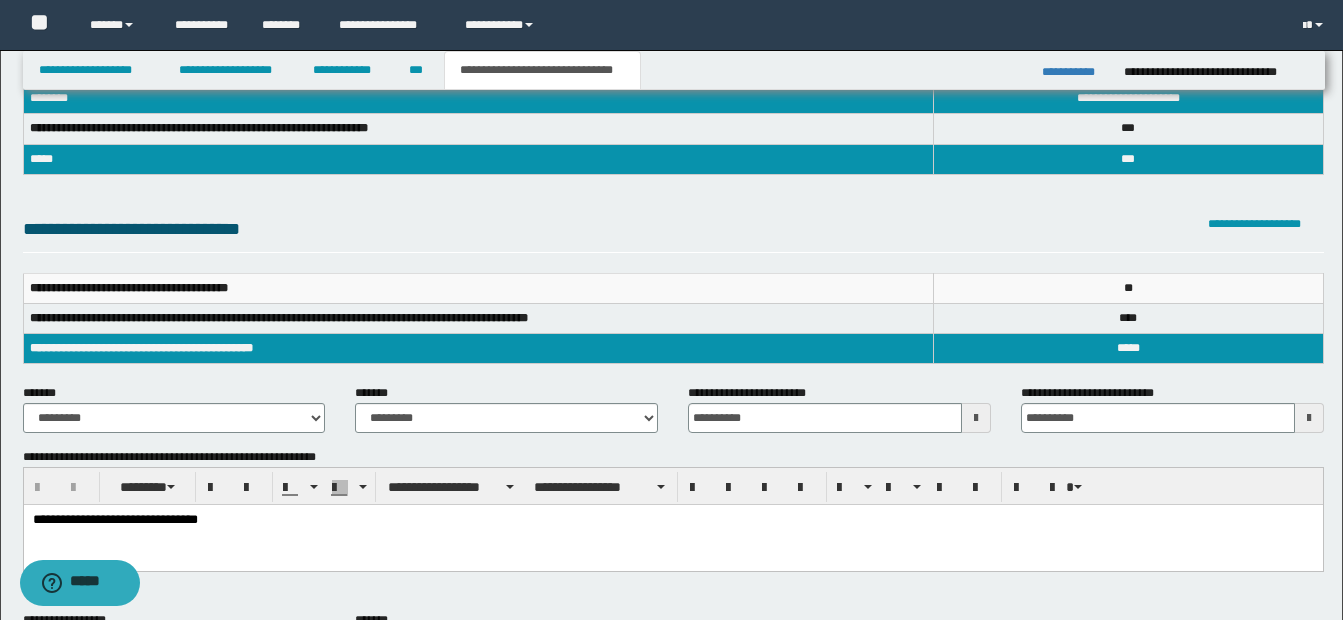 scroll, scrollTop: 200, scrollLeft: 0, axis: vertical 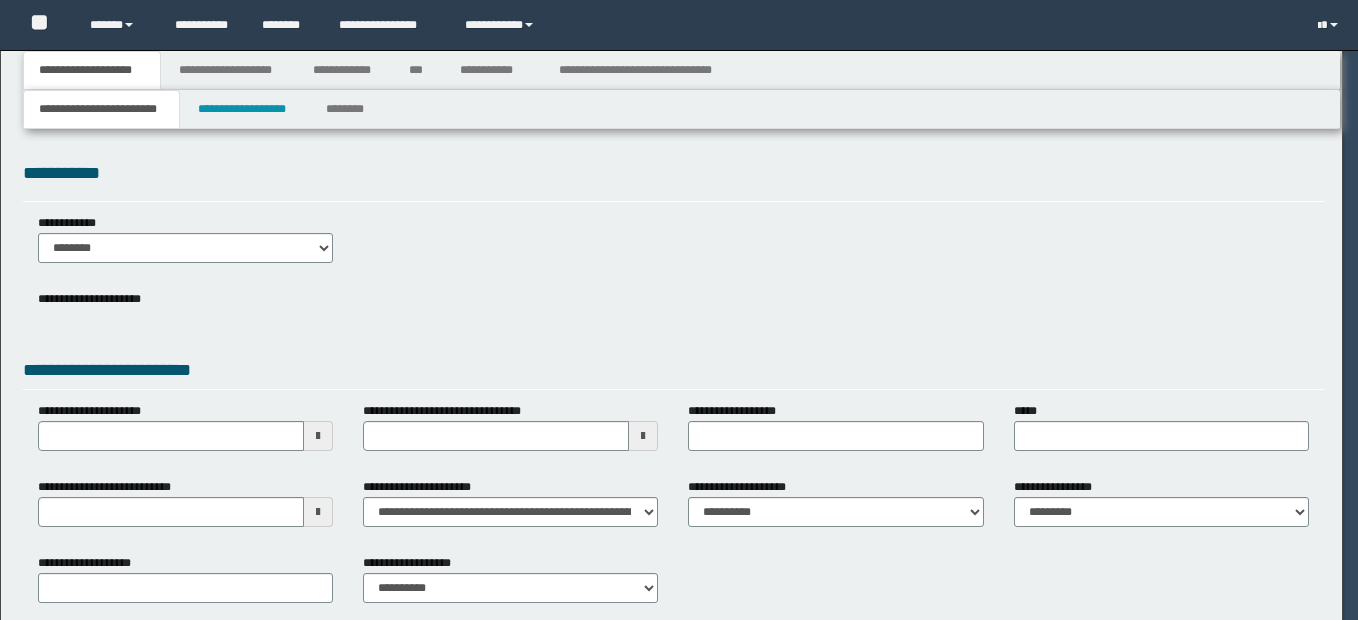 select on "*" 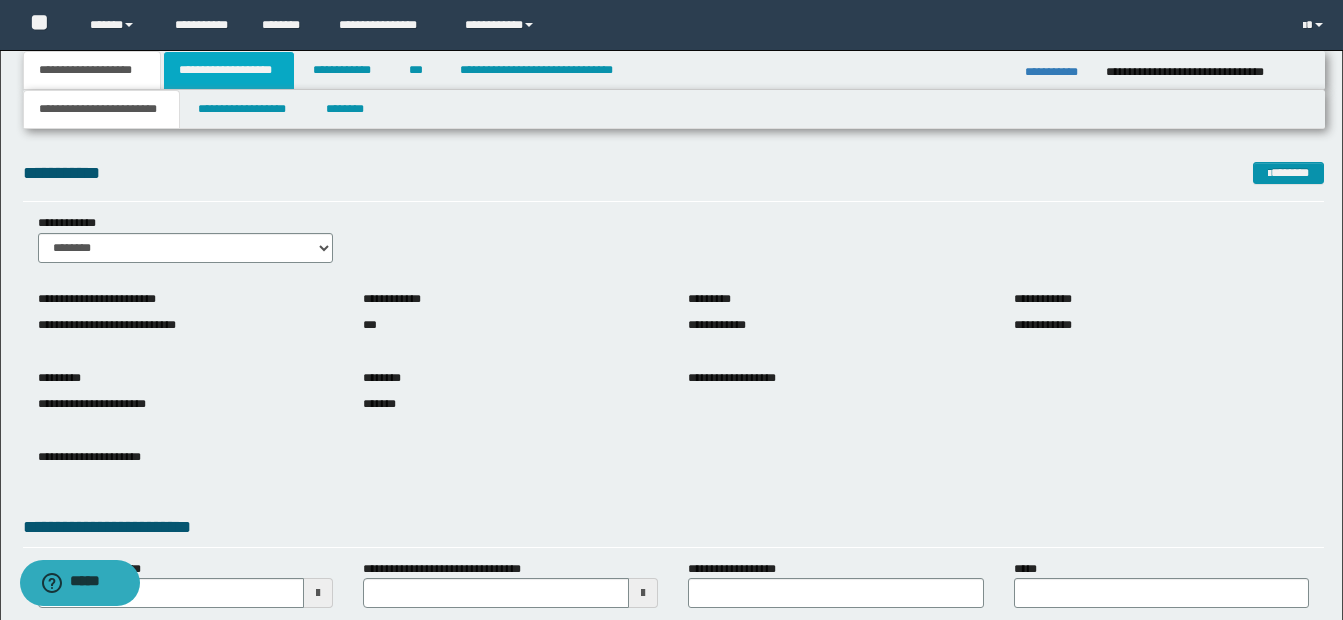 click on "**********" at bounding box center [229, 70] 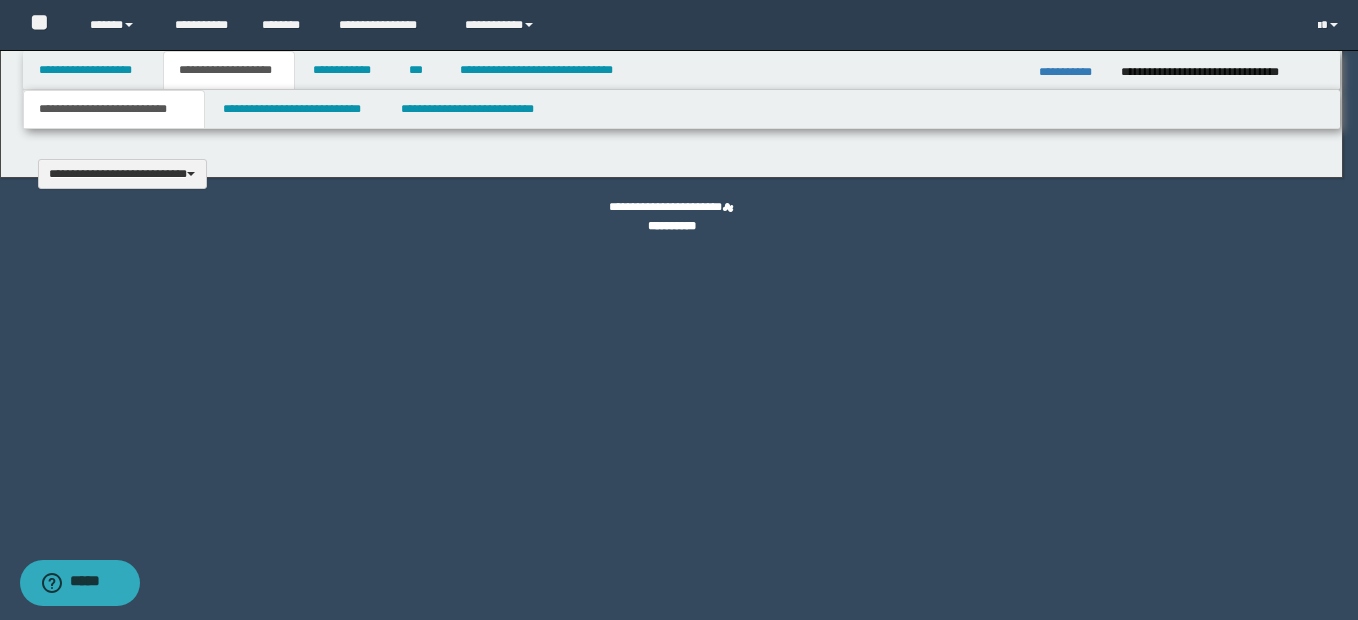 type 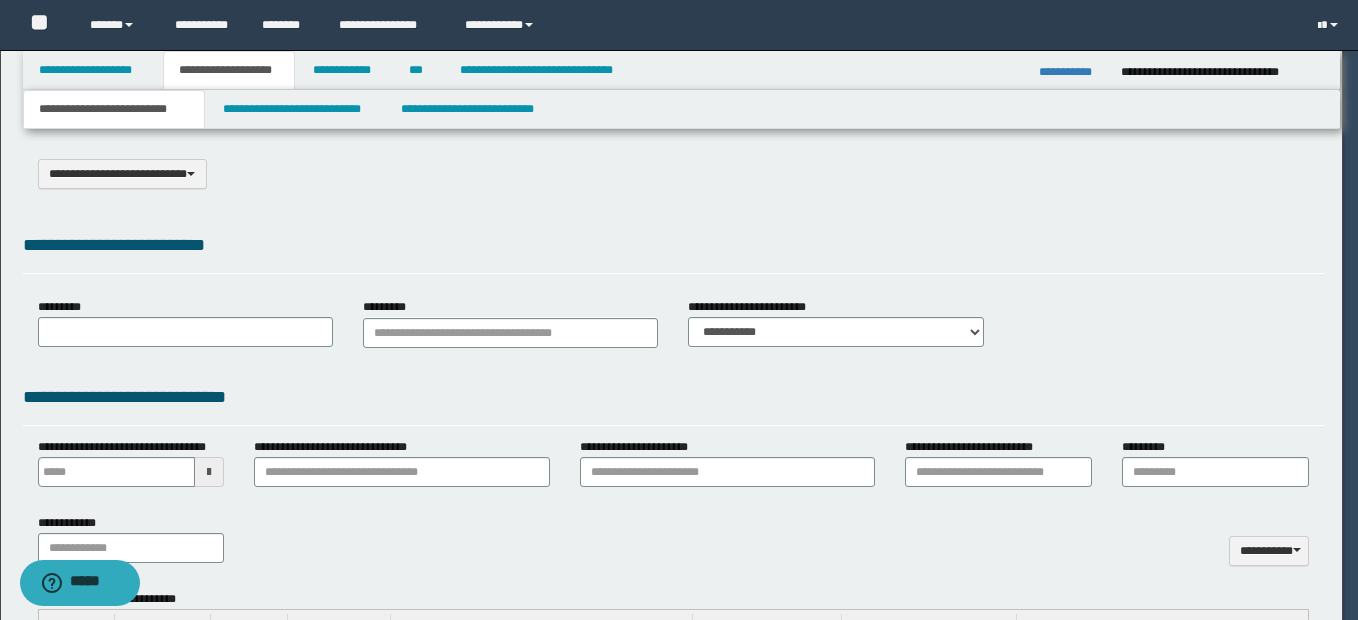 select on "*" 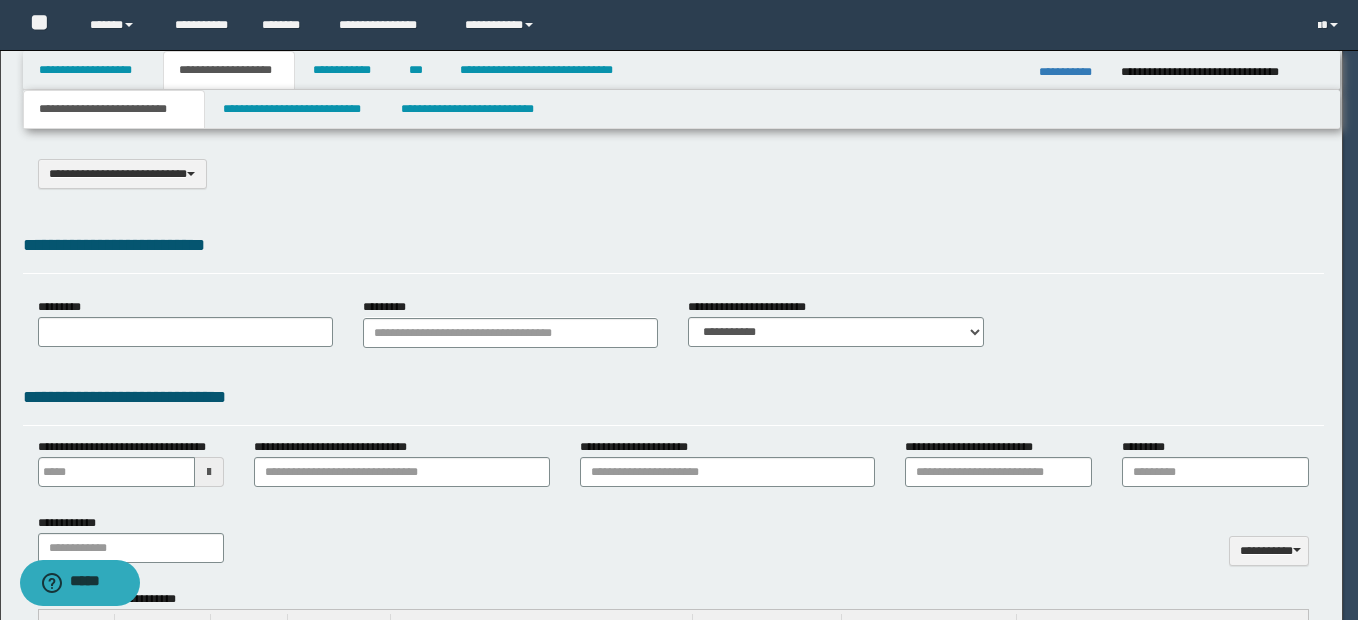 scroll, scrollTop: 0, scrollLeft: 0, axis: both 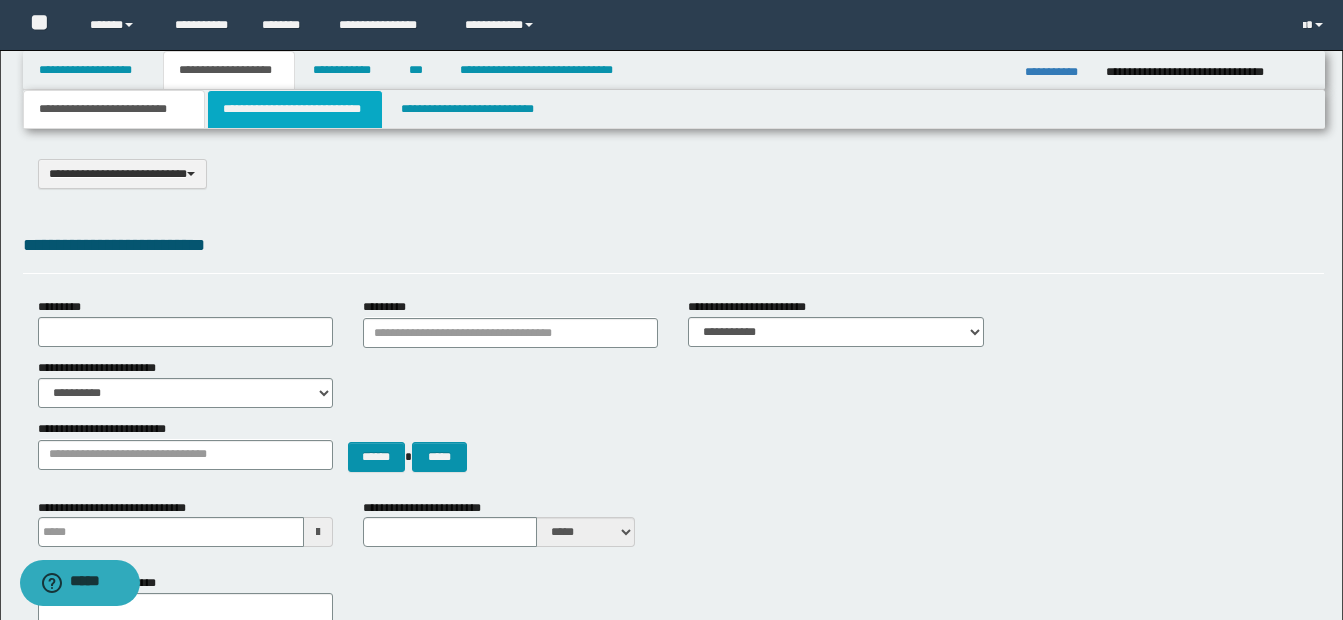 click on "**********" at bounding box center [295, 109] 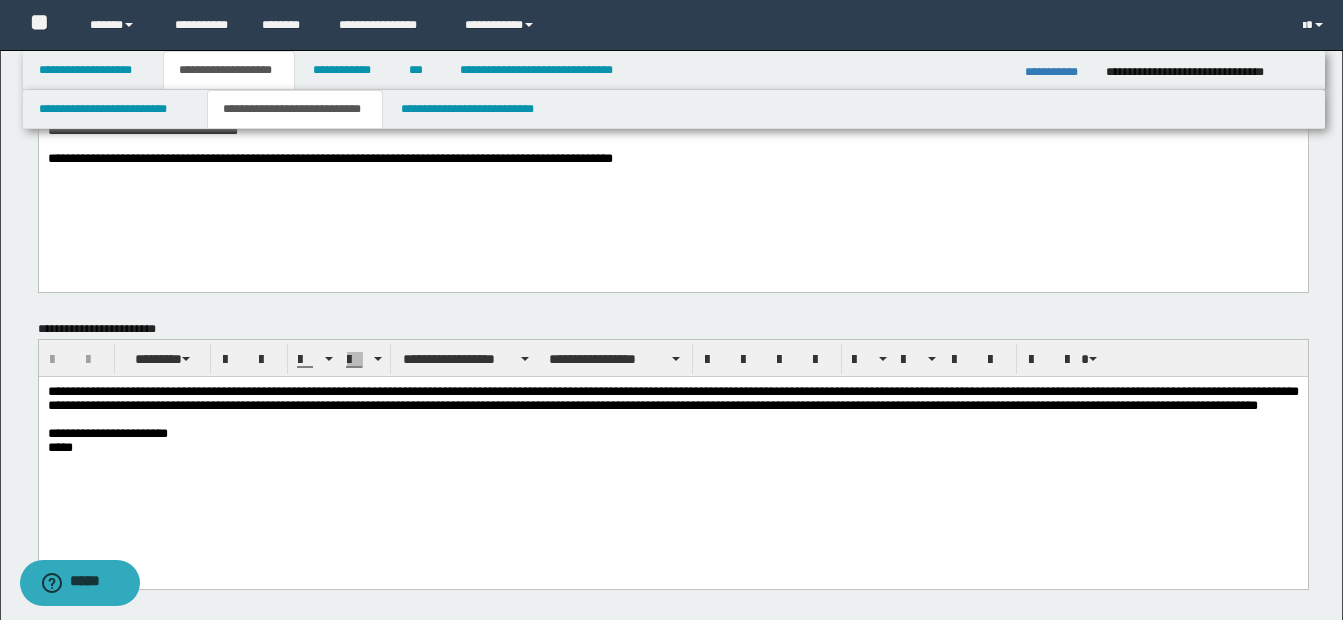 scroll, scrollTop: 300, scrollLeft: 0, axis: vertical 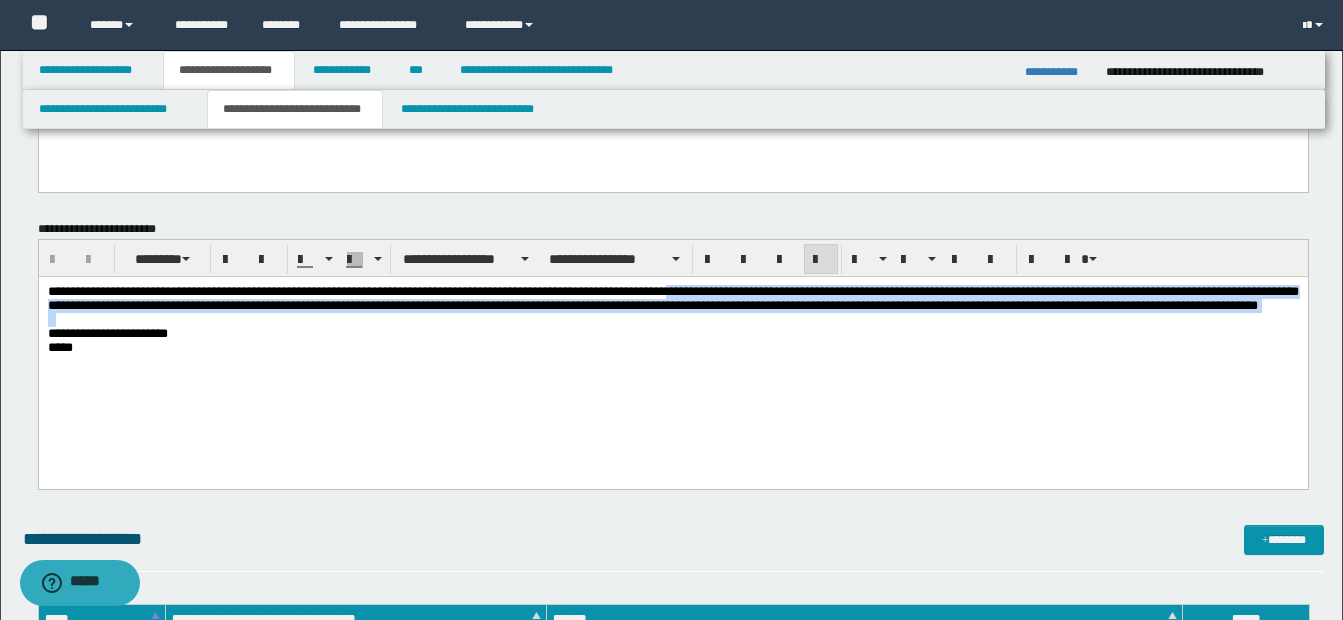 drag, startPoint x: 715, startPoint y: 290, endPoint x: 918, endPoint y: 335, distance: 207.92787 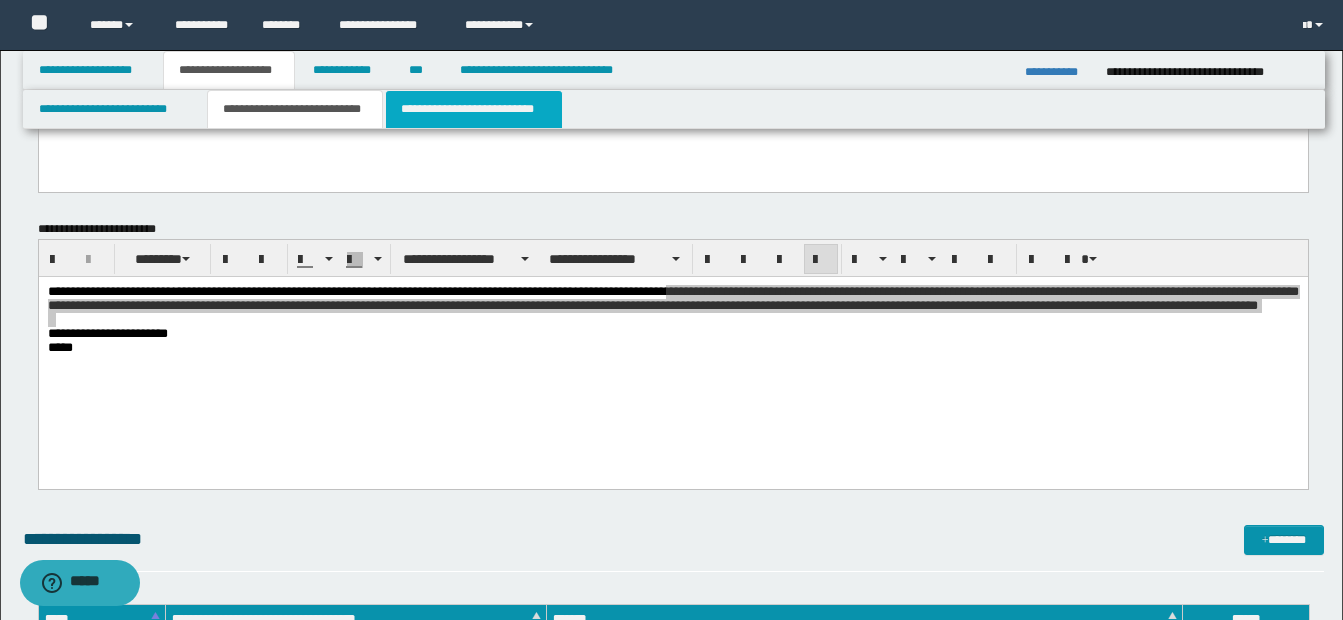drag, startPoint x: 463, startPoint y: 106, endPoint x: 479, endPoint y: 202, distance: 97.3242 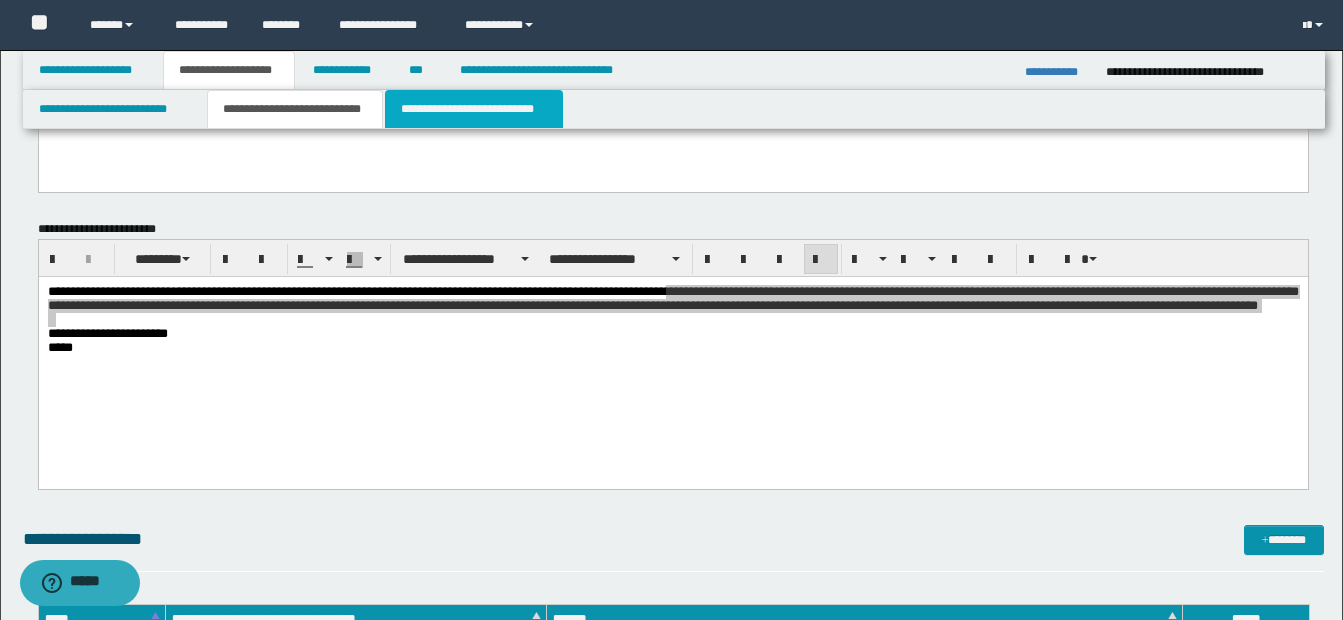 click on "**********" at bounding box center [474, 109] 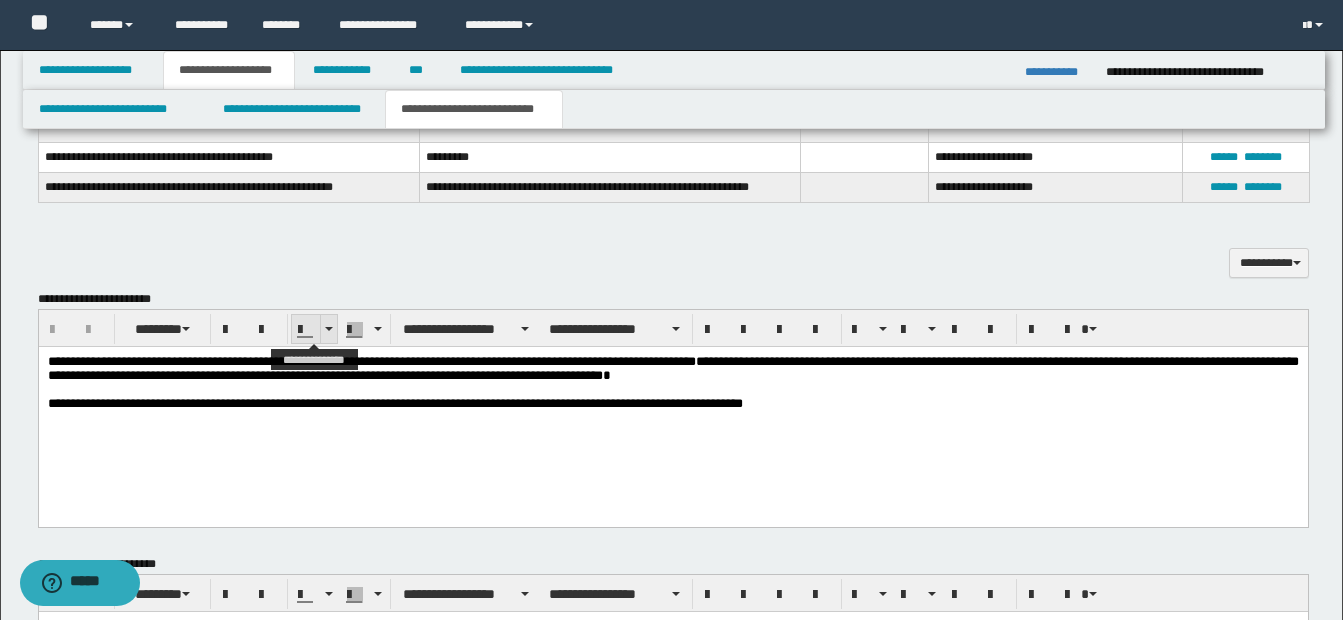 scroll, scrollTop: 1100, scrollLeft: 0, axis: vertical 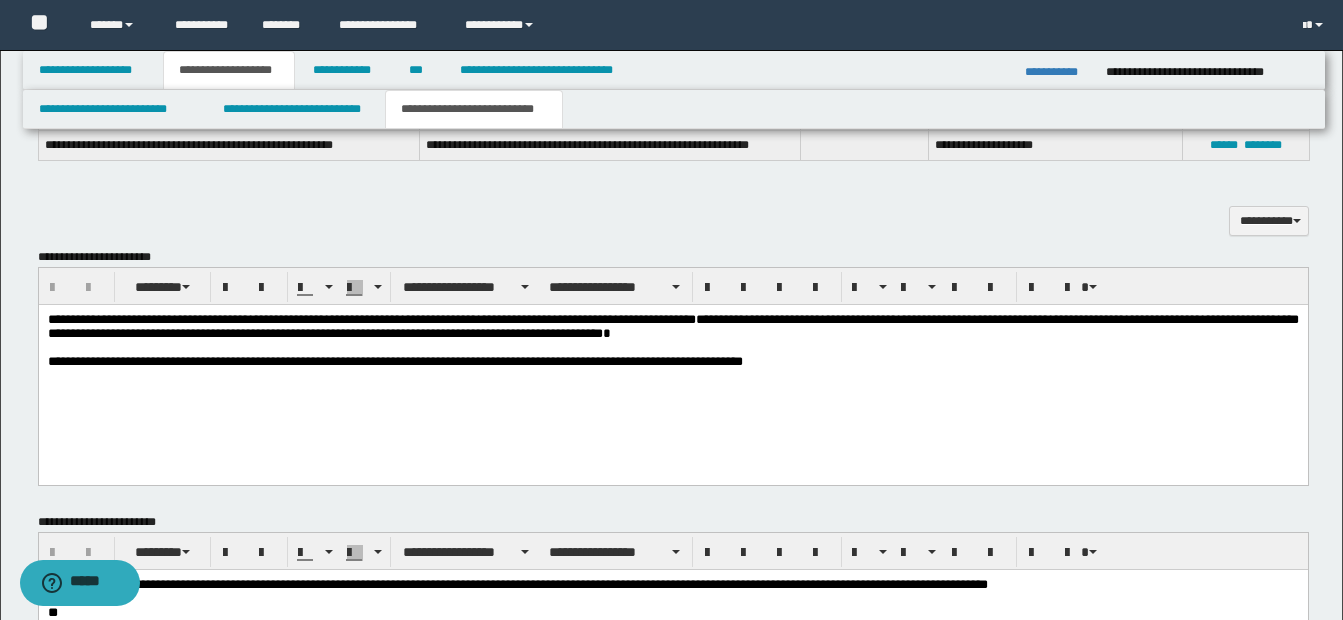 click on "**********" at bounding box center [672, 327] 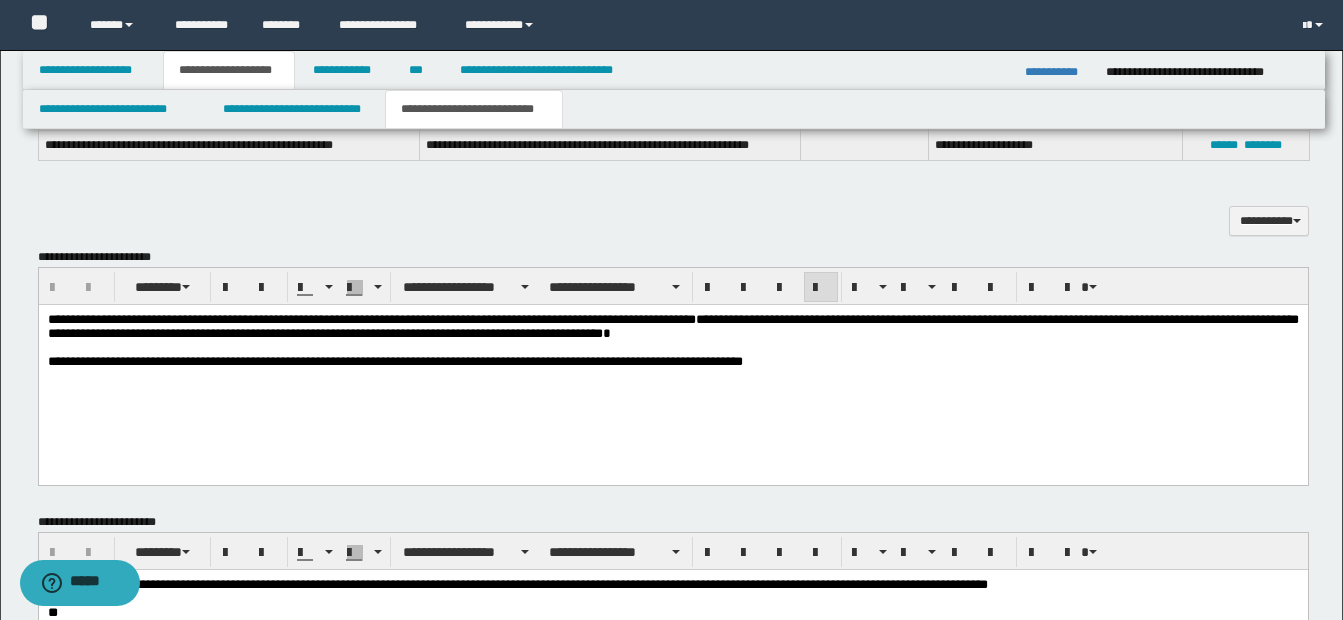 type 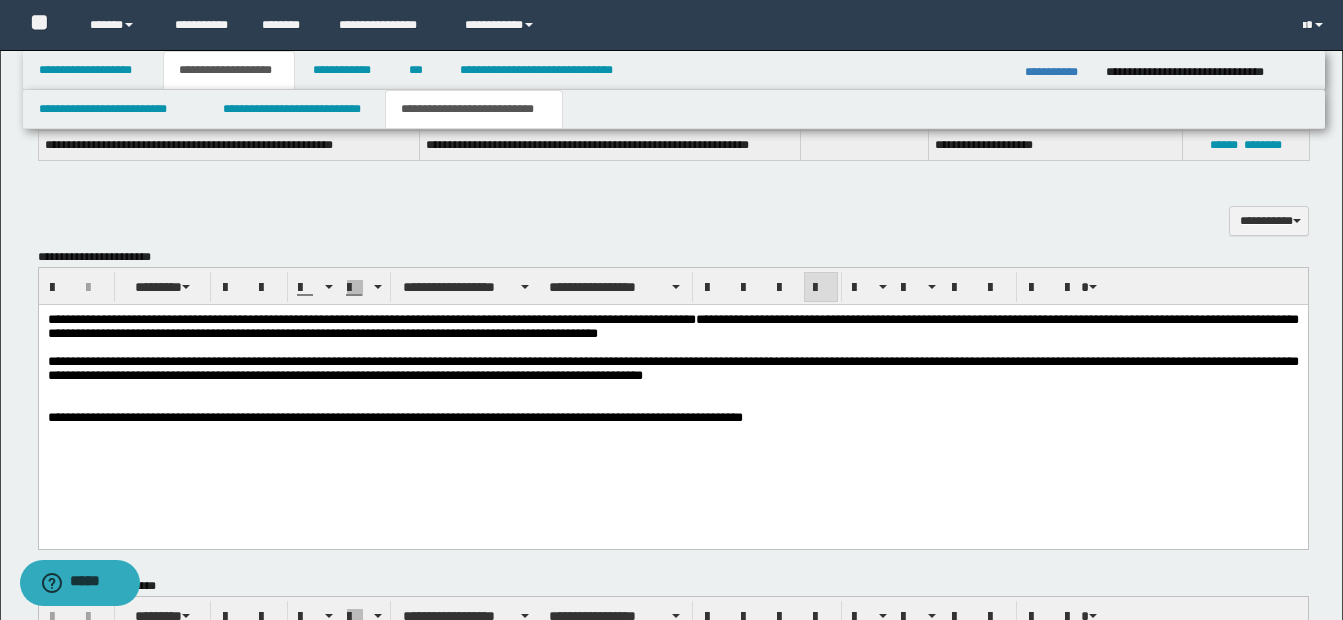 click on "**********" at bounding box center (672, 368) 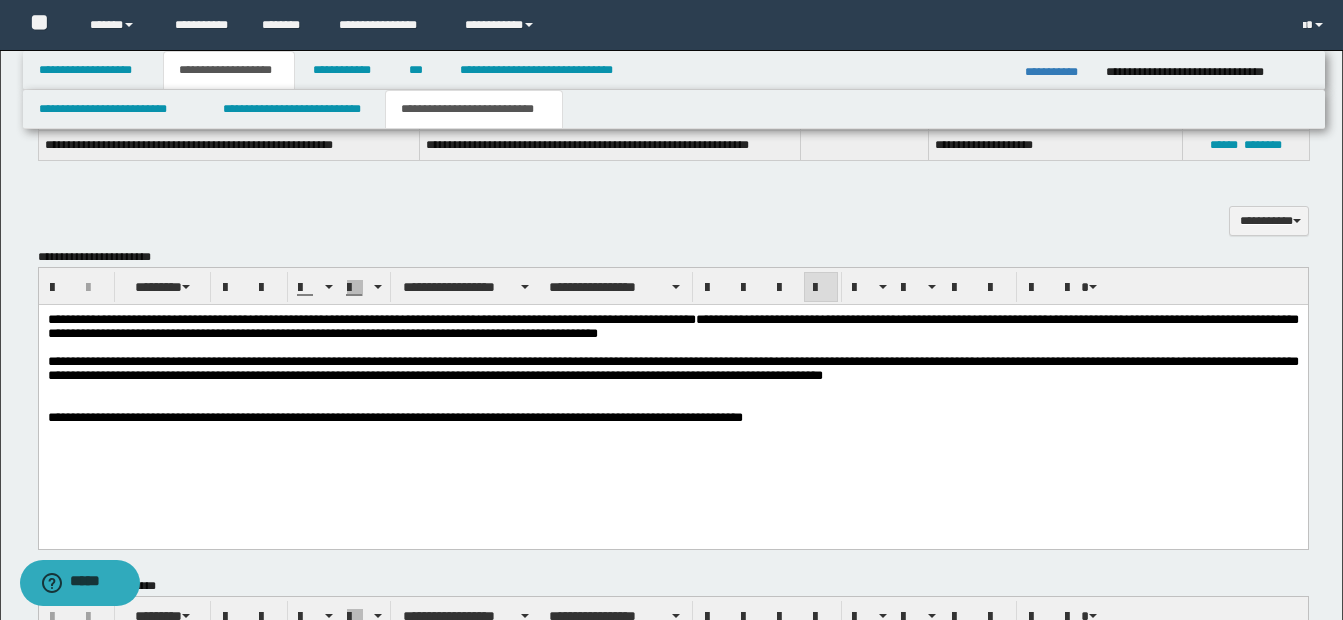 click on "**********" at bounding box center (672, 368) 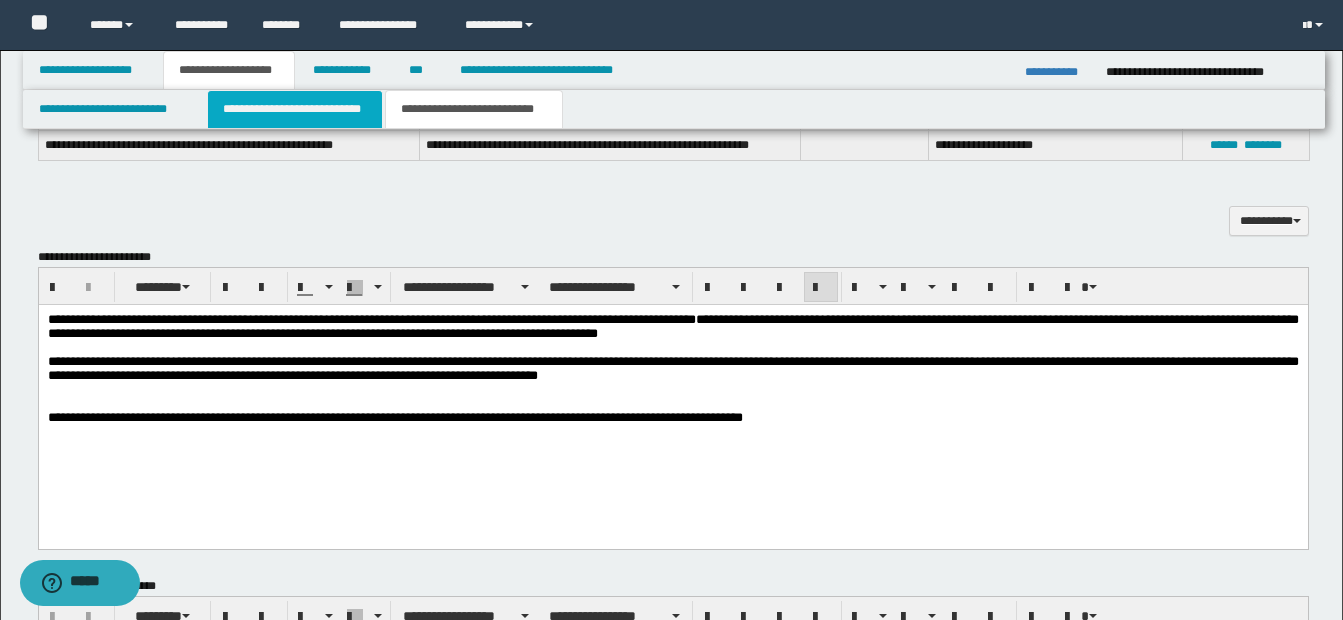 click on "**********" at bounding box center [295, 109] 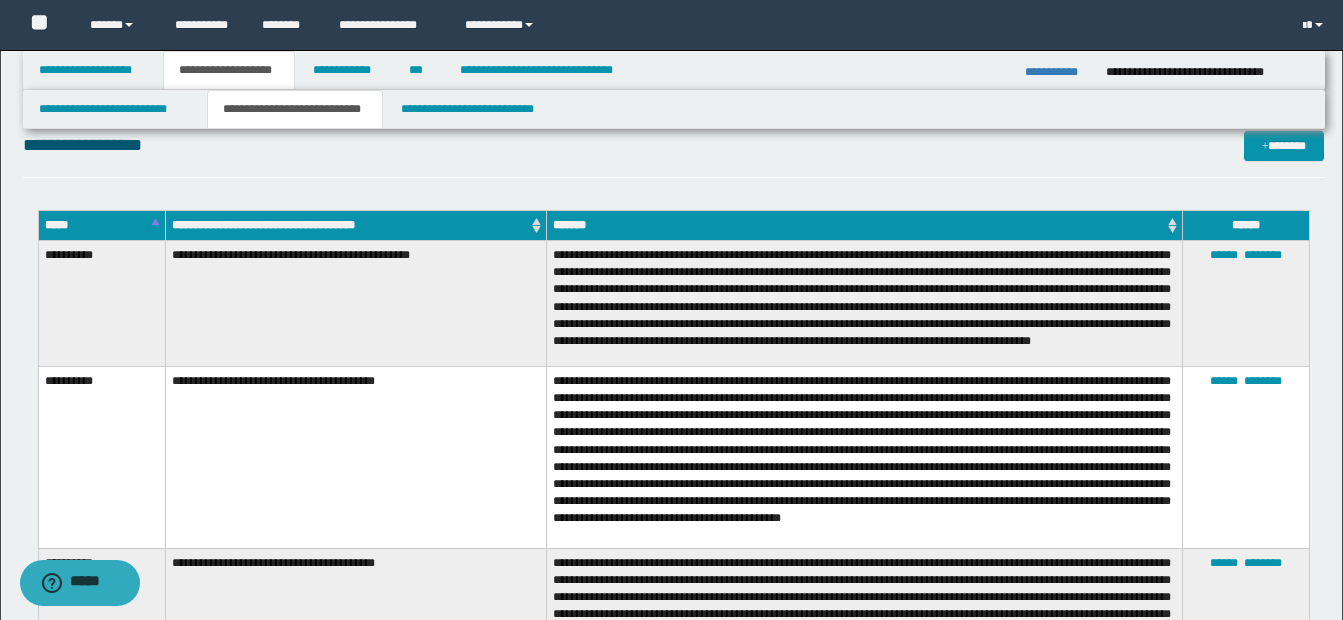 scroll, scrollTop: 700, scrollLeft: 0, axis: vertical 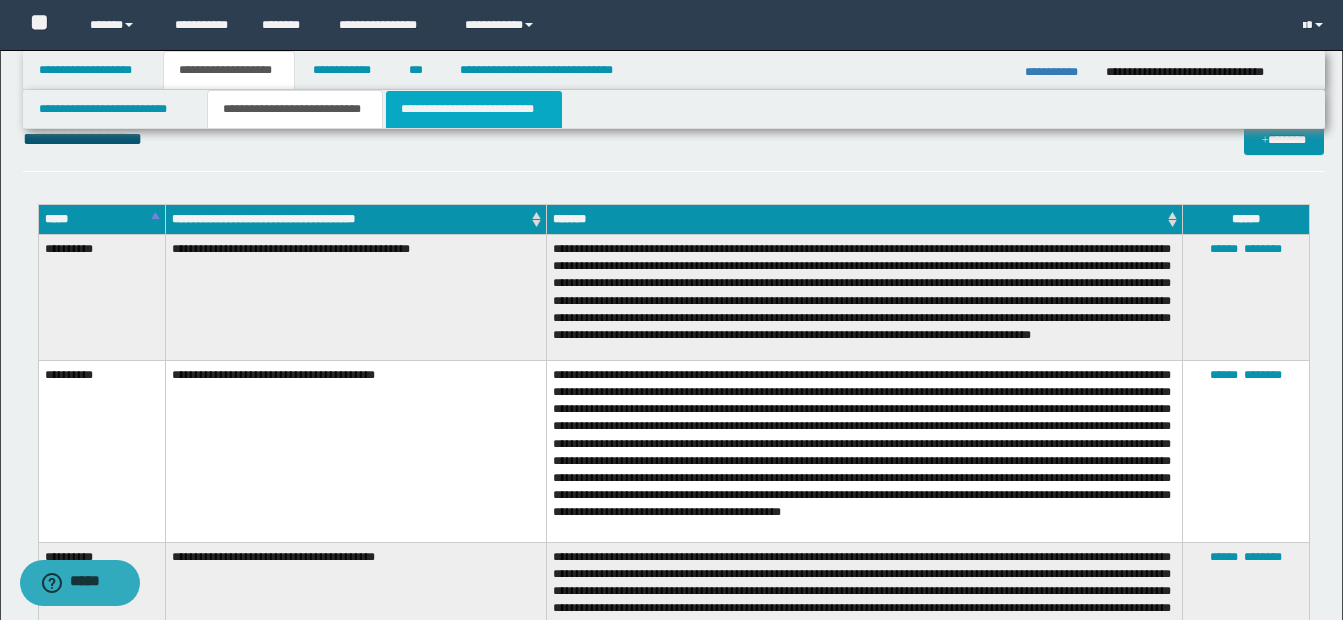 click on "**********" at bounding box center [474, 109] 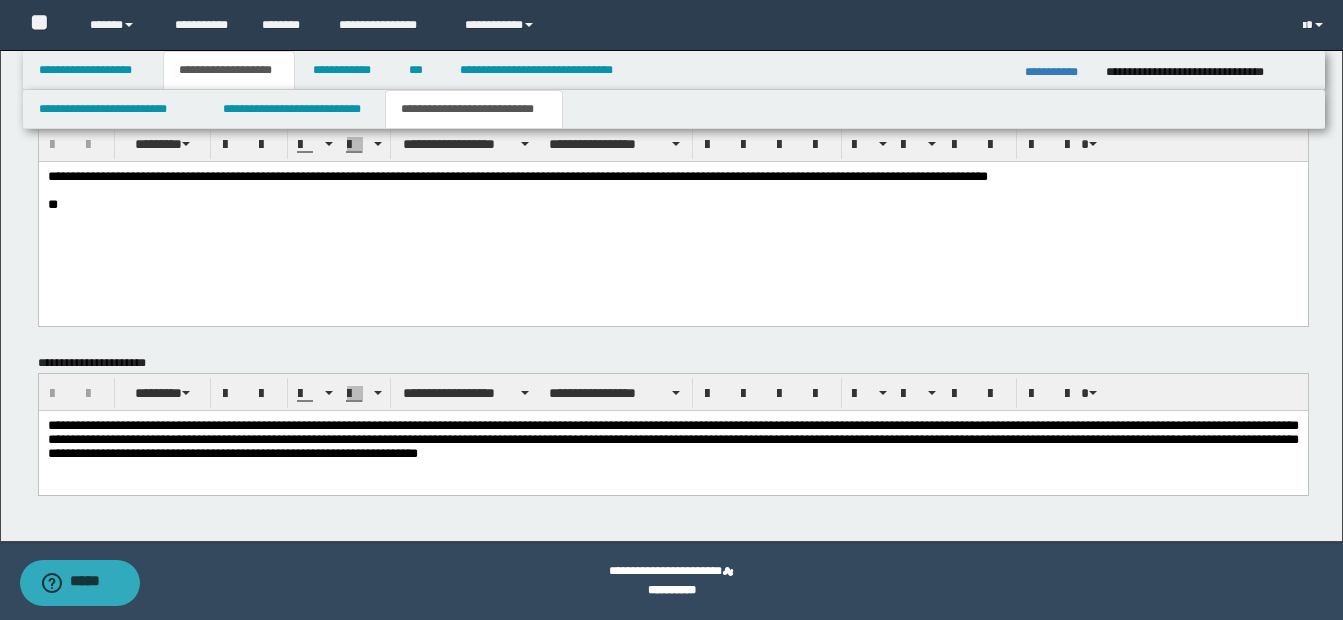 scroll, scrollTop: 1072, scrollLeft: 0, axis: vertical 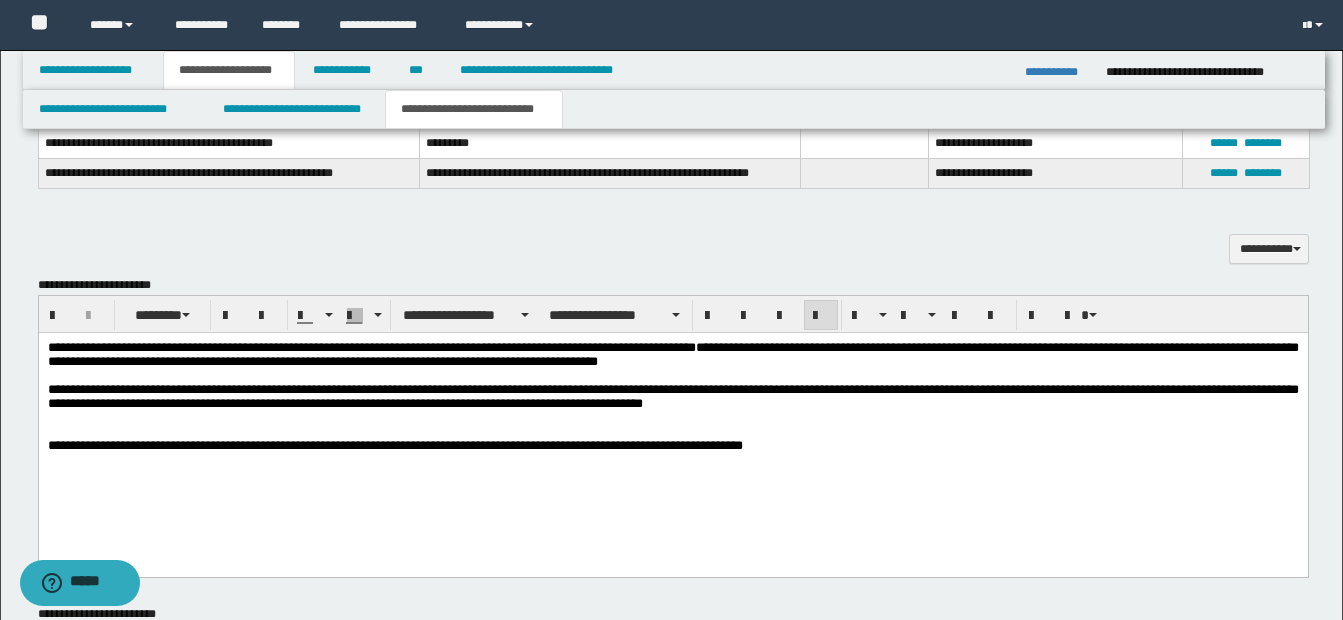 click on "**********" at bounding box center [672, 396] 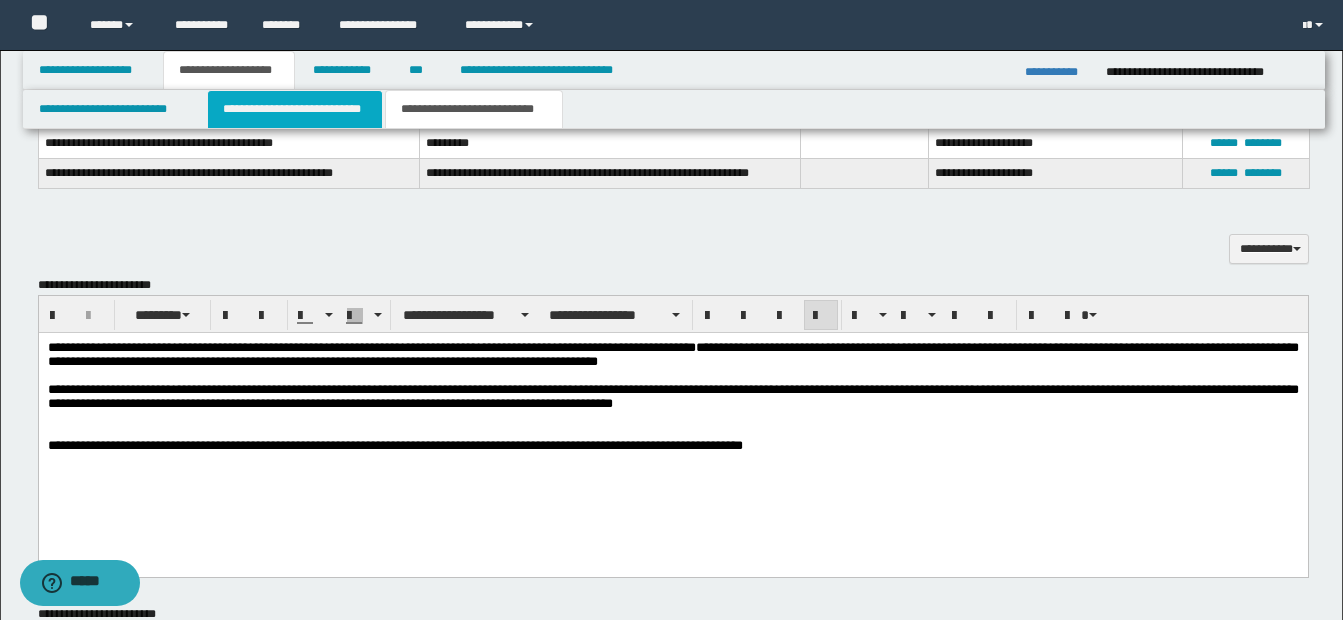 click on "**********" at bounding box center [295, 109] 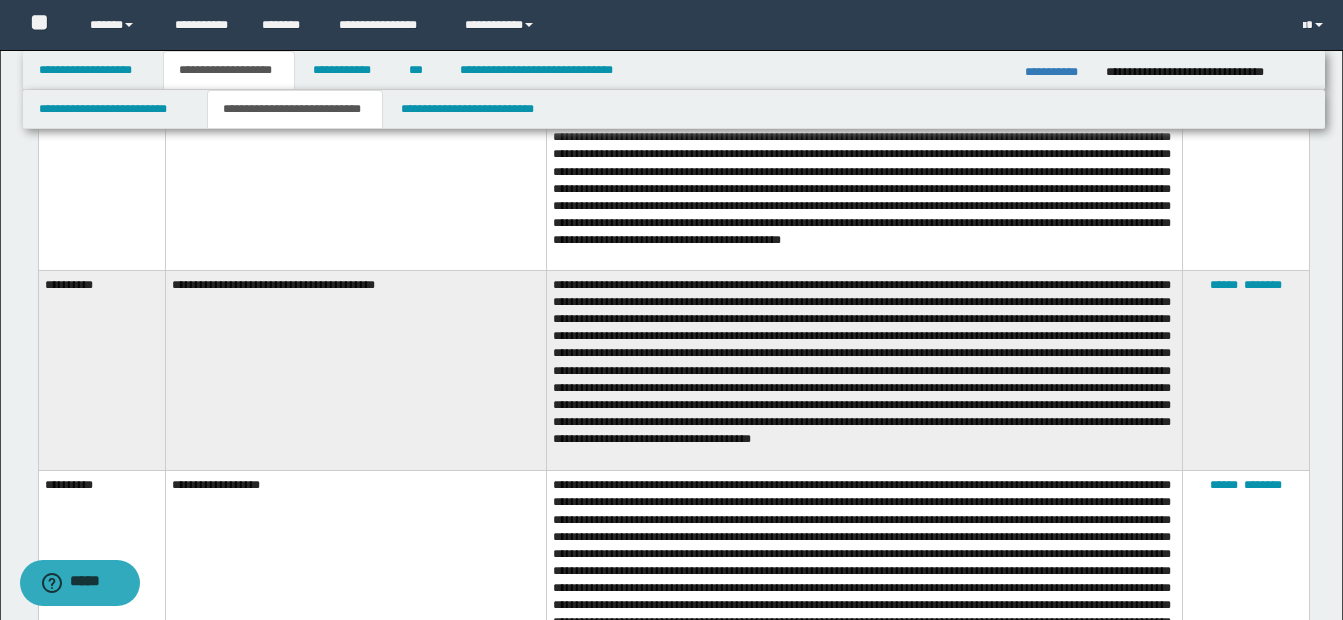 scroll, scrollTop: 772, scrollLeft: 0, axis: vertical 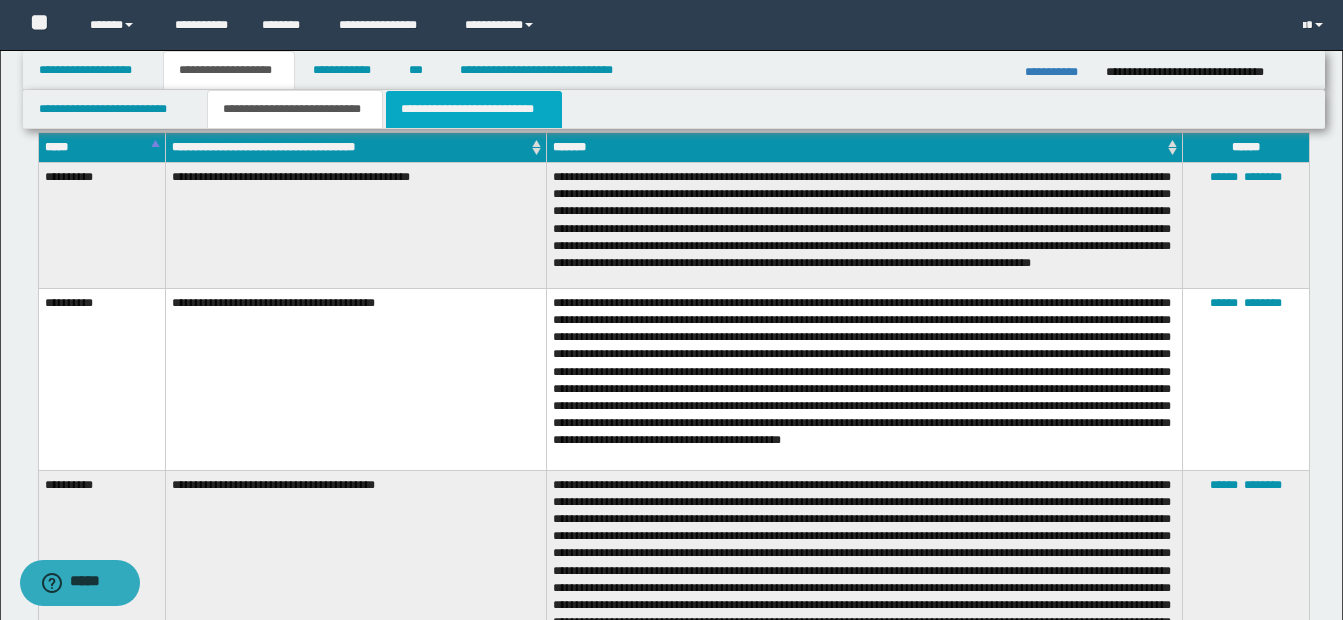 click on "**********" at bounding box center (474, 109) 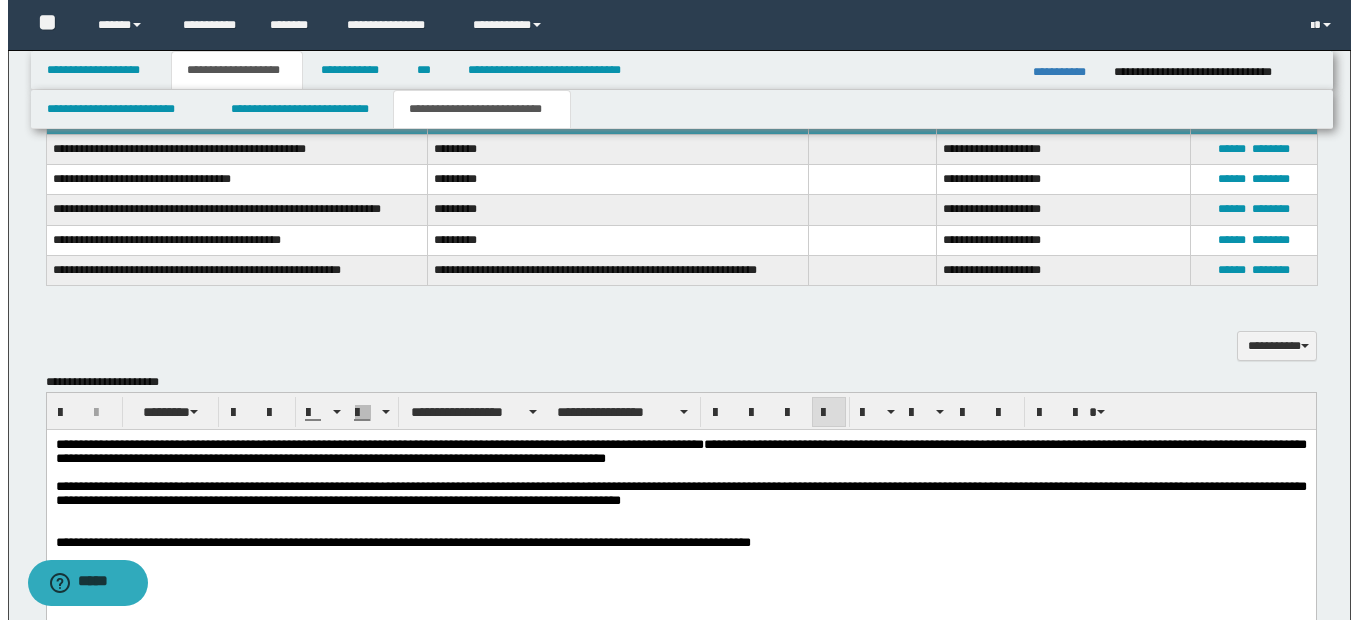 scroll, scrollTop: 1072, scrollLeft: 0, axis: vertical 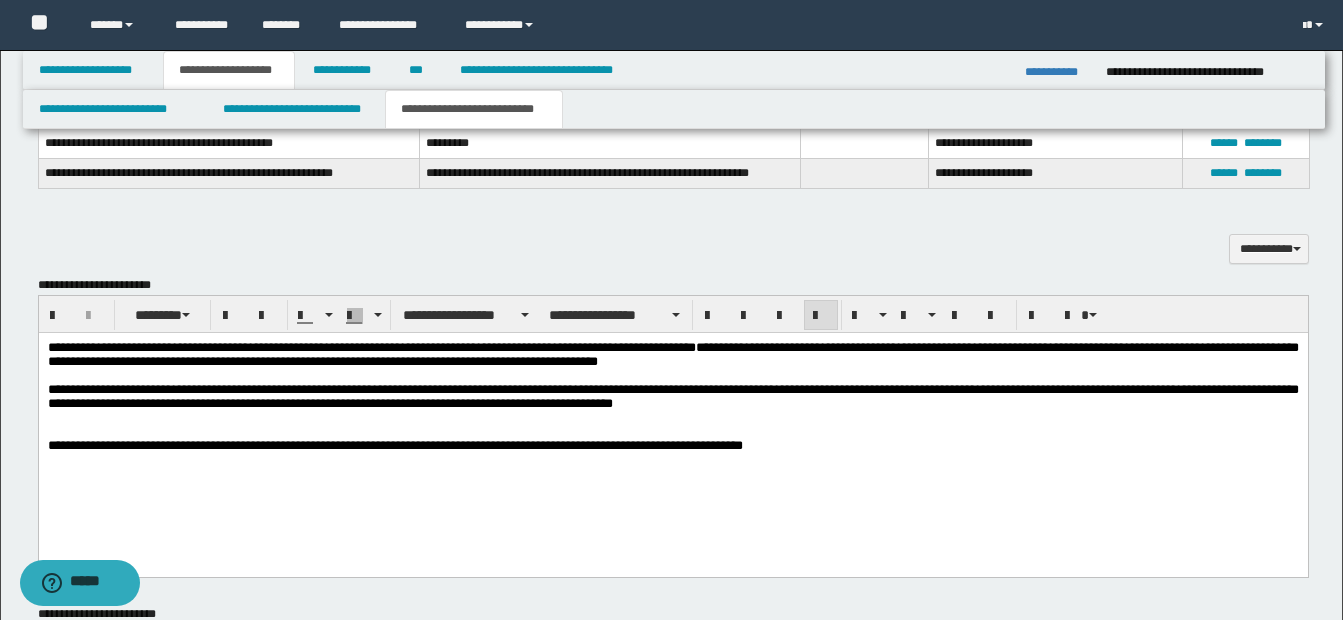 click on "**********" at bounding box center (672, 396) 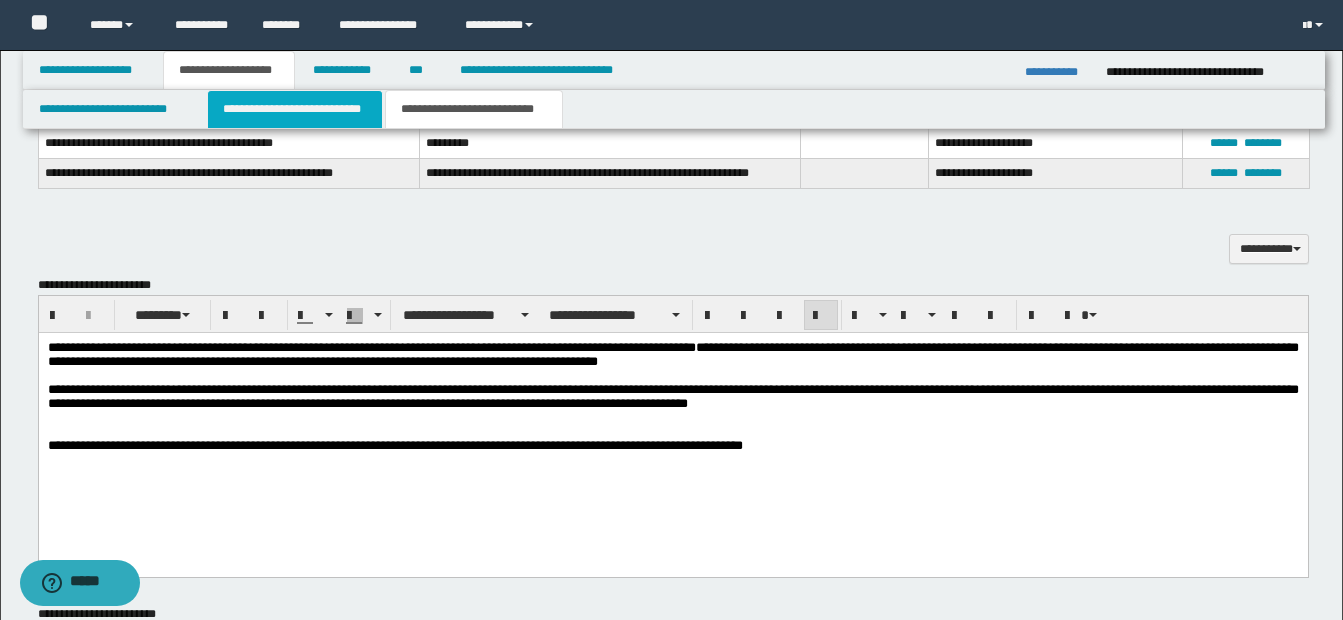 click on "**********" at bounding box center [295, 109] 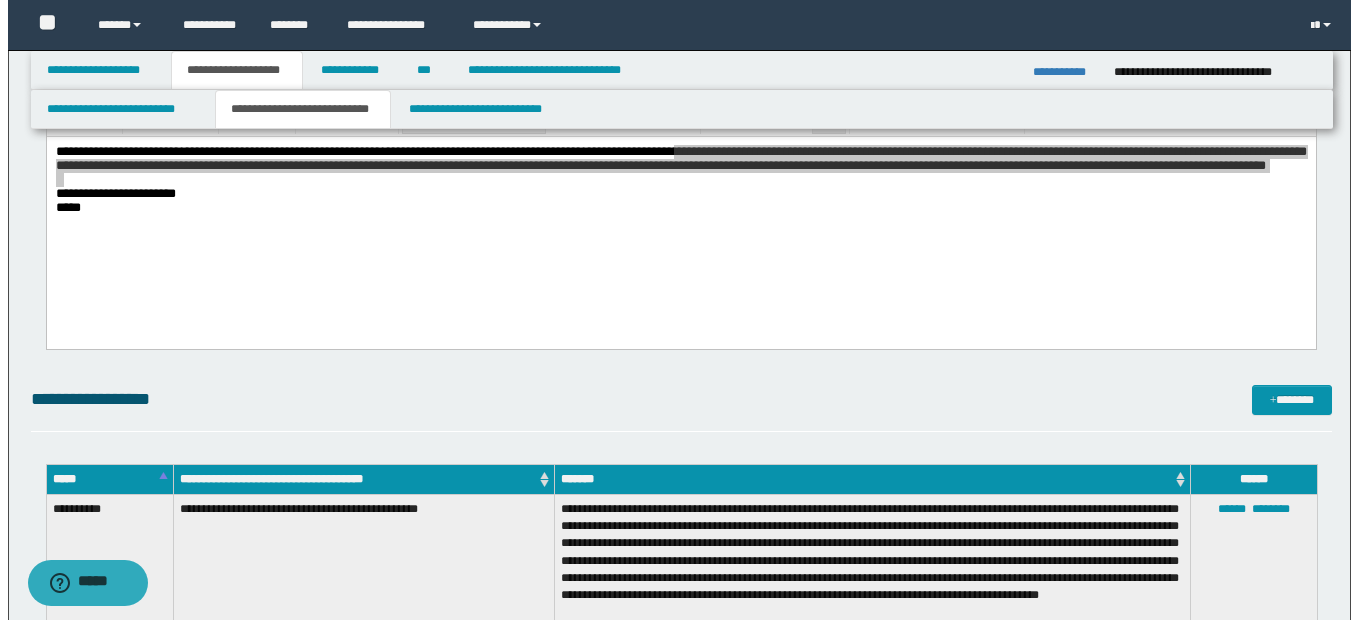 scroll, scrollTop: 0, scrollLeft: 0, axis: both 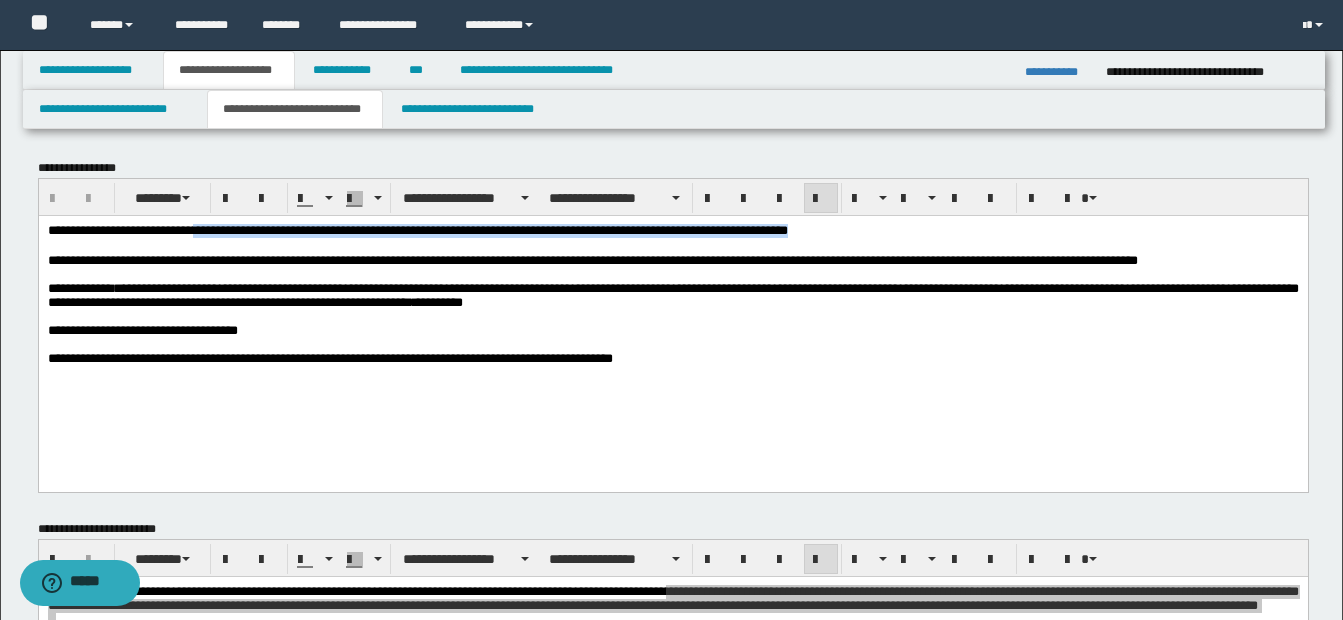 drag, startPoint x: 204, startPoint y: 232, endPoint x: 973, endPoint y: 233, distance: 769.0007 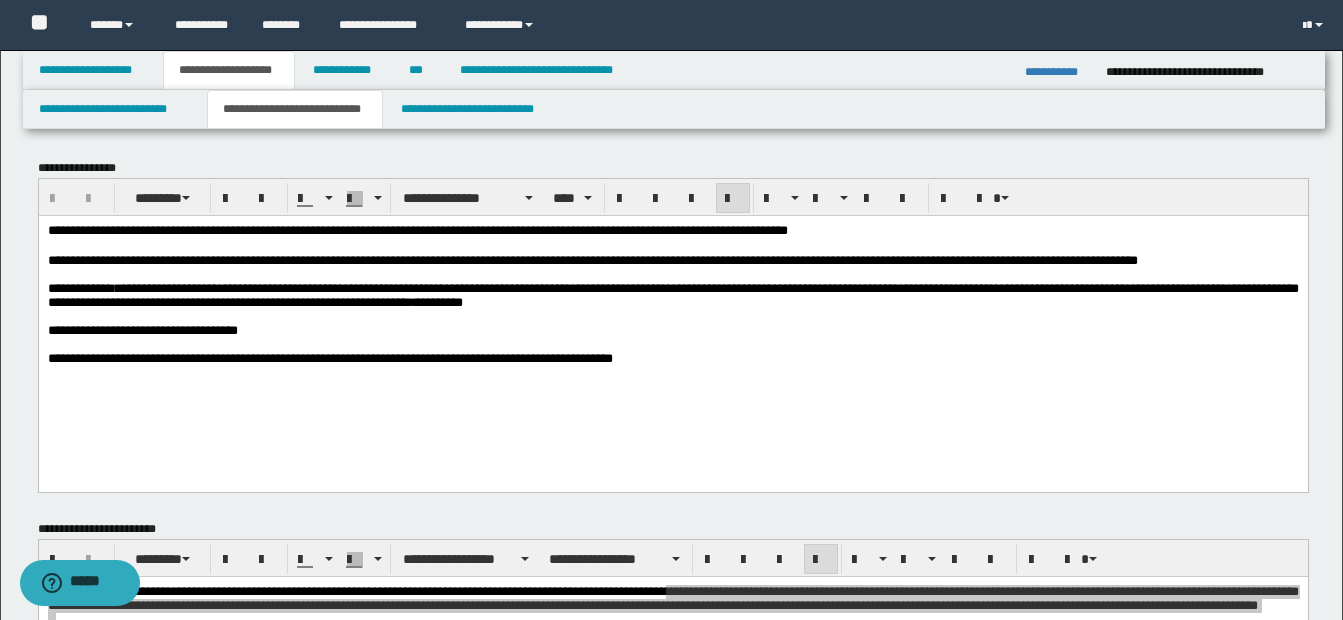 click on "**********" at bounding box center (722, 259) 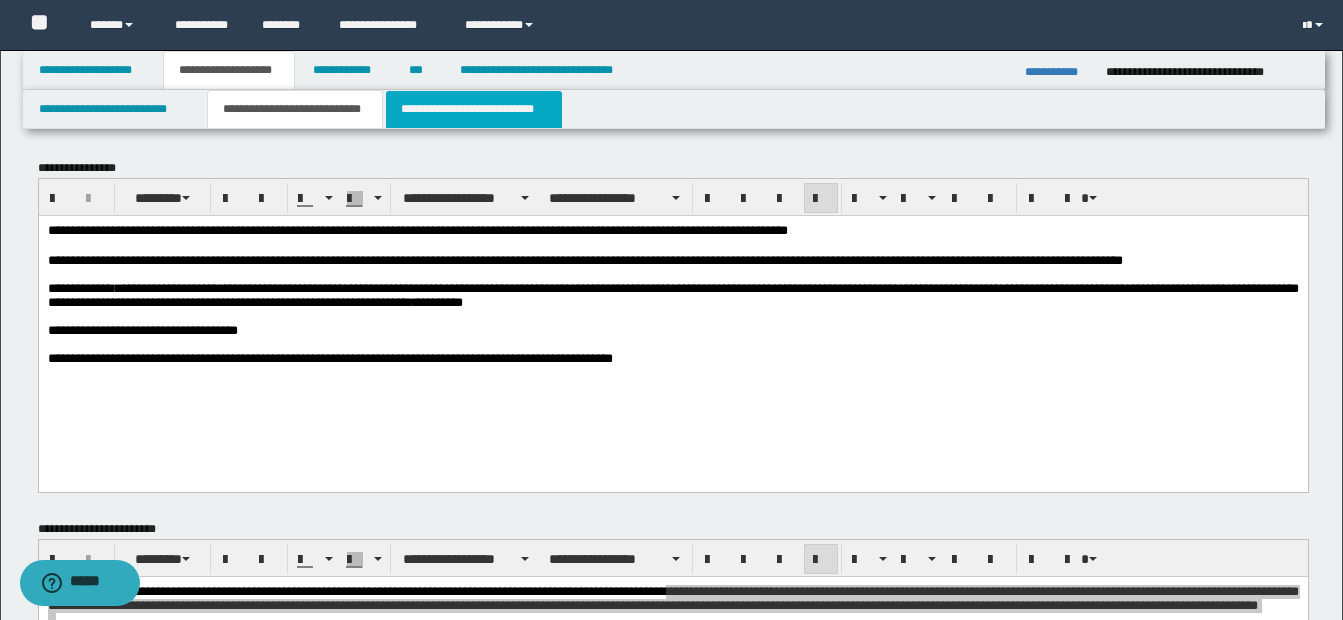 click on "**********" at bounding box center [474, 109] 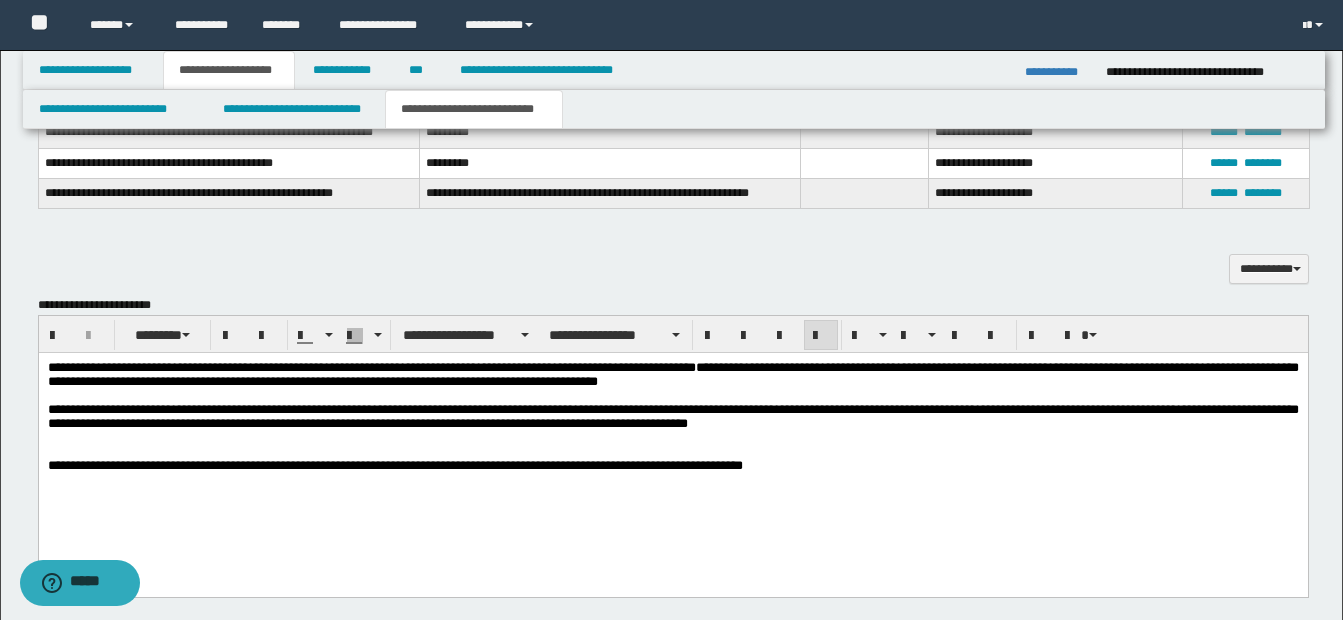 scroll, scrollTop: 1100, scrollLeft: 0, axis: vertical 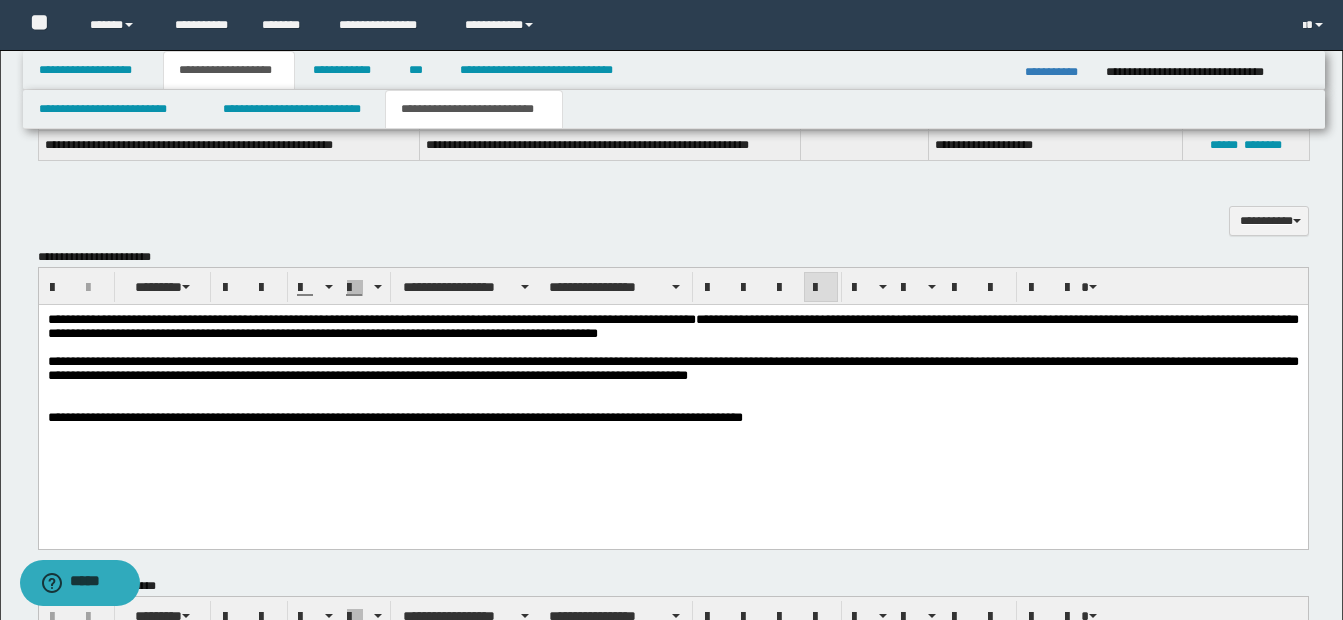 click on "***" at bounding box center (653, 319) 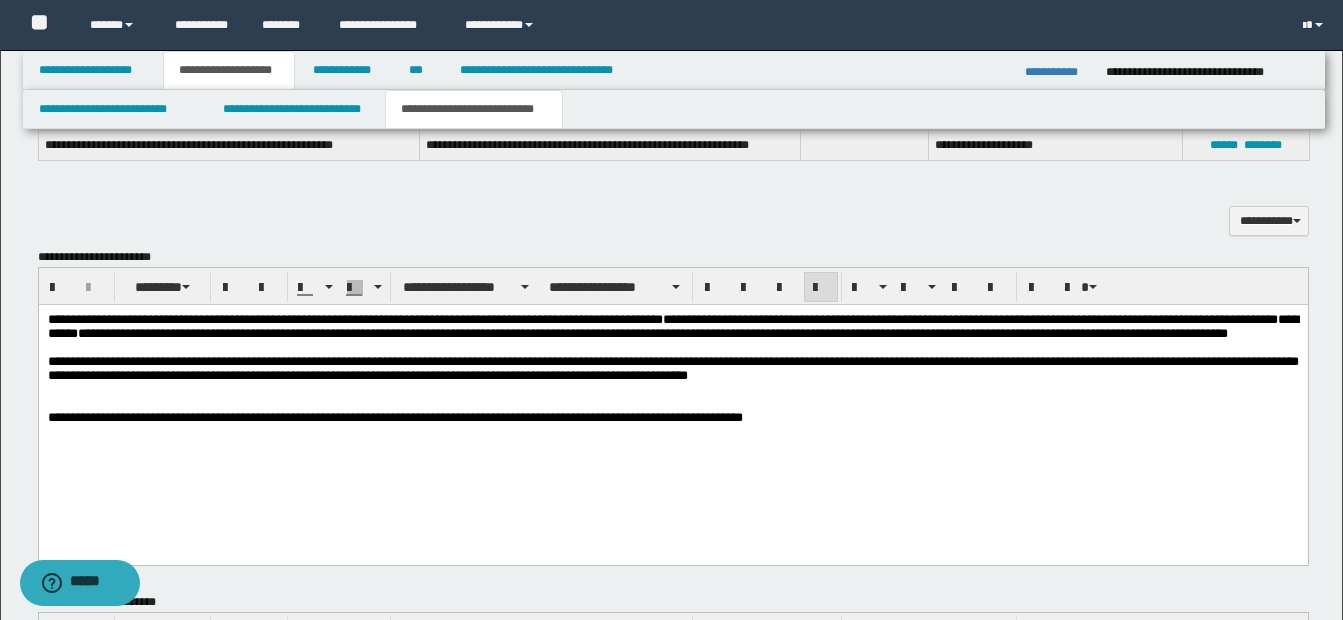 click on "**********" at bounding box center (672, 327) 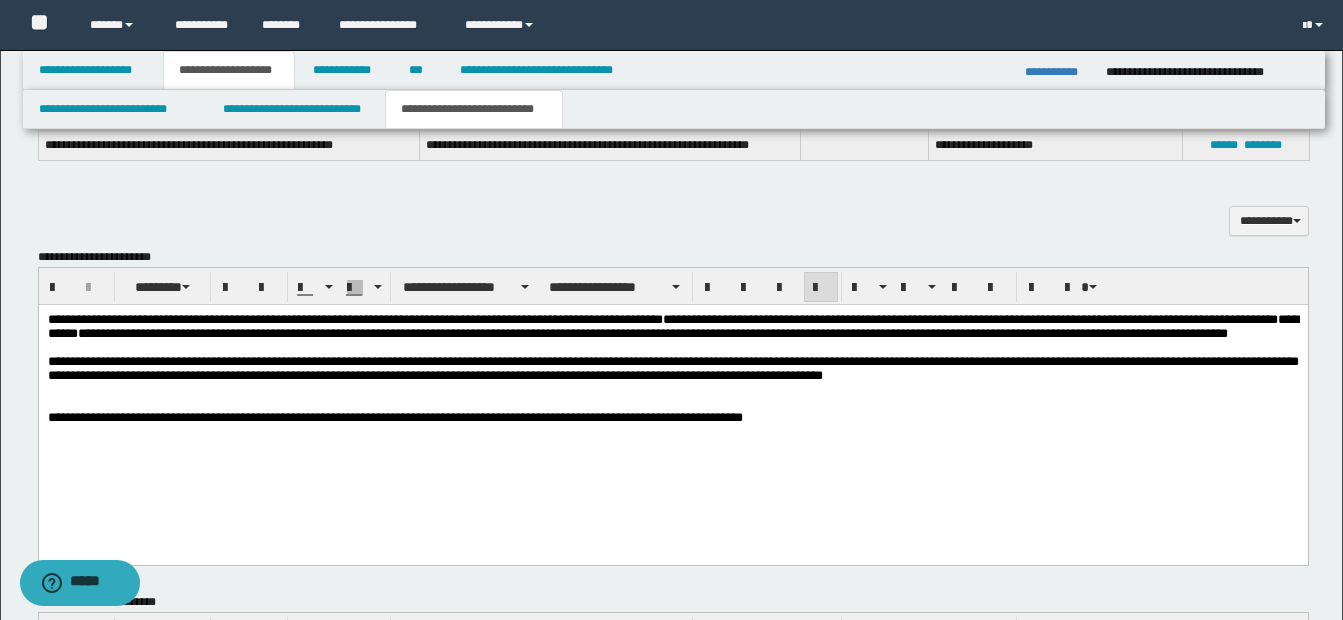 drag, startPoint x: 627, startPoint y: 380, endPoint x: 765, endPoint y: 894, distance: 532.20294 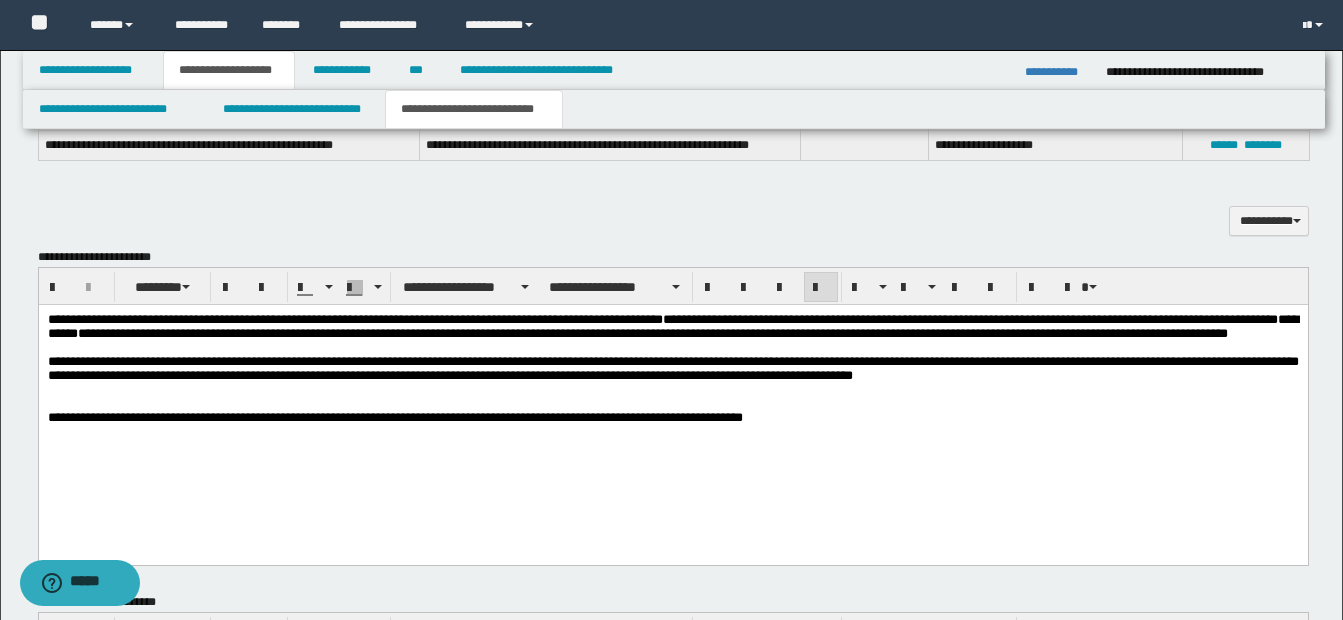 click on "**********" at bounding box center [672, 368] 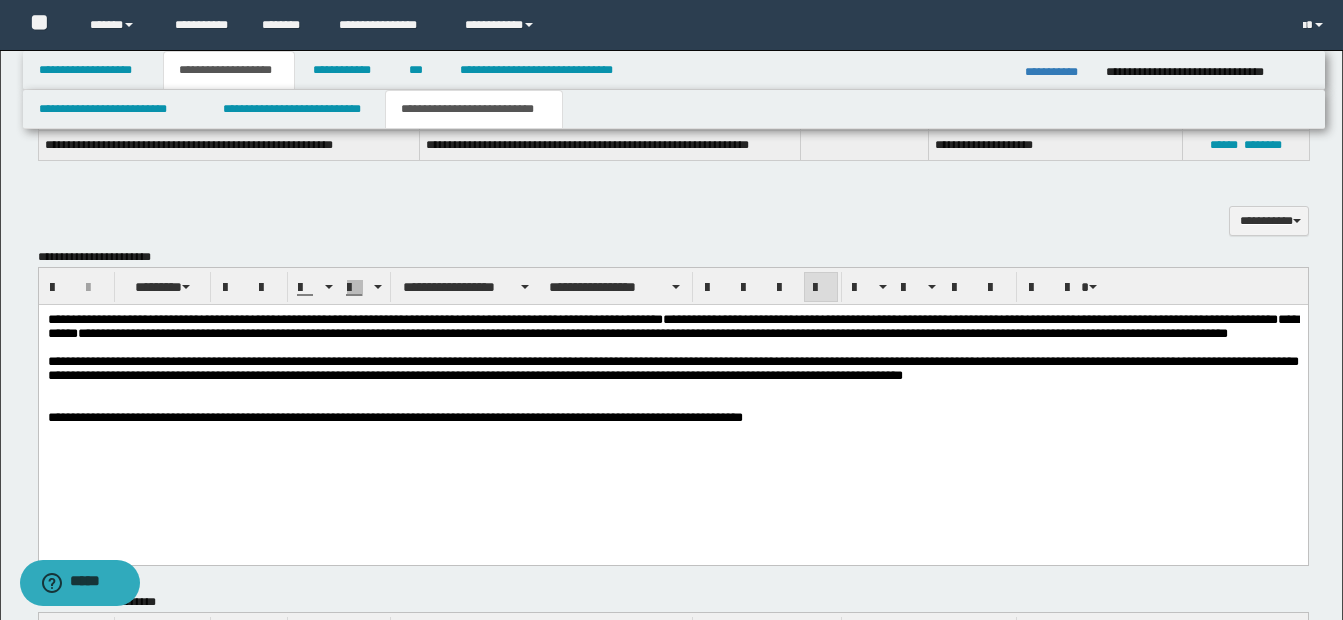 drag, startPoint x: 1049, startPoint y: 381, endPoint x: 1064, endPoint y: 392, distance: 18.601076 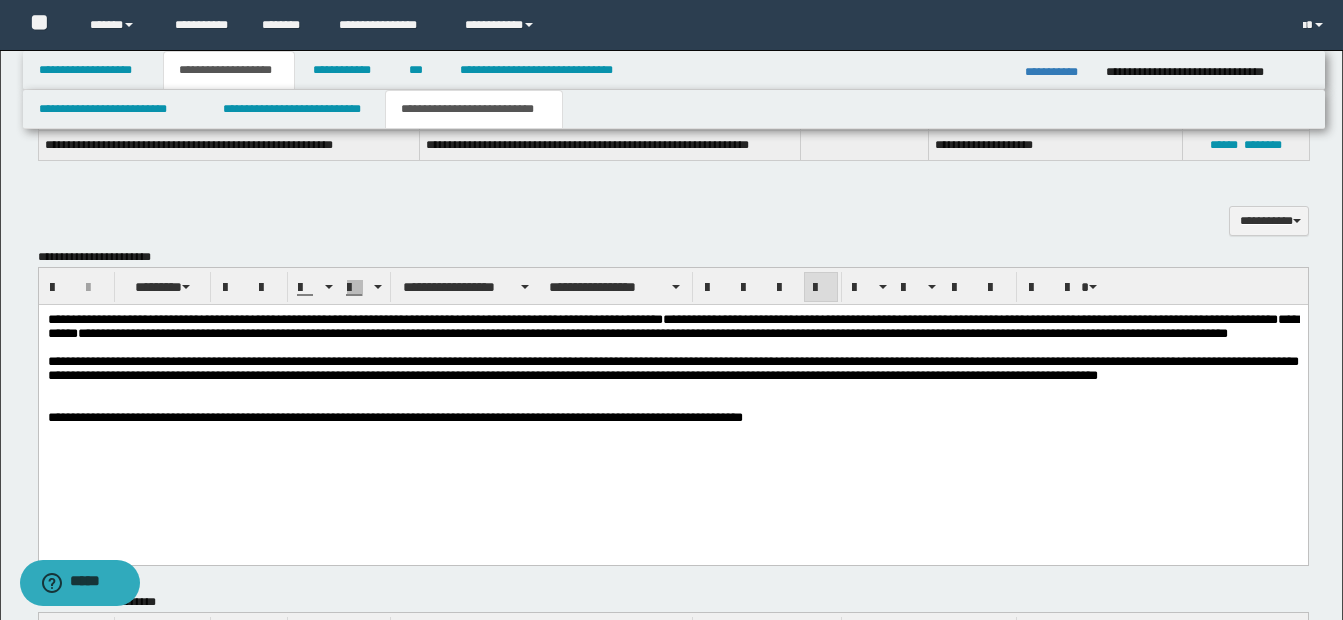 drag, startPoint x: 457, startPoint y: 402, endPoint x: 801, endPoint y: 885, distance: 592.97974 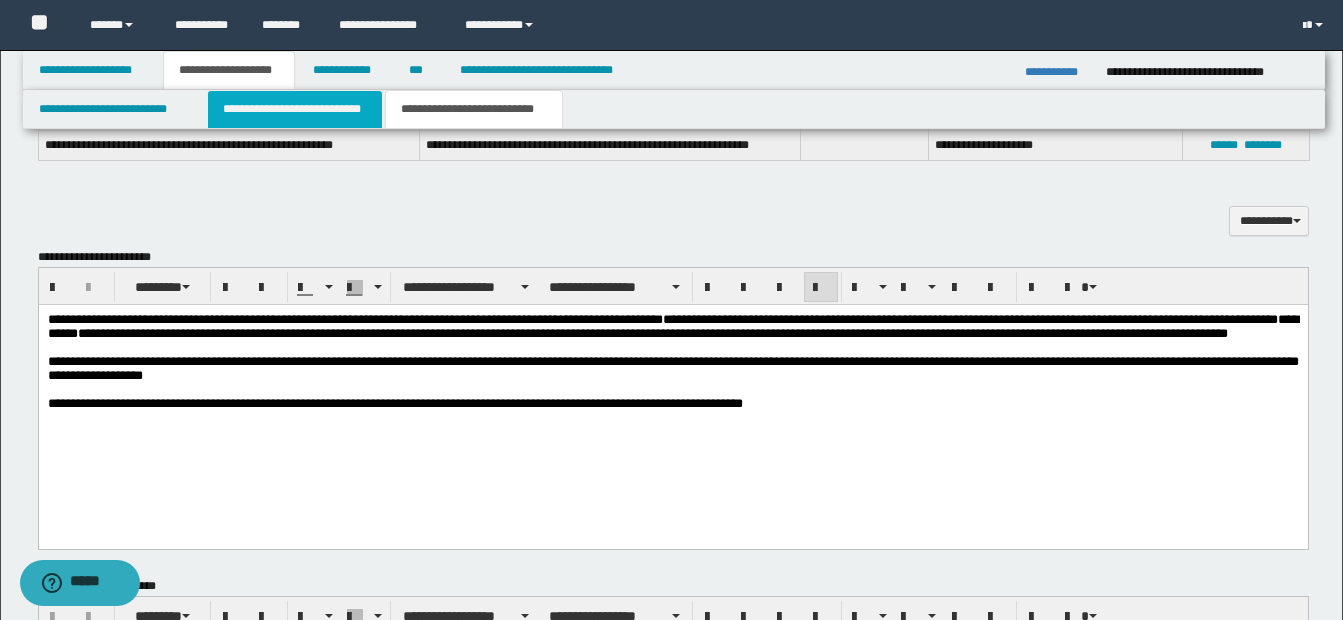 click on "**********" at bounding box center (295, 109) 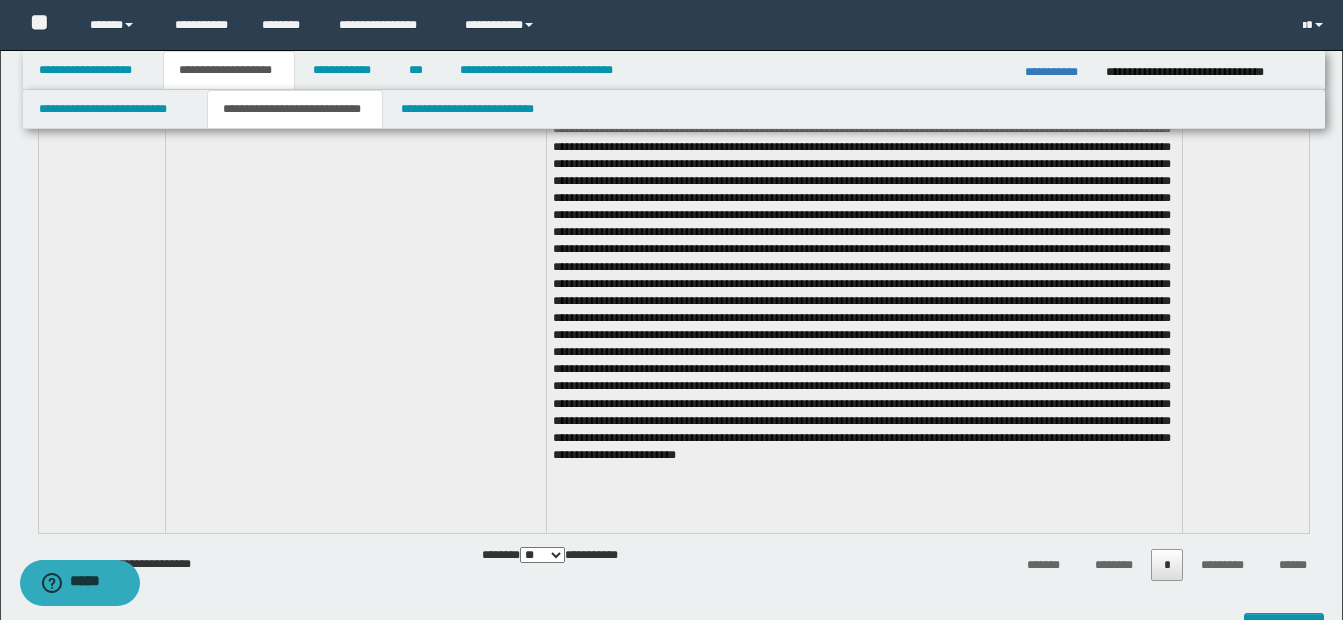 scroll, scrollTop: 2200, scrollLeft: 0, axis: vertical 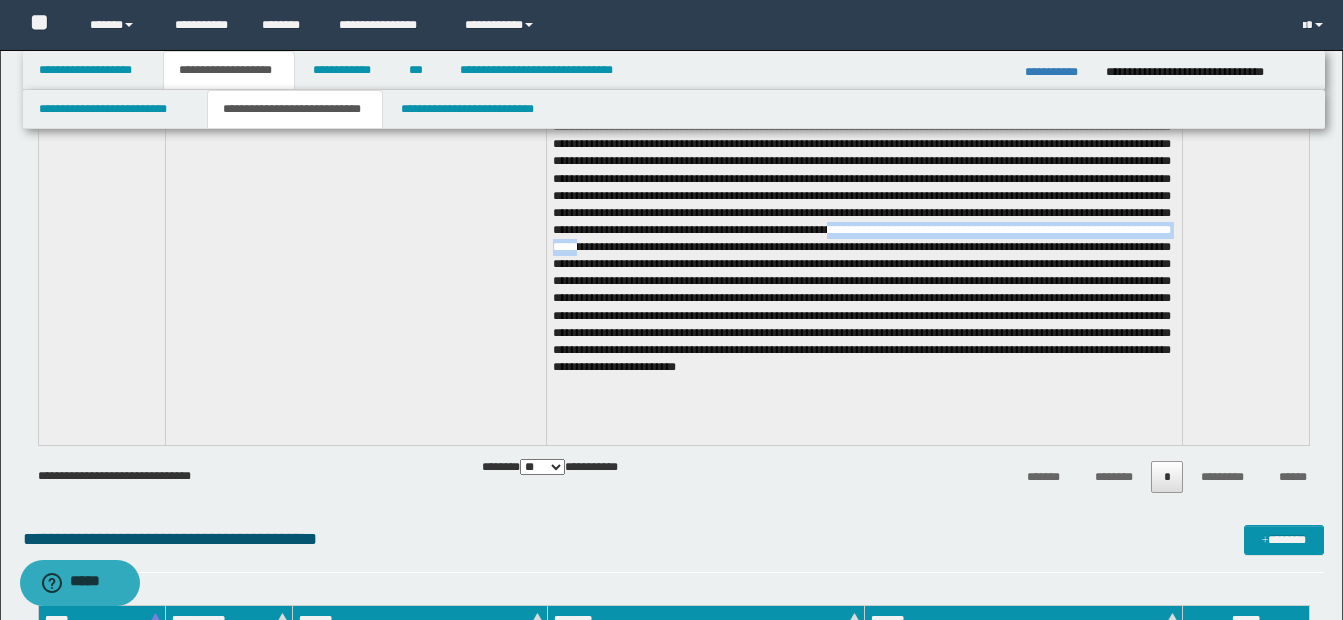drag, startPoint x: 706, startPoint y: 292, endPoint x: 1097, endPoint y: 291, distance: 391.00128 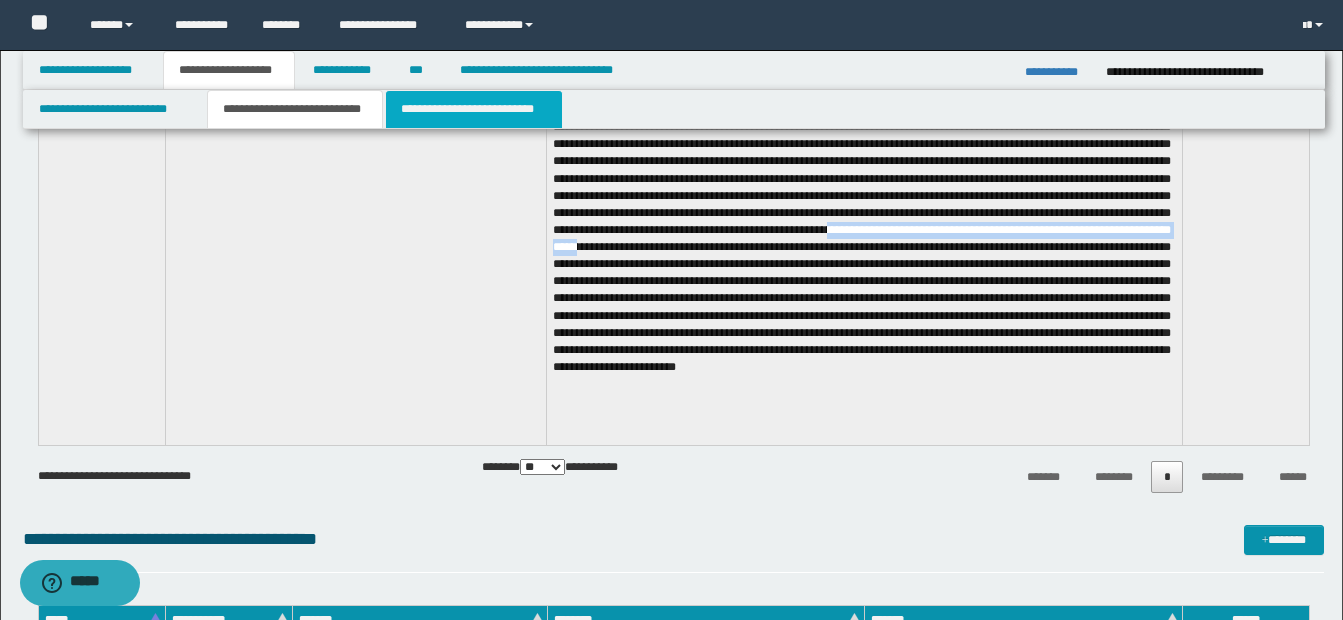 click on "**********" at bounding box center [474, 109] 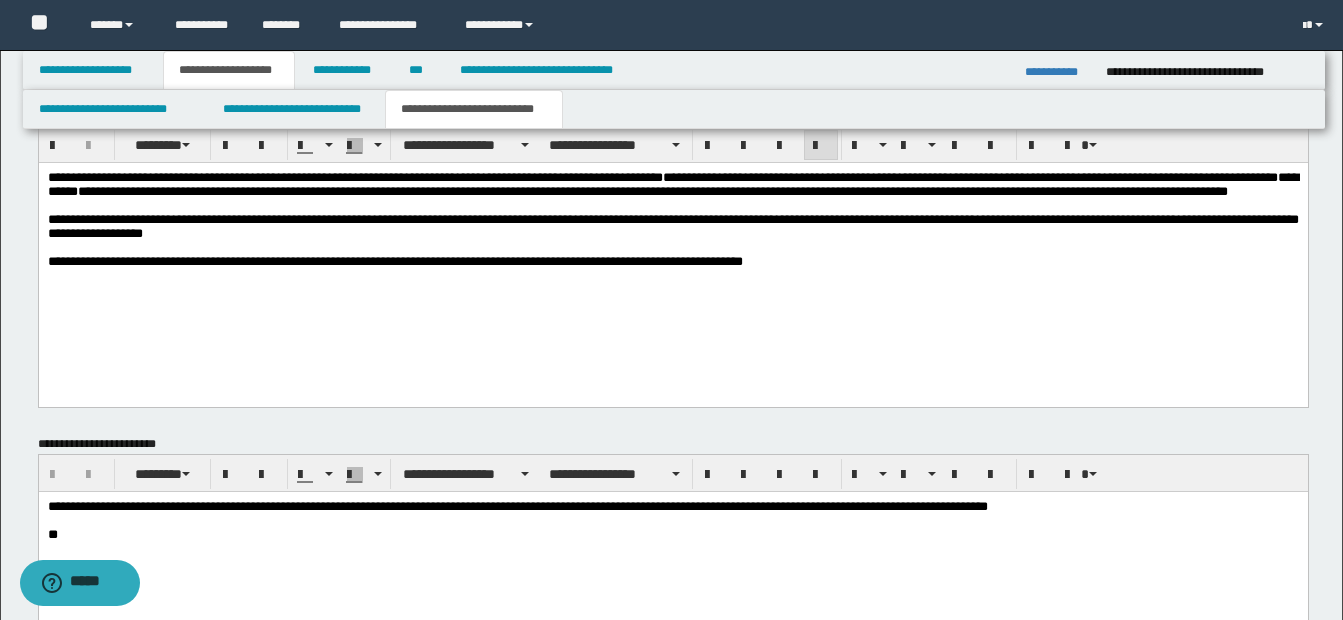scroll, scrollTop: 1172, scrollLeft: 0, axis: vertical 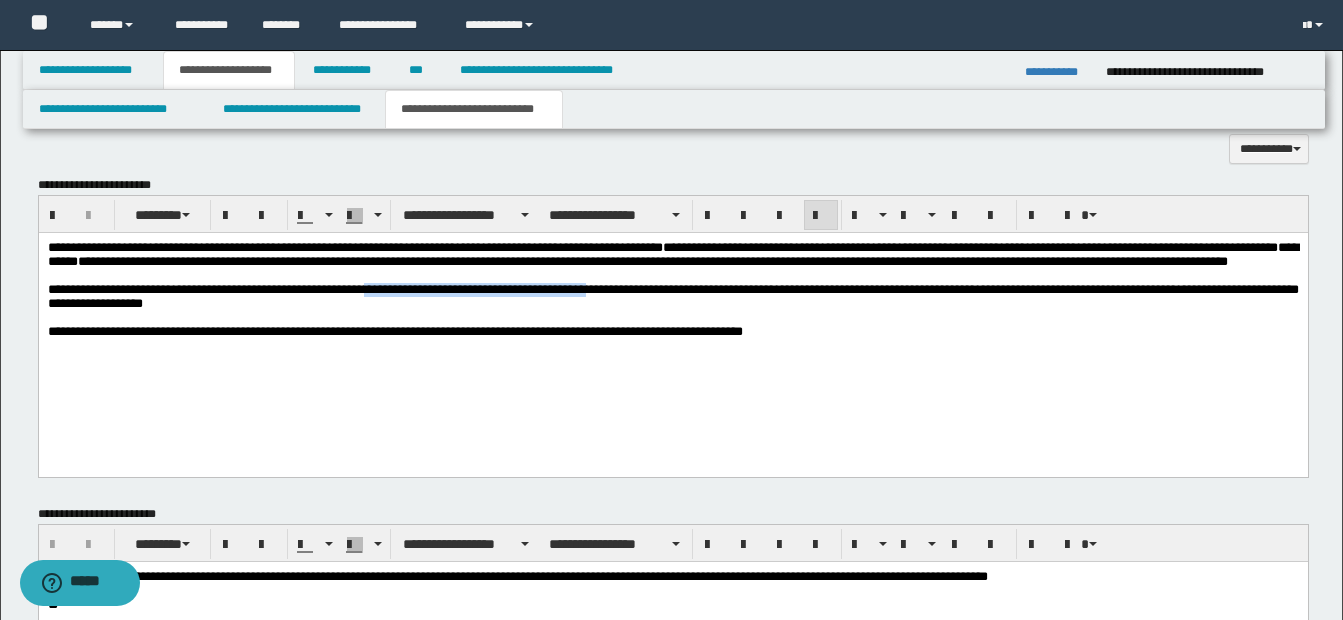 drag, startPoint x: 389, startPoint y: 310, endPoint x: 618, endPoint y: 313, distance: 229.01965 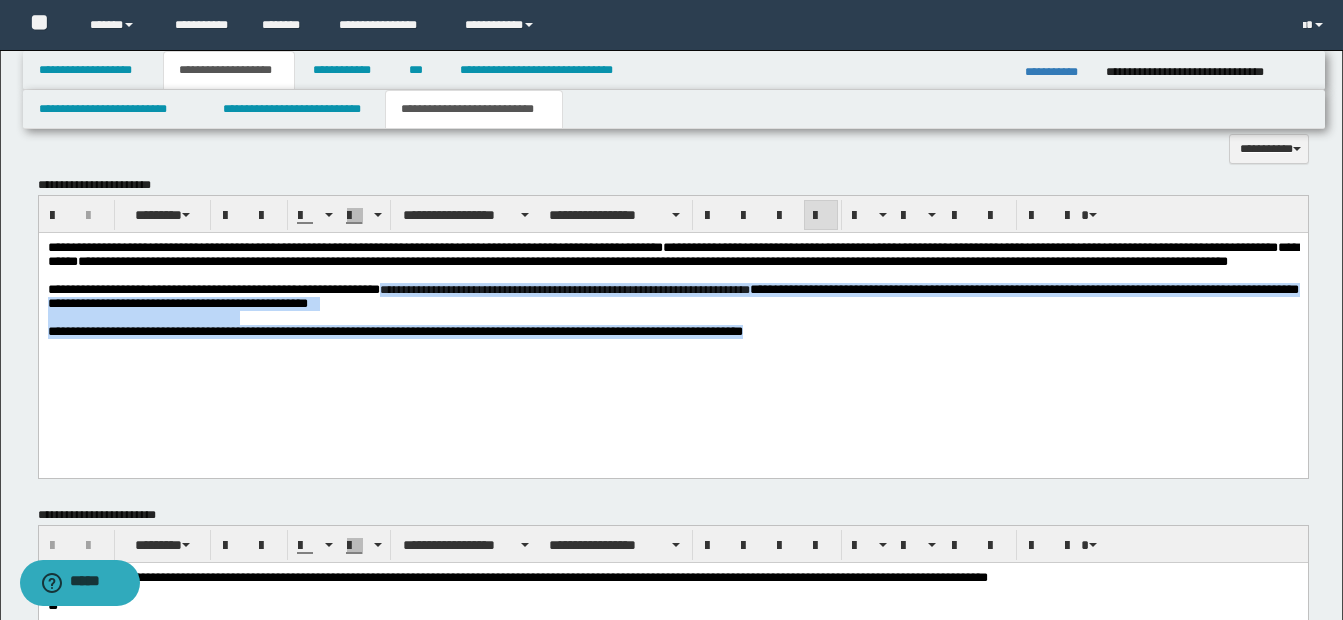 drag, startPoint x: 417, startPoint y: 310, endPoint x: 846, endPoint y: 374, distance: 433.74762 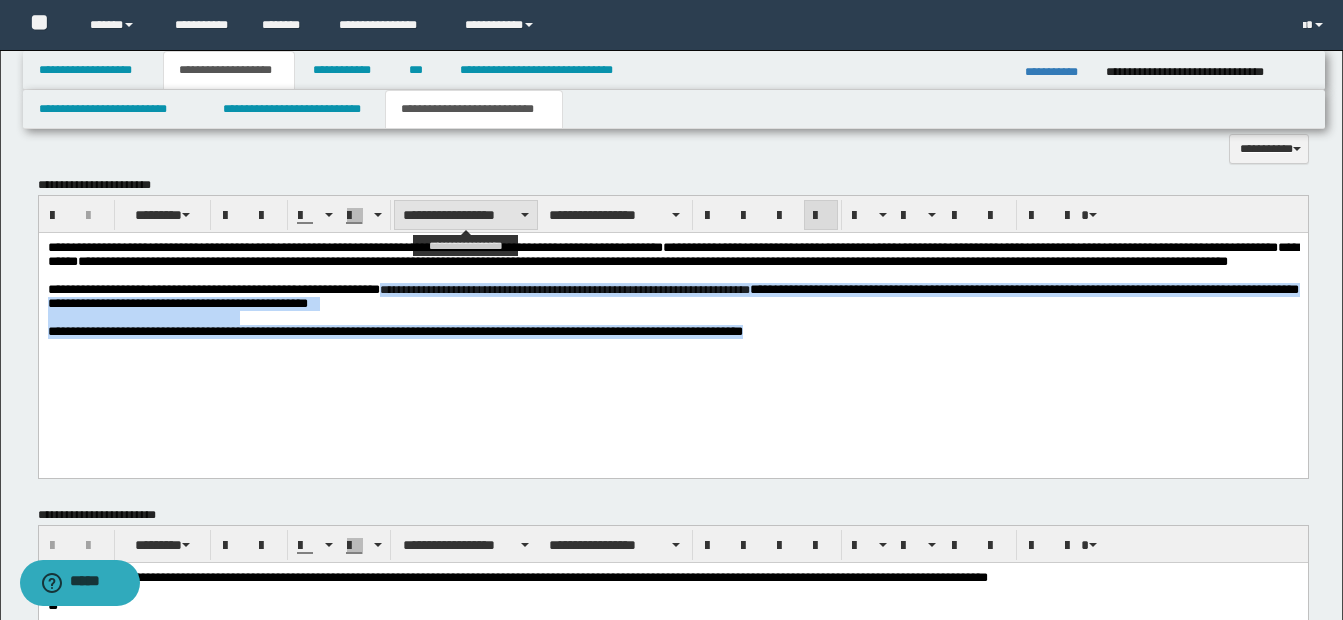 click on "**********" at bounding box center (466, 215) 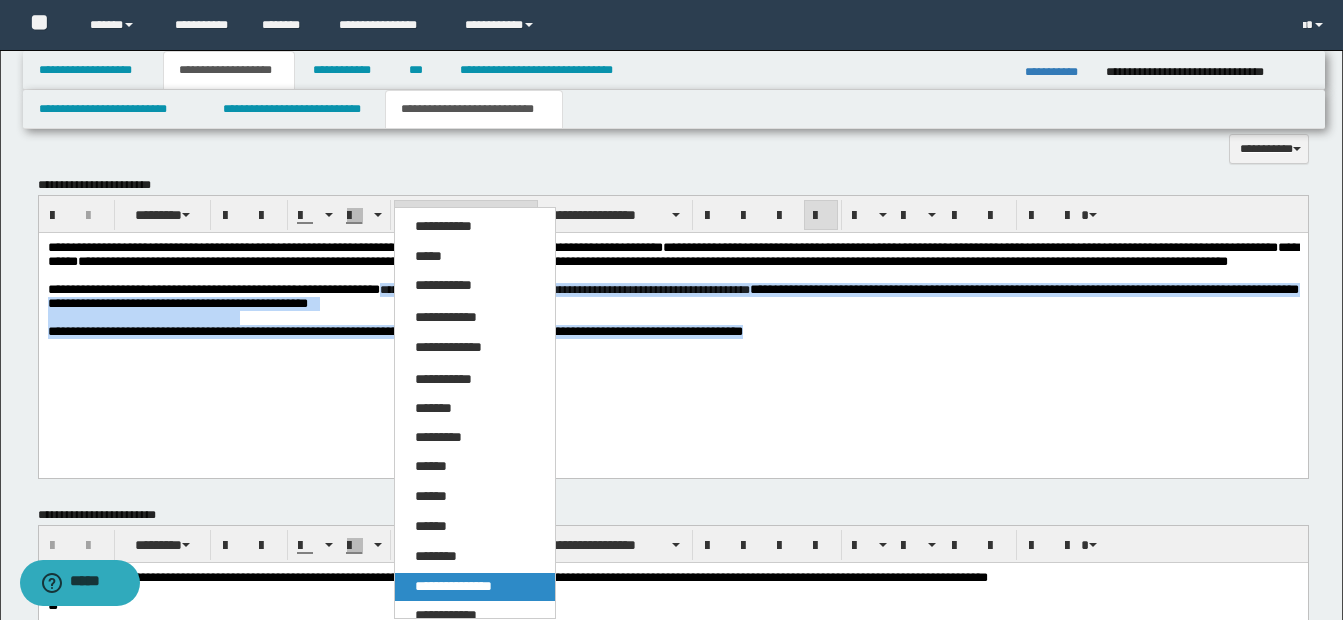 click on "**********" at bounding box center [475, 587] 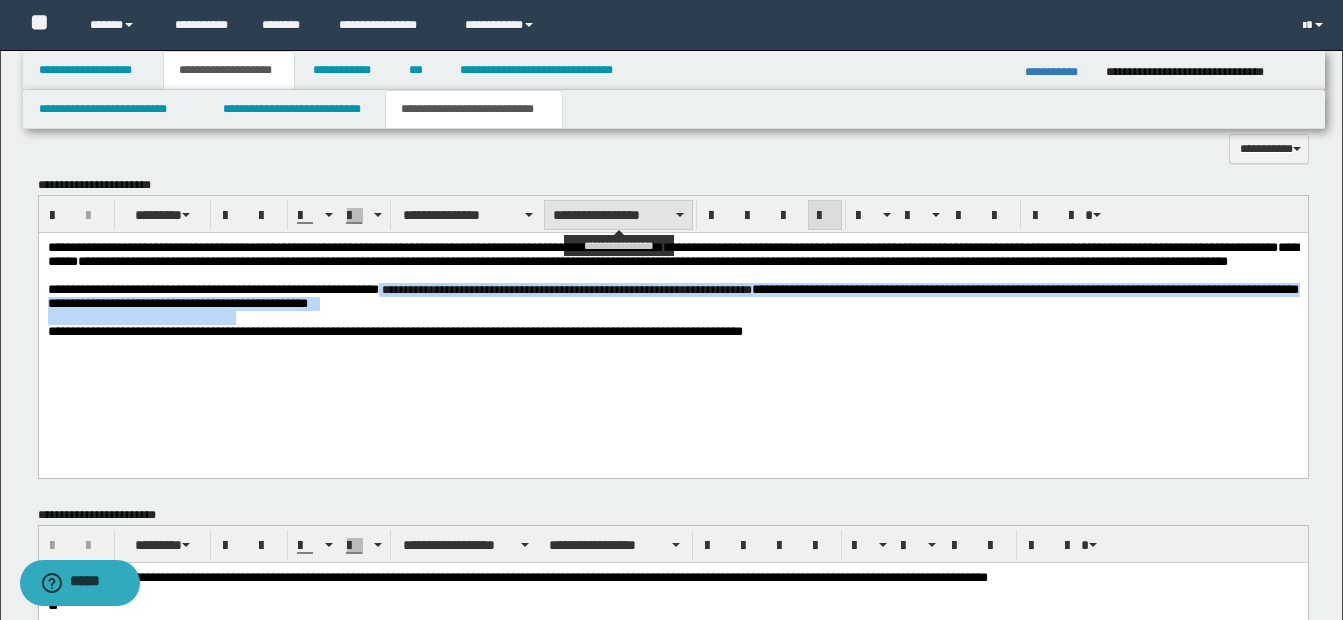 drag, startPoint x: 578, startPoint y: 205, endPoint x: 580, endPoint y: 226, distance: 21.095022 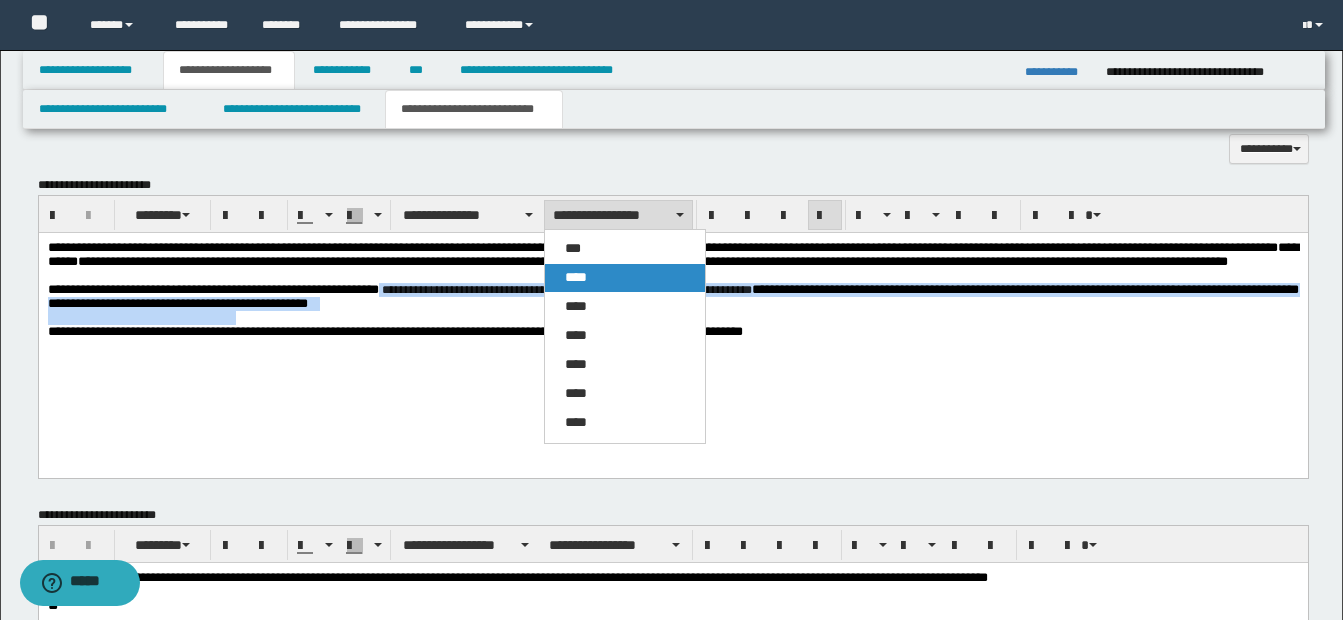 click on "****" at bounding box center [576, 277] 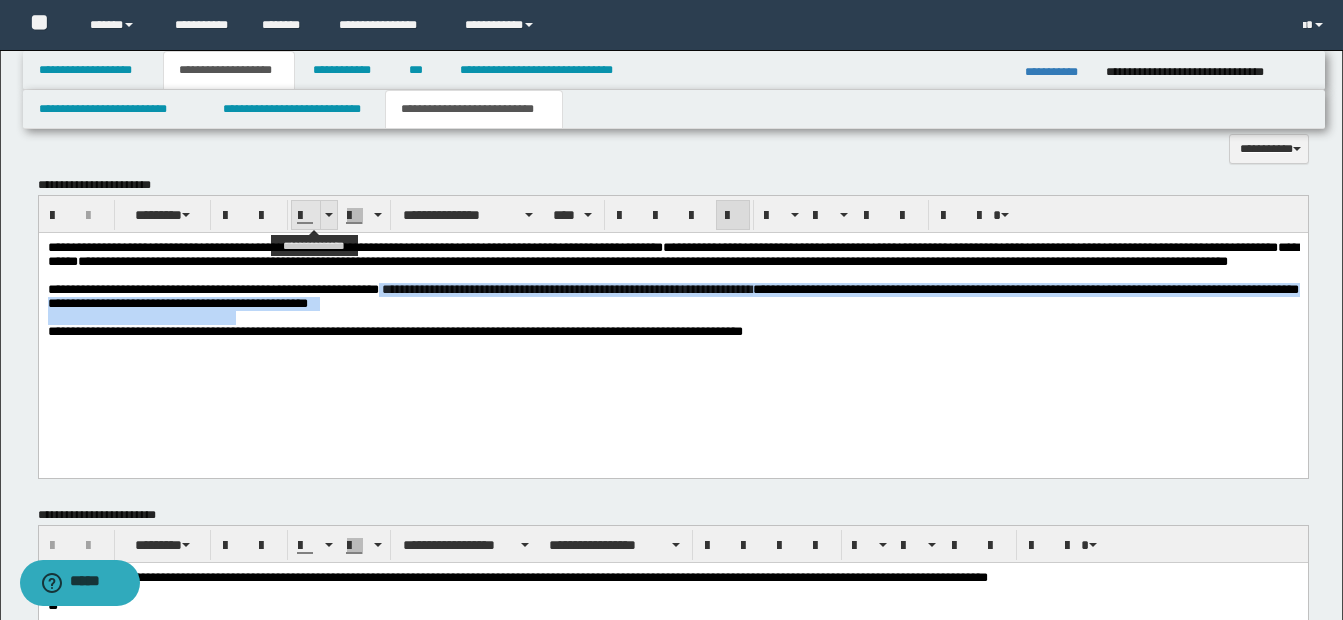 click at bounding box center (329, 215) 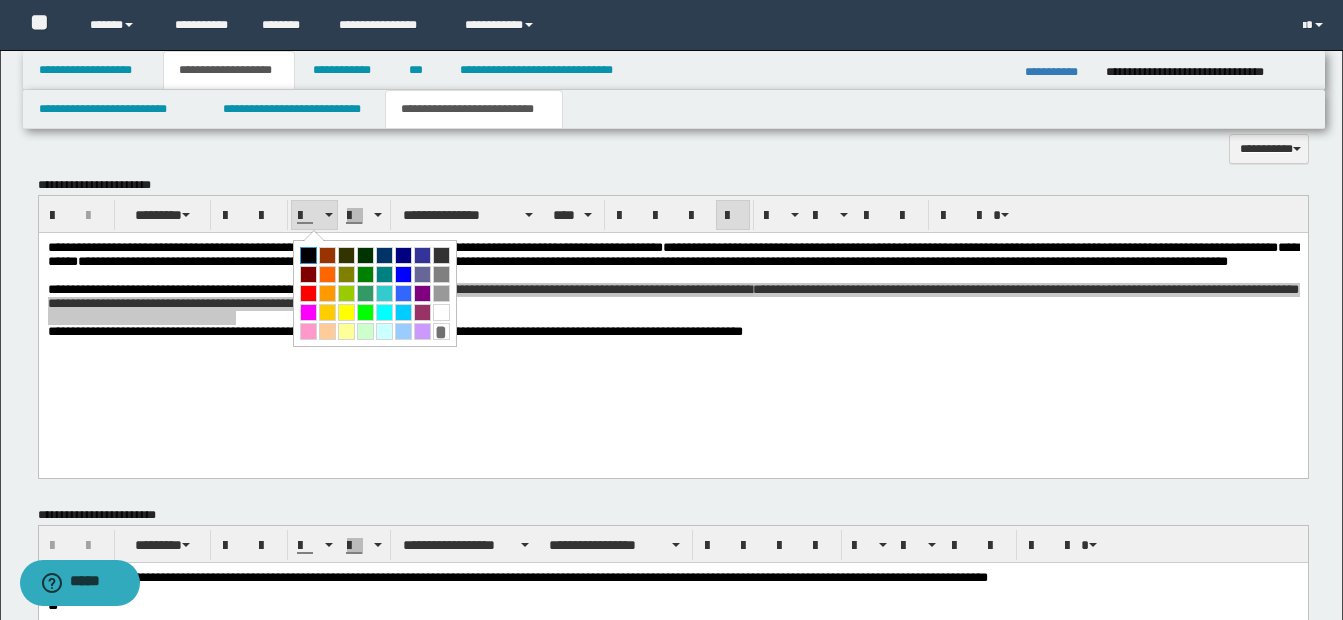 click at bounding box center (308, 255) 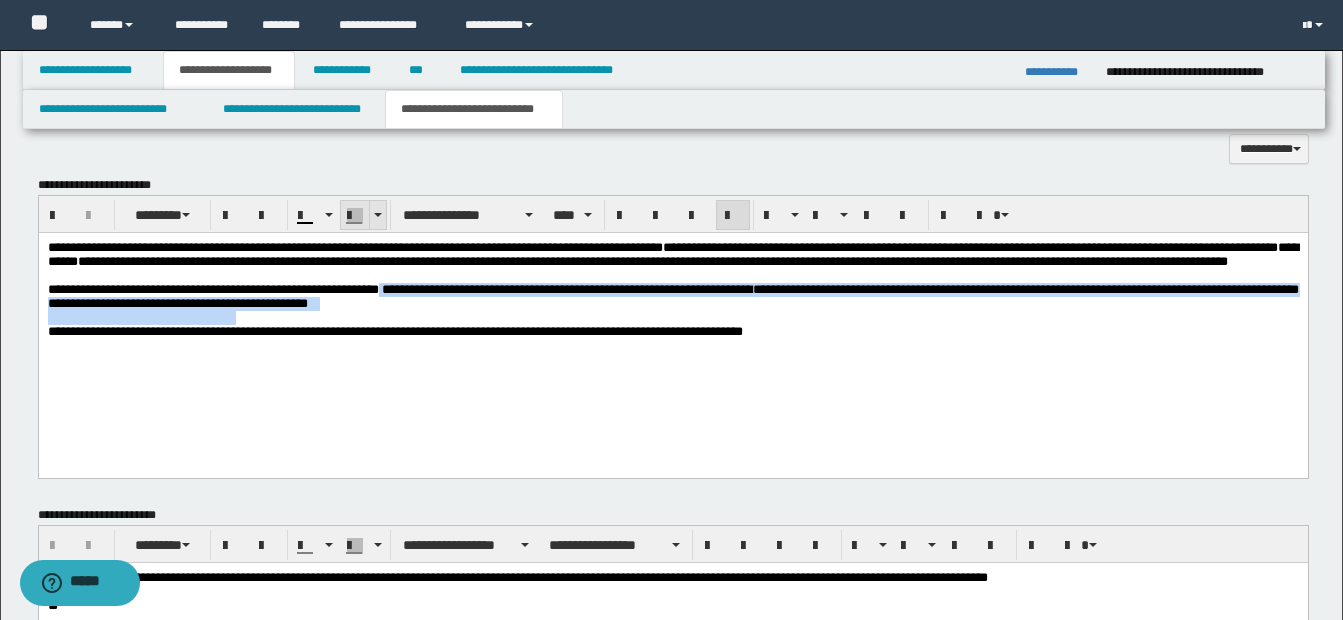 click at bounding box center (377, 215) 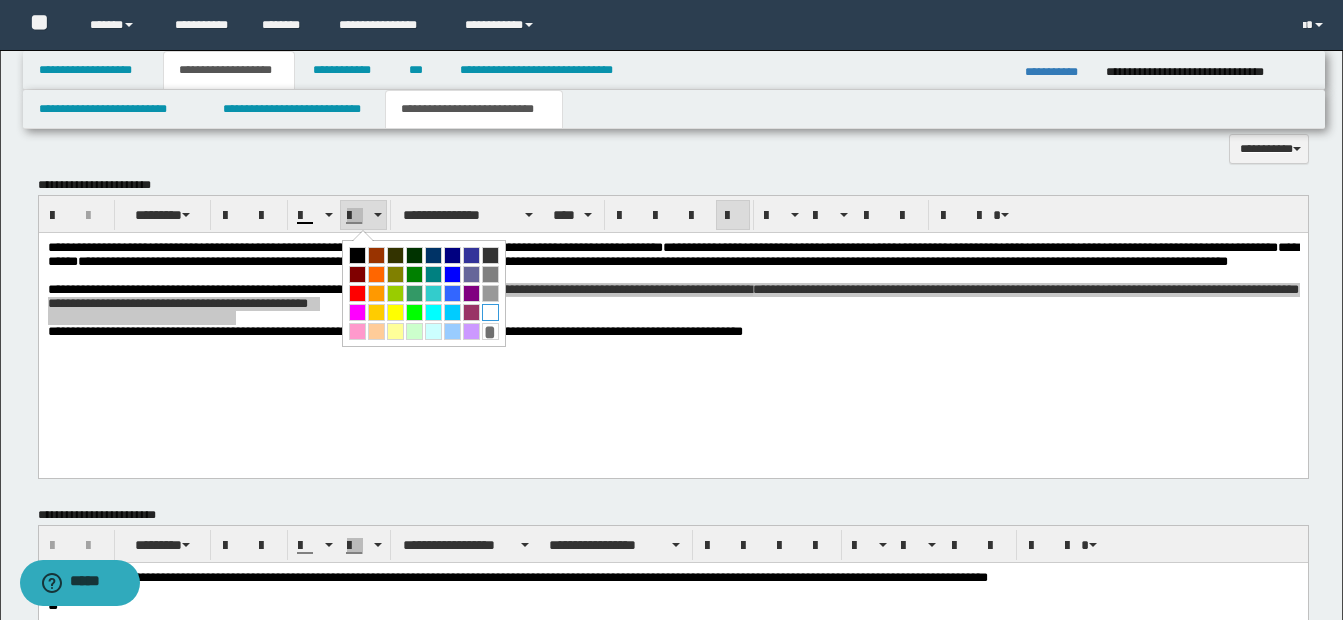click at bounding box center (490, 312) 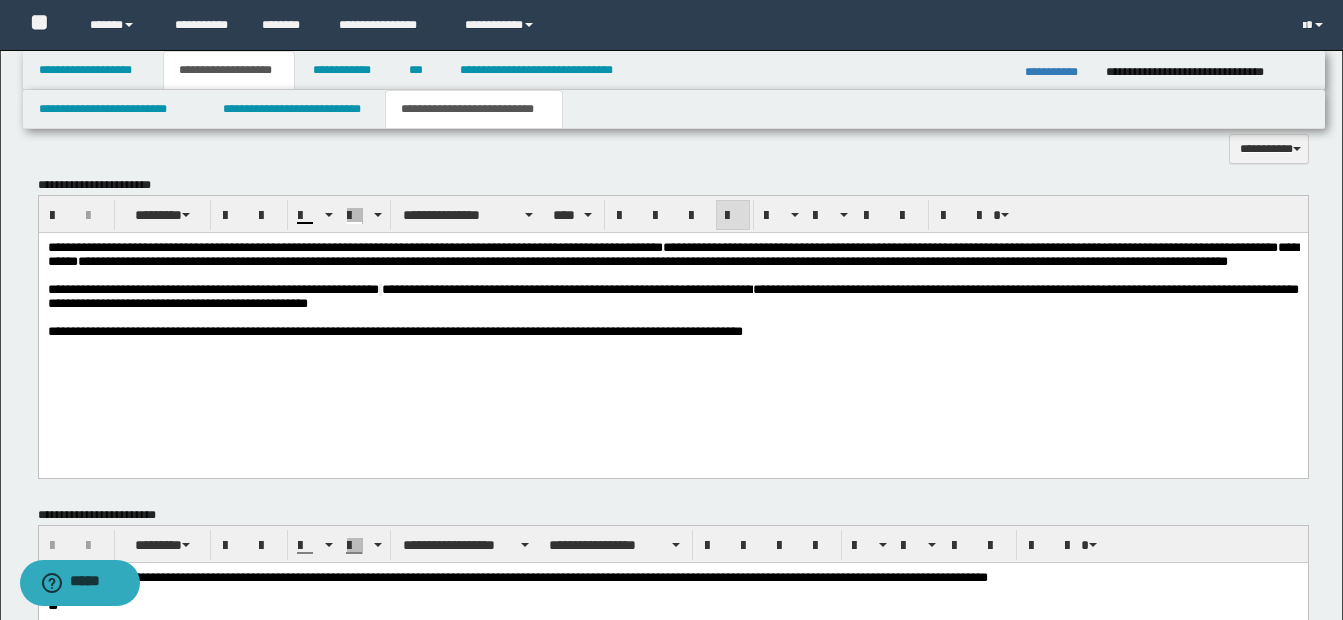 click on "**********" at bounding box center (672, 315) 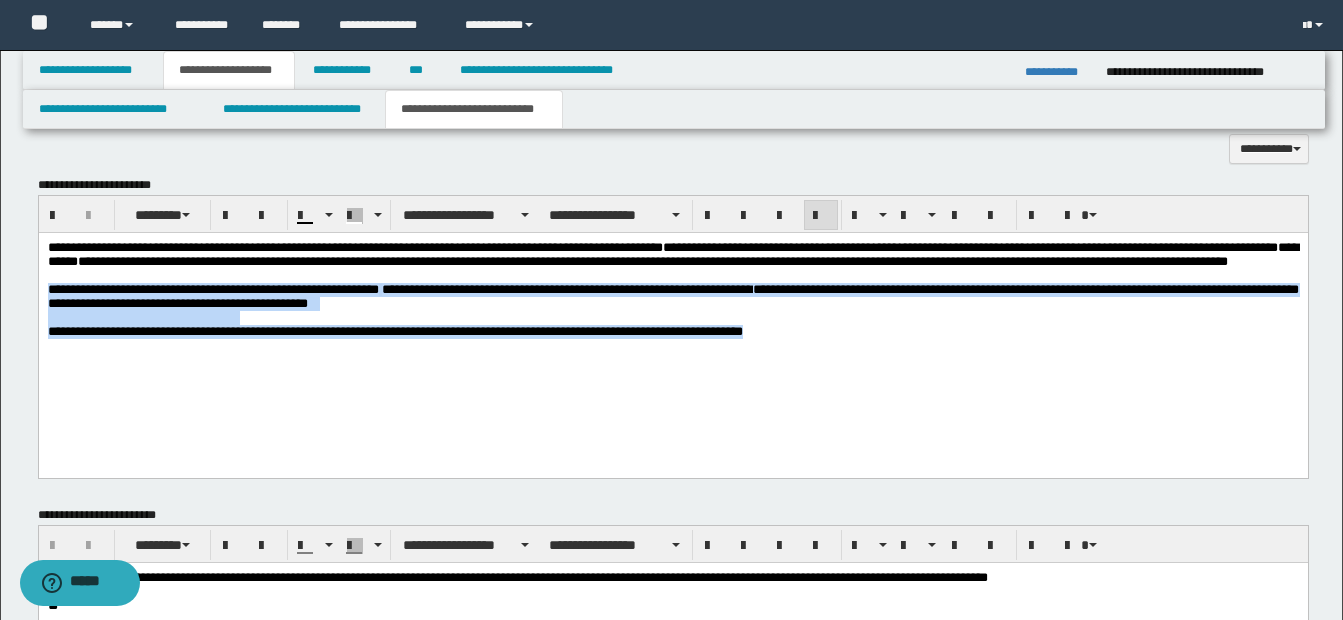 drag, startPoint x: 48, startPoint y: 313, endPoint x: 860, endPoint y: 401, distance: 816.7546 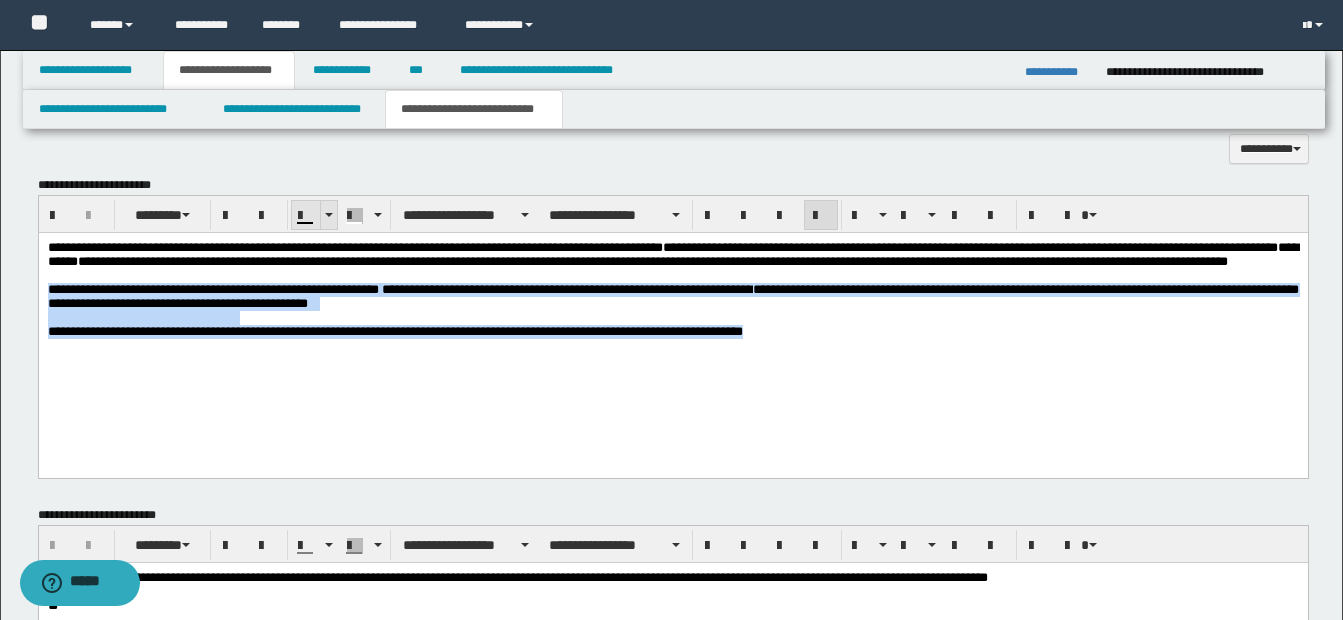 click at bounding box center (328, 215) 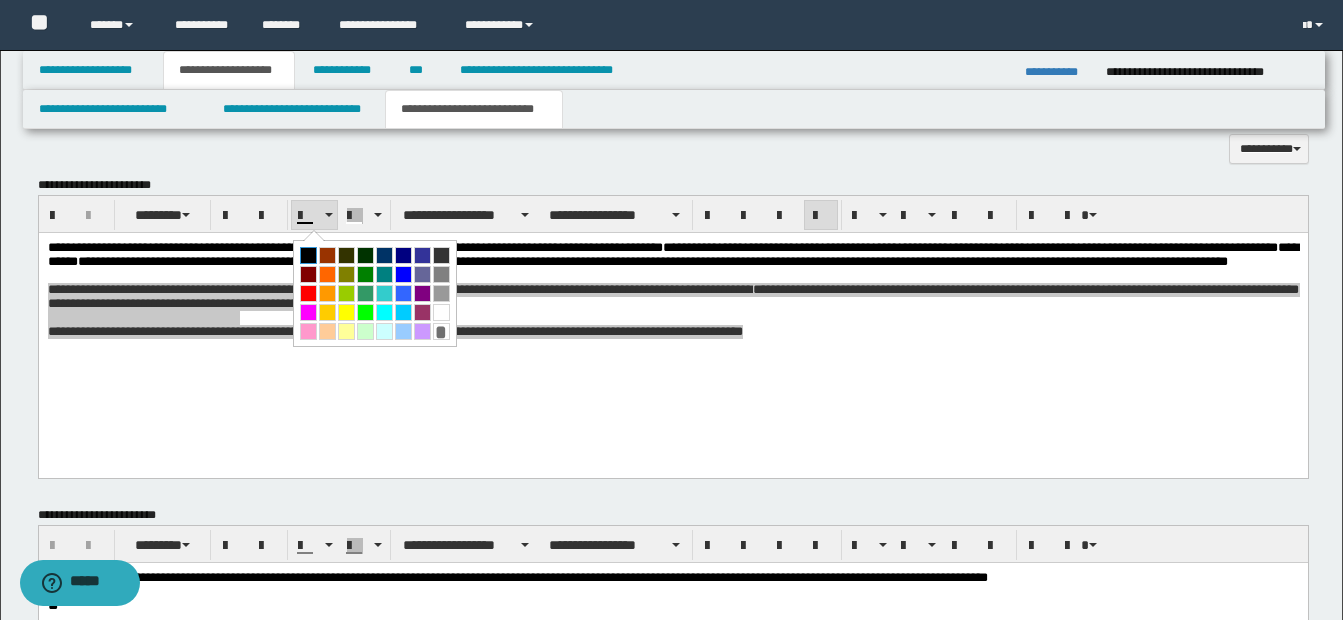click at bounding box center [308, 255] 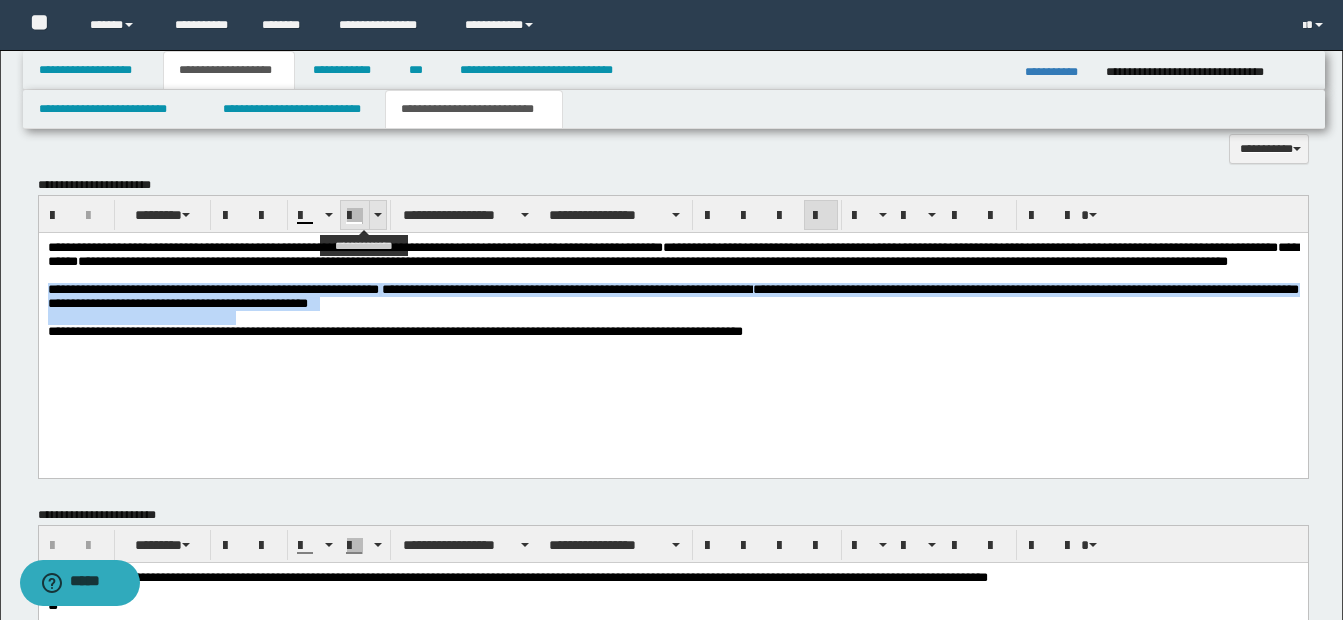click at bounding box center (377, 215) 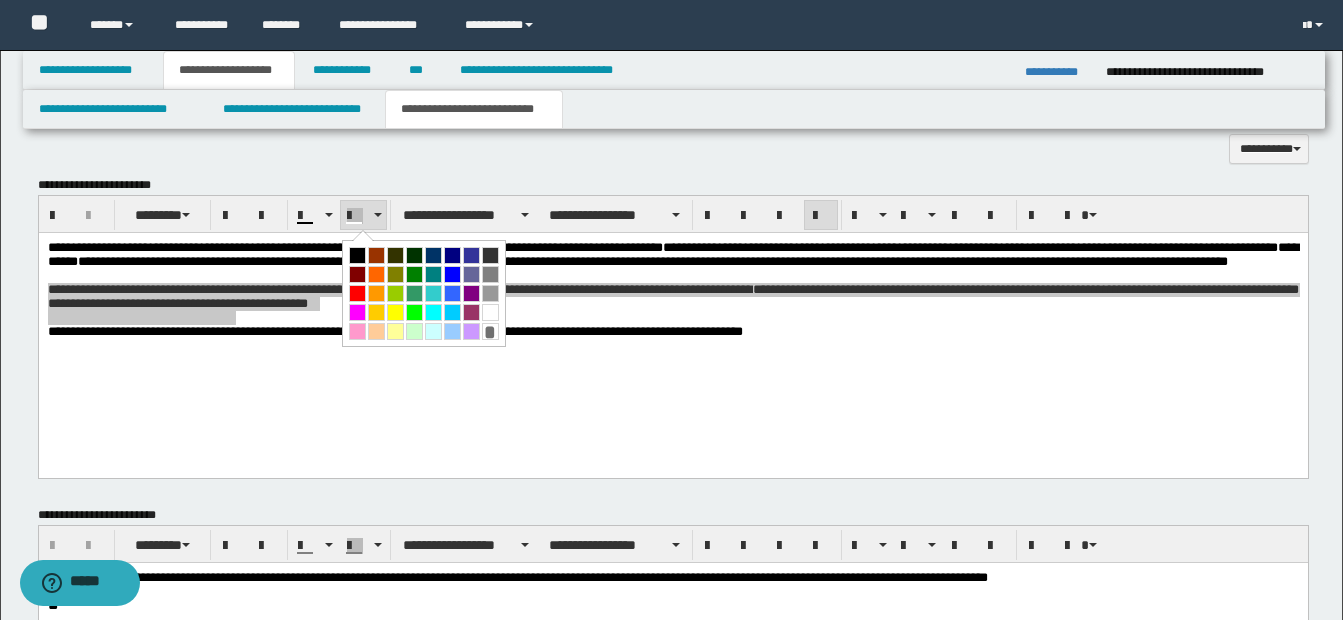 click on "*" at bounding box center [424, 293] 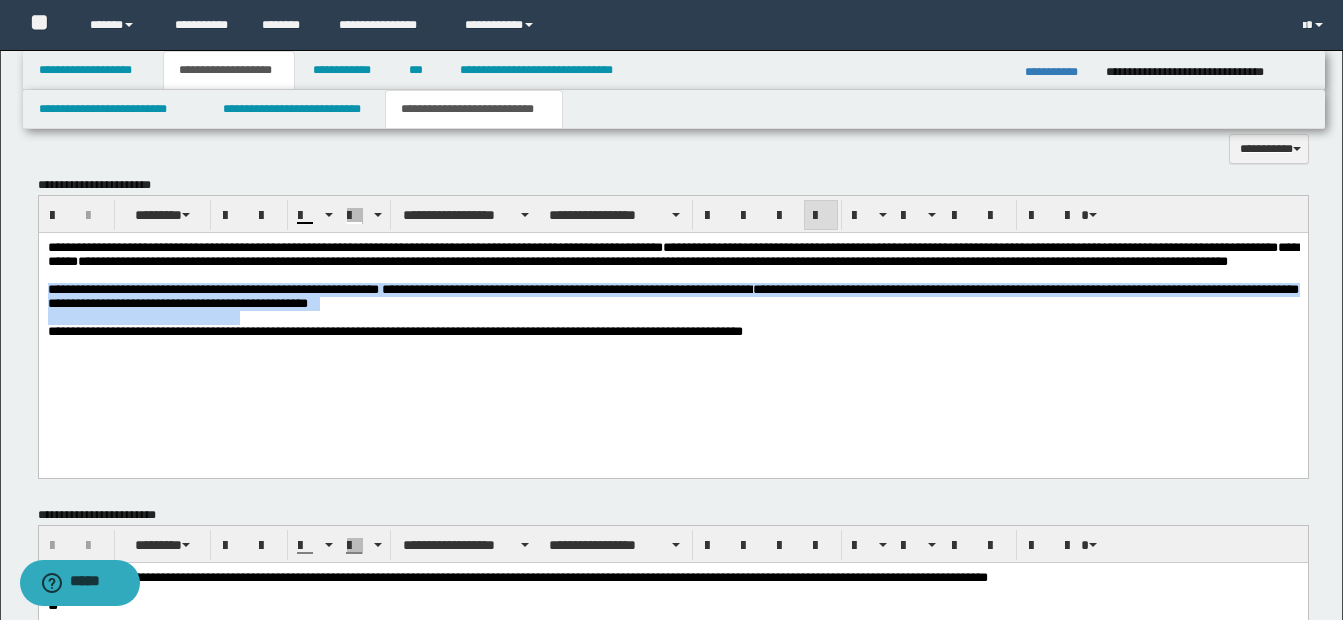 click on "**********" at bounding box center [672, 315] 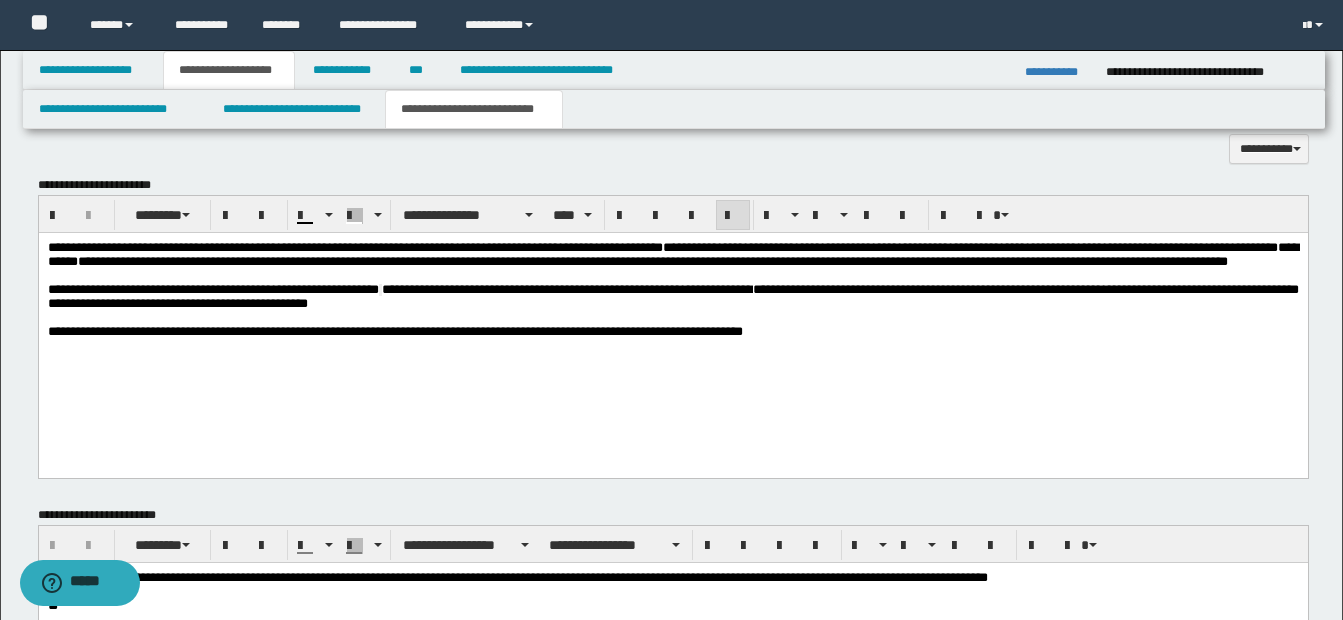click on "**********" at bounding box center [672, 315] 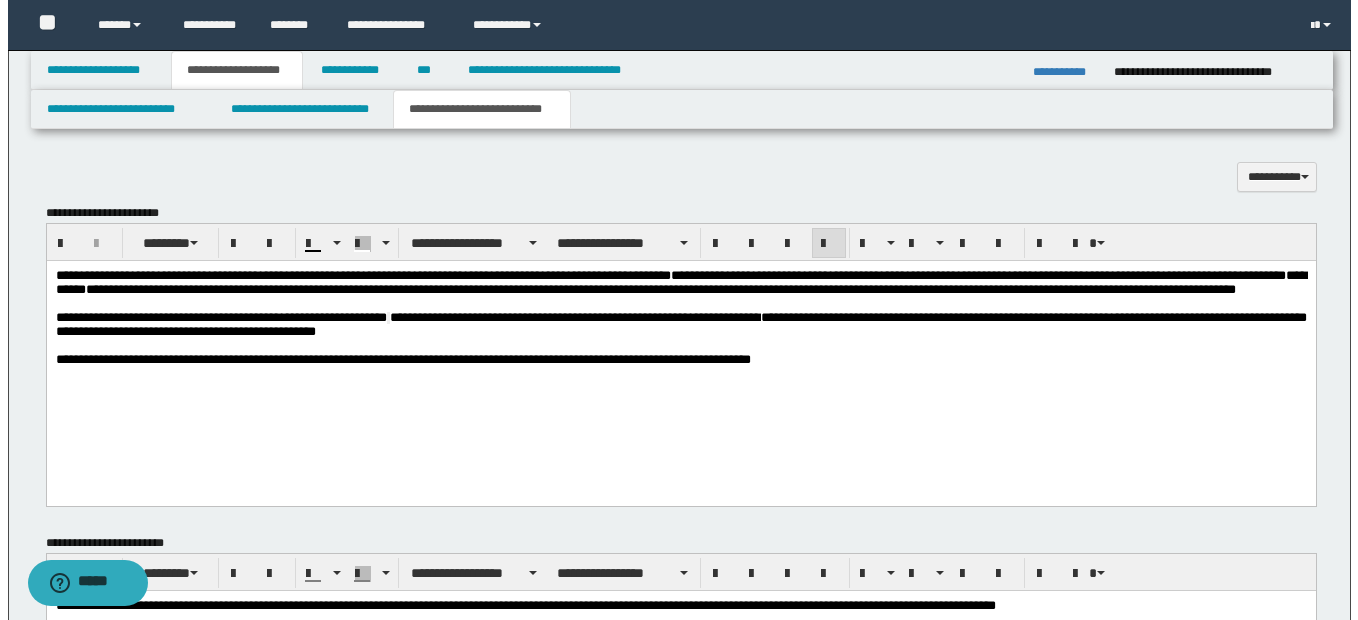 scroll, scrollTop: 1141, scrollLeft: 0, axis: vertical 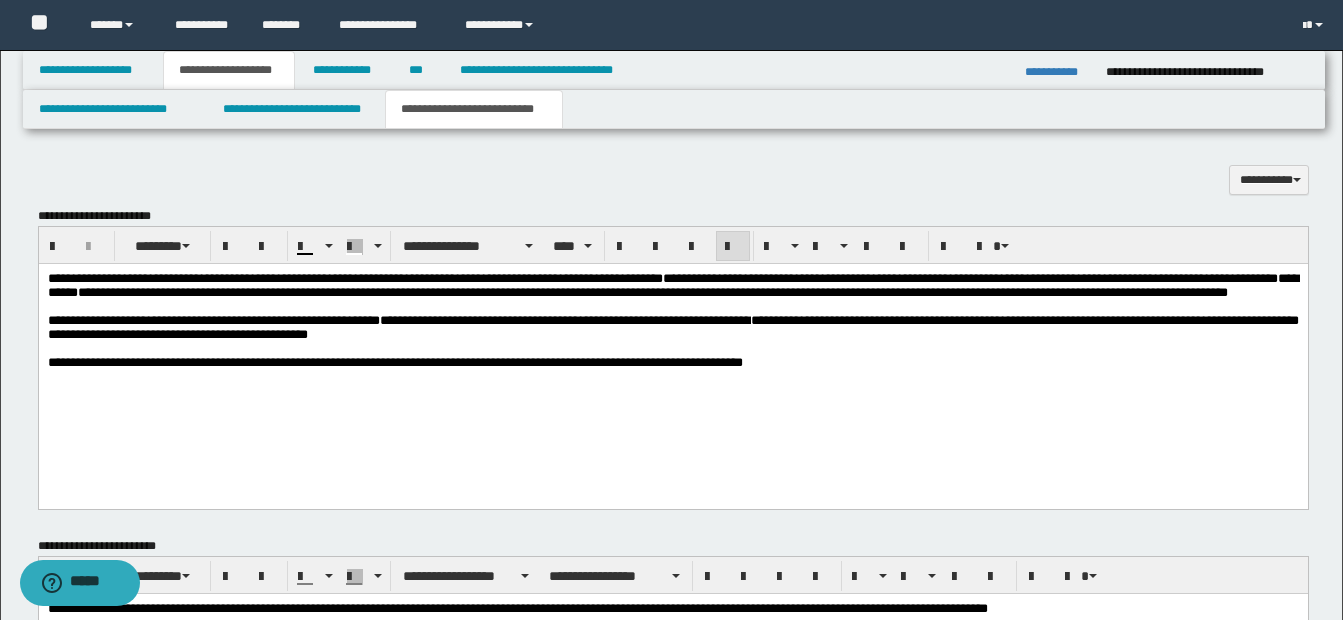 click on "**********" at bounding box center (672, 328) 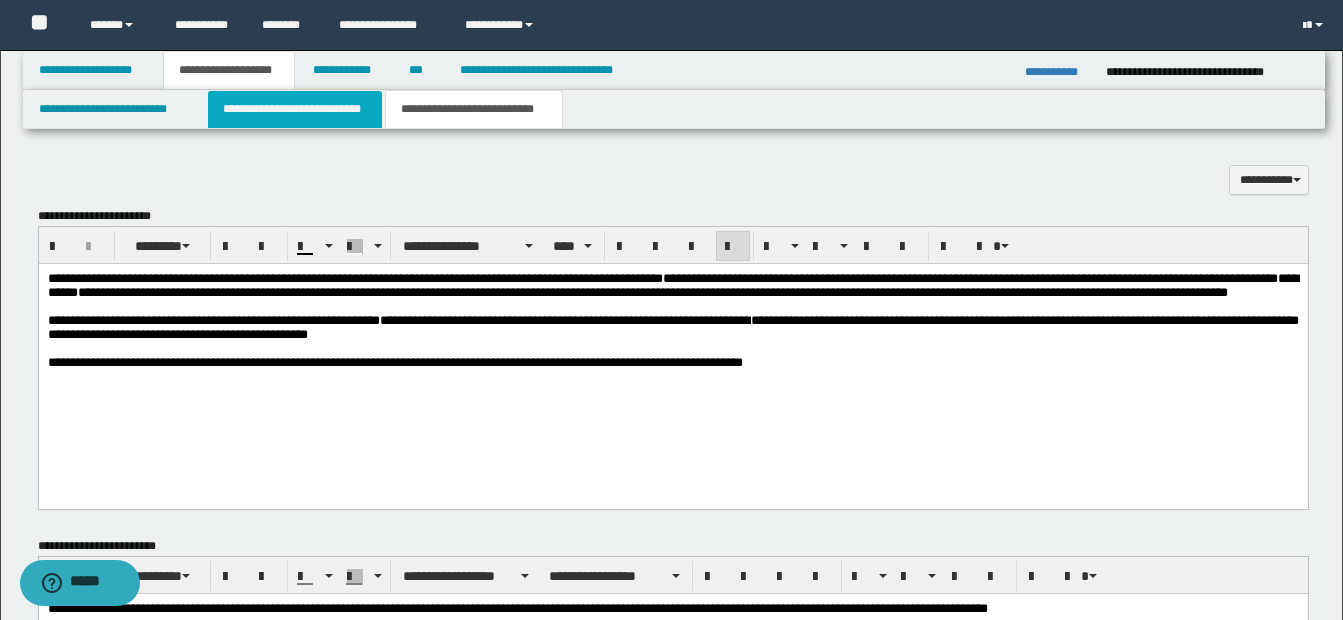 click on "**********" at bounding box center [295, 109] 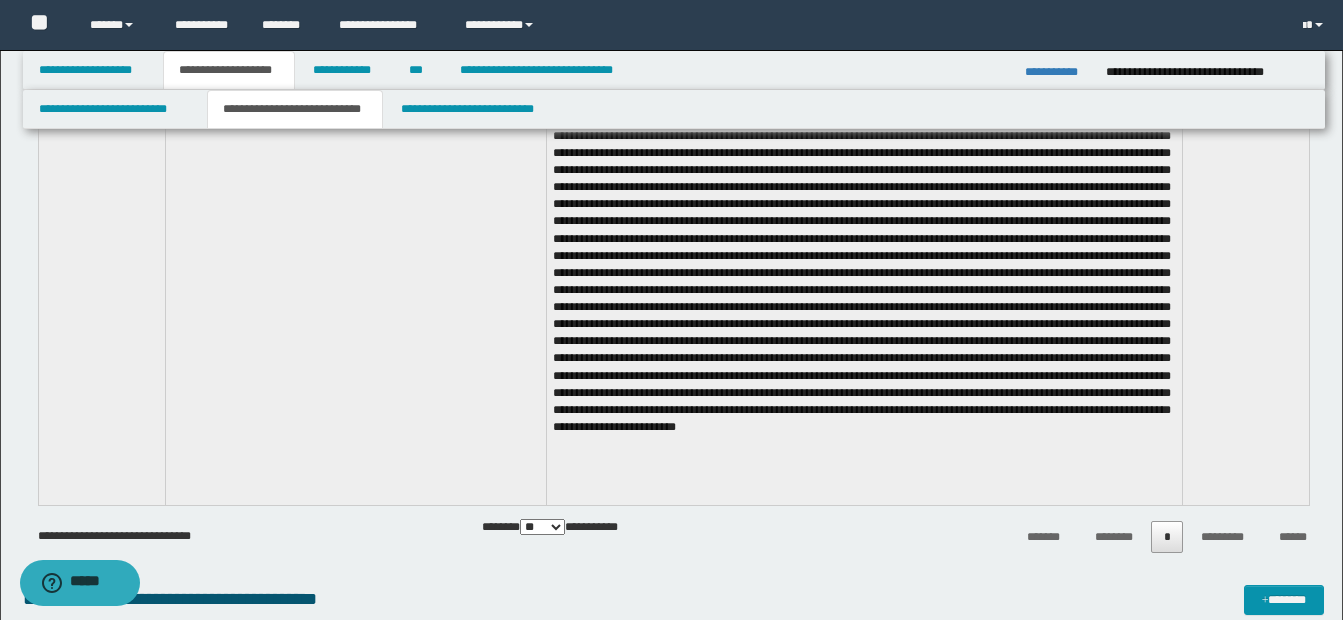 scroll, scrollTop: 2141, scrollLeft: 0, axis: vertical 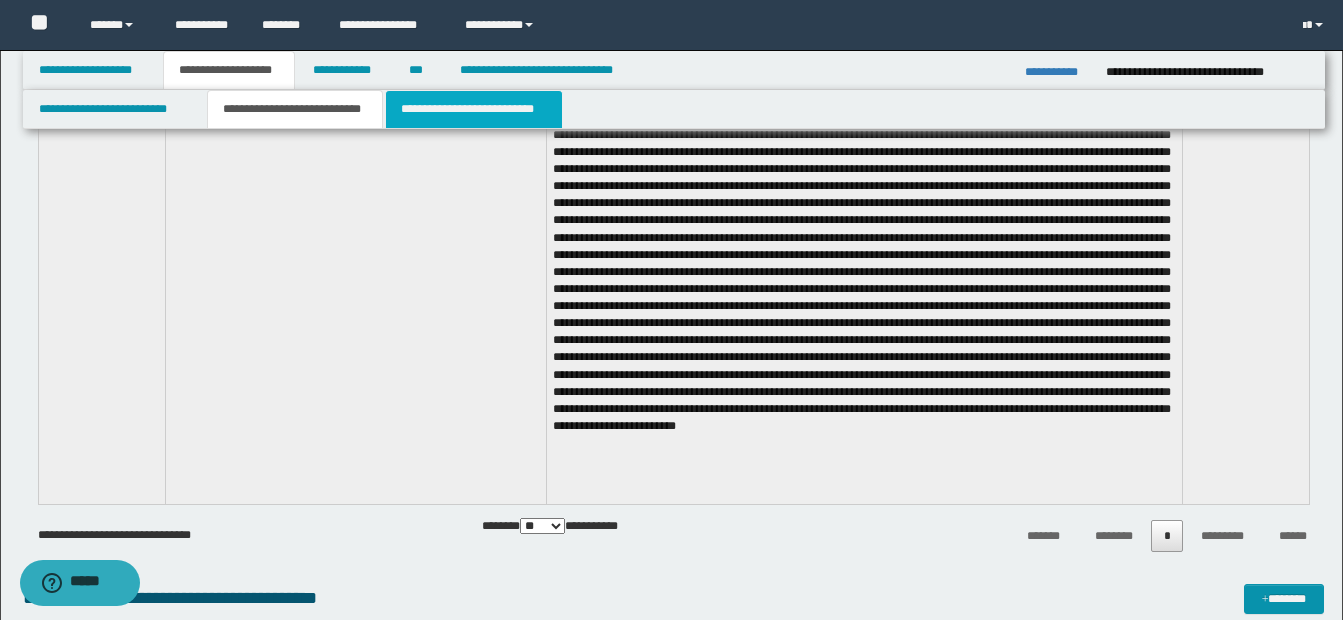 click on "**********" at bounding box center (474, 109) 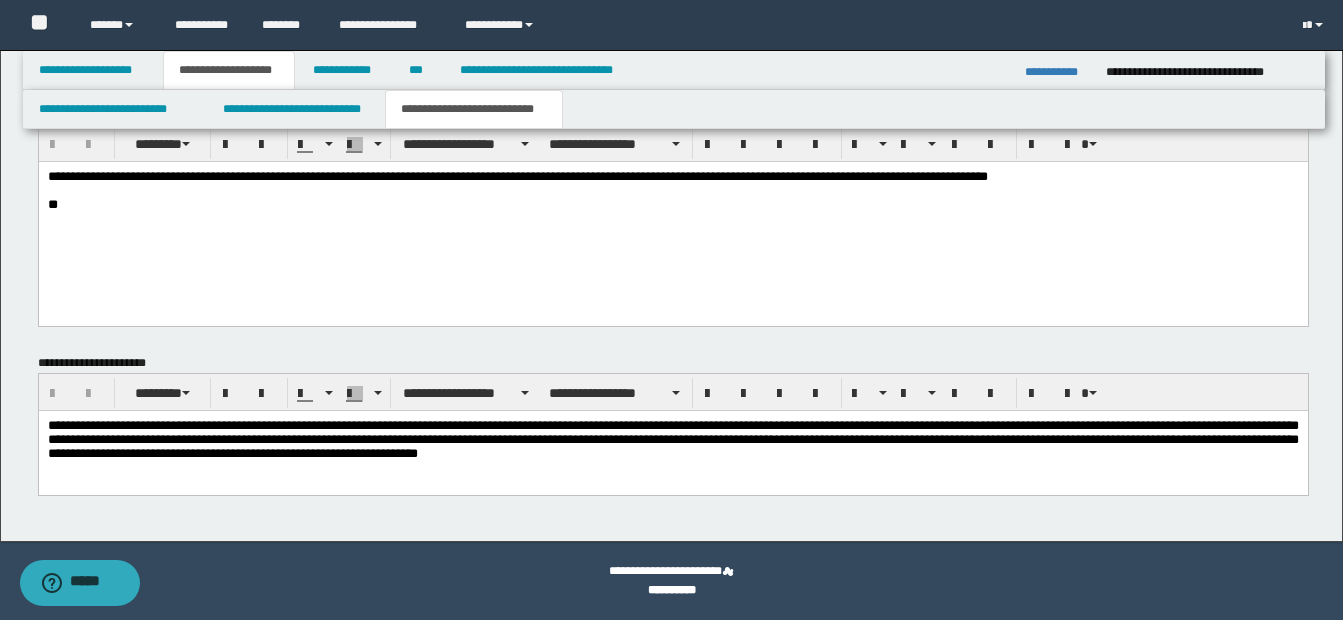 scroll, scrollTop: 1273, scrollLeft: 0, axis: vertical 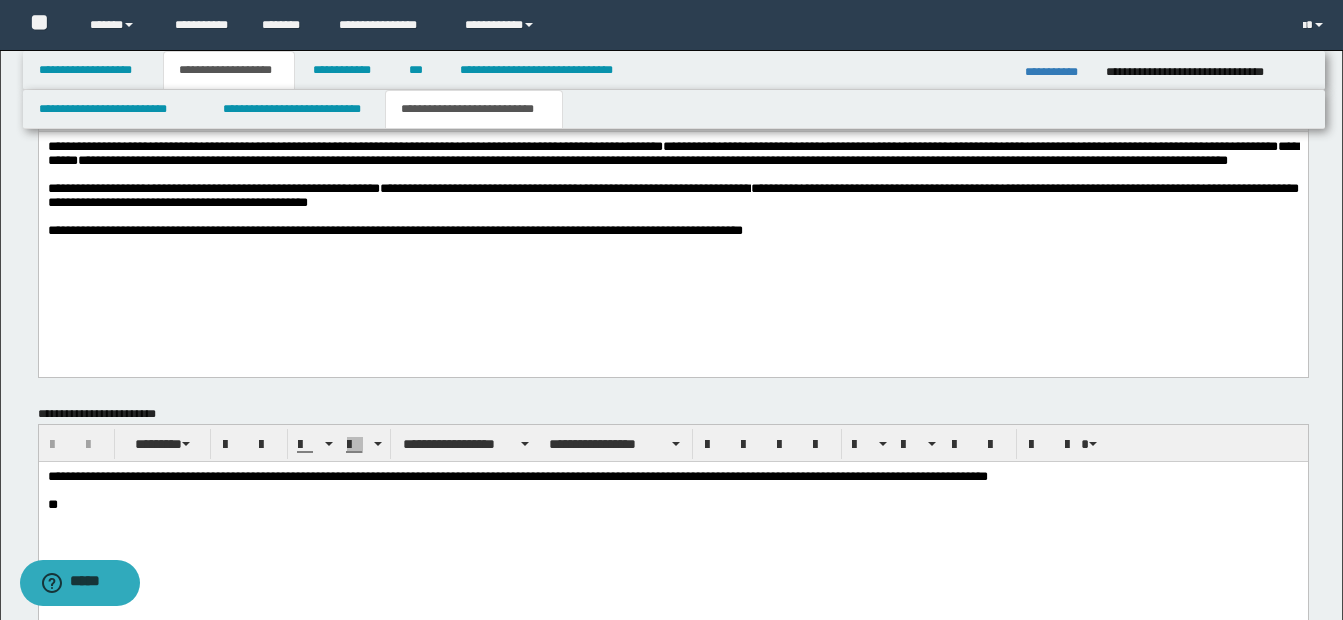 click on "**********" at bounding box center [672, 195] 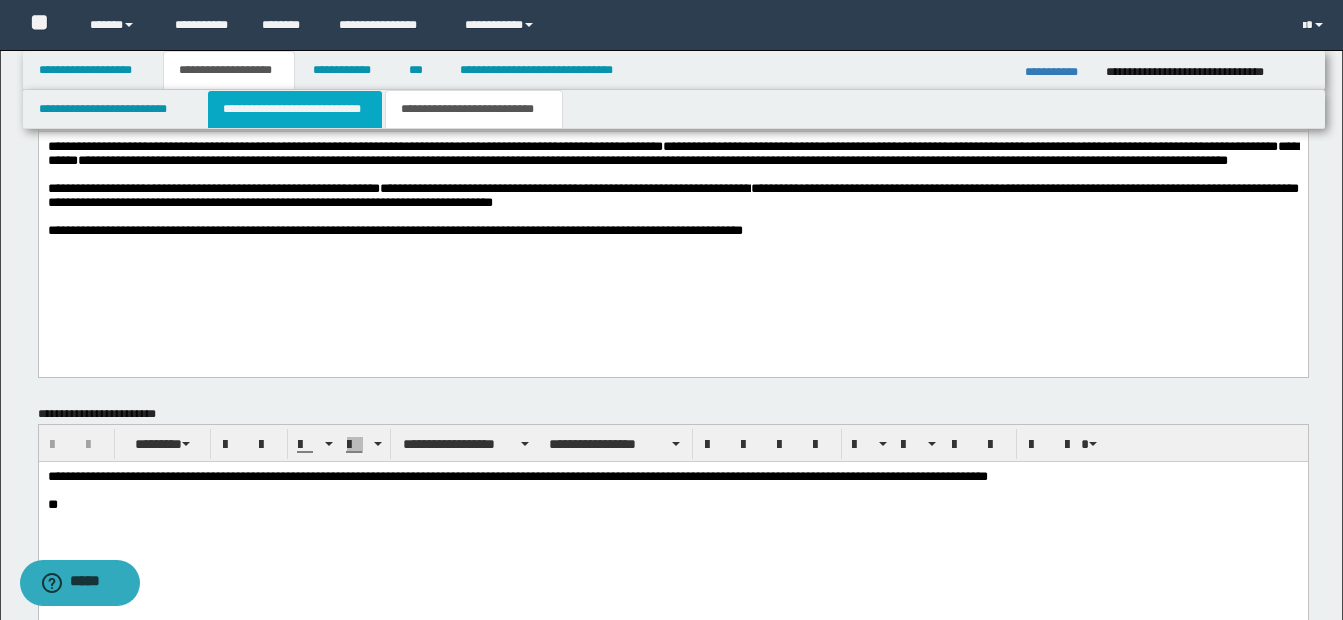 click on "**********" at bounding box center [295, 109] 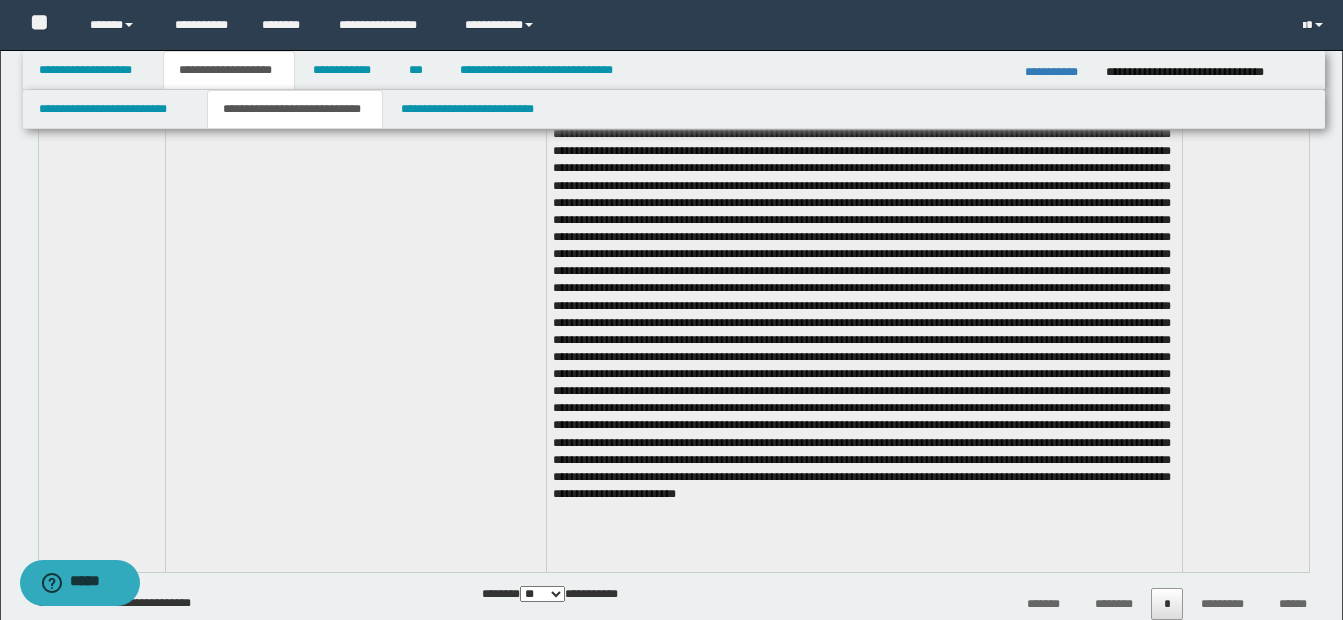 scroll, scrollTop: 2173, scrollLeft: 0, axis: vertical 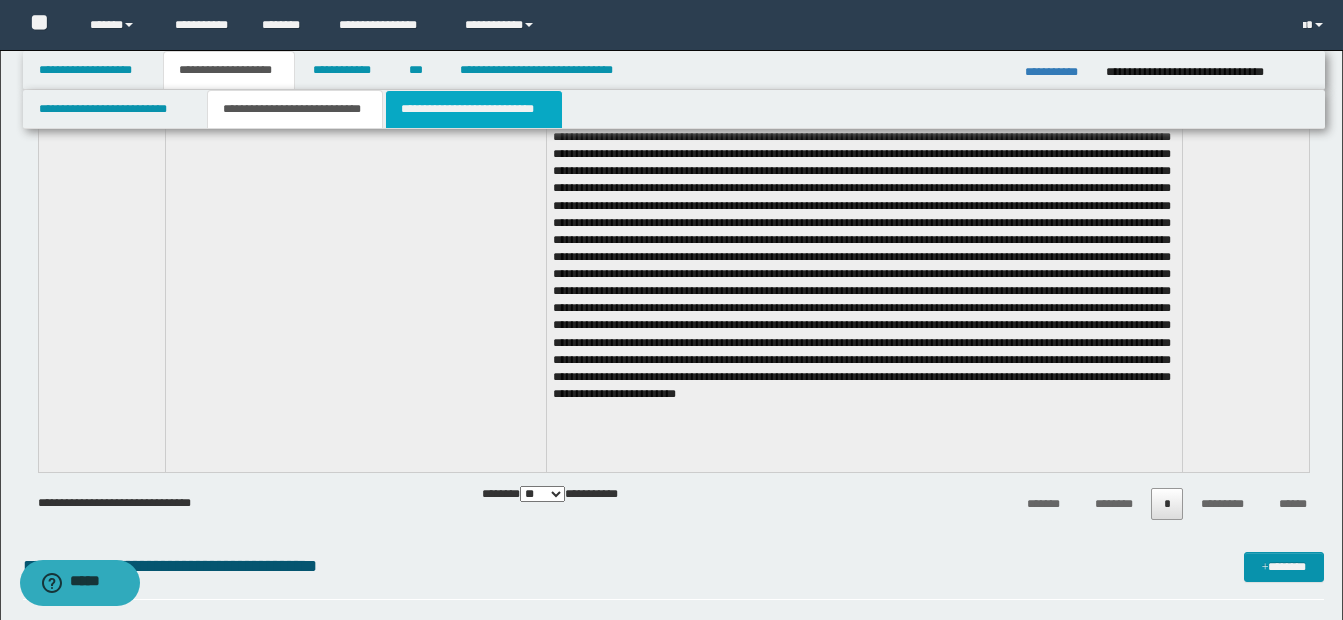 click on "**********" at bounding box center (474, 109) 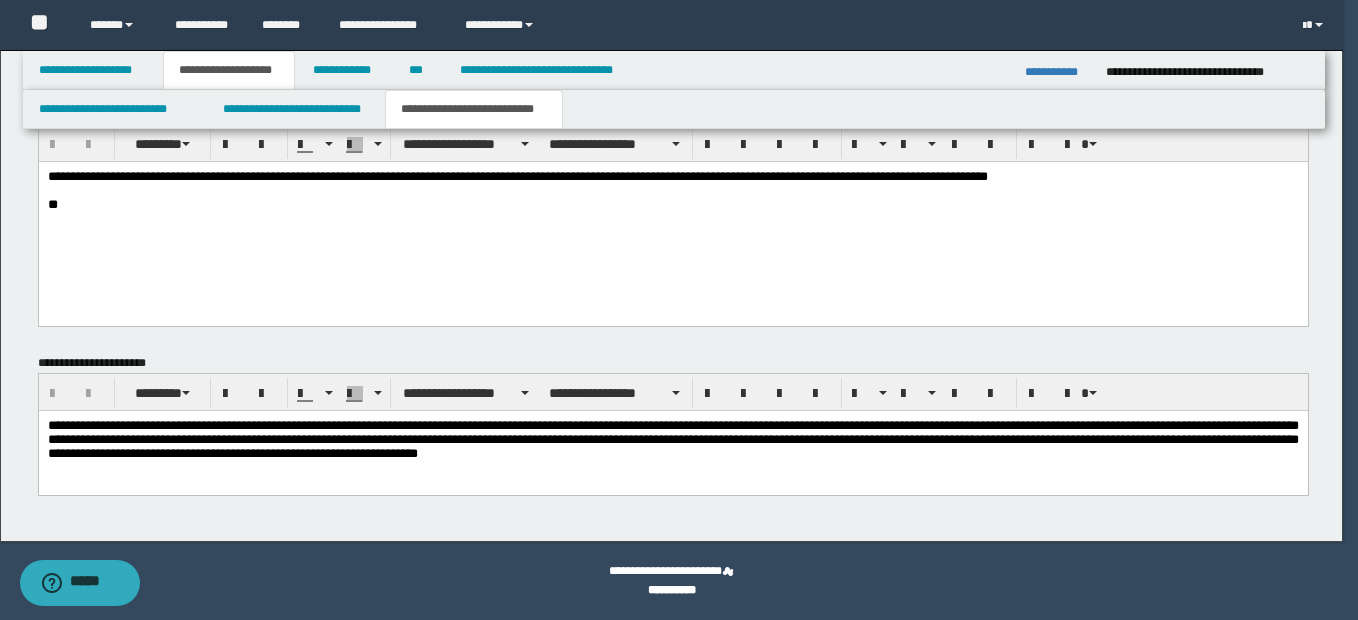 scroll, scrollTop: 1273, scrollLeft: 0, axis: vertical 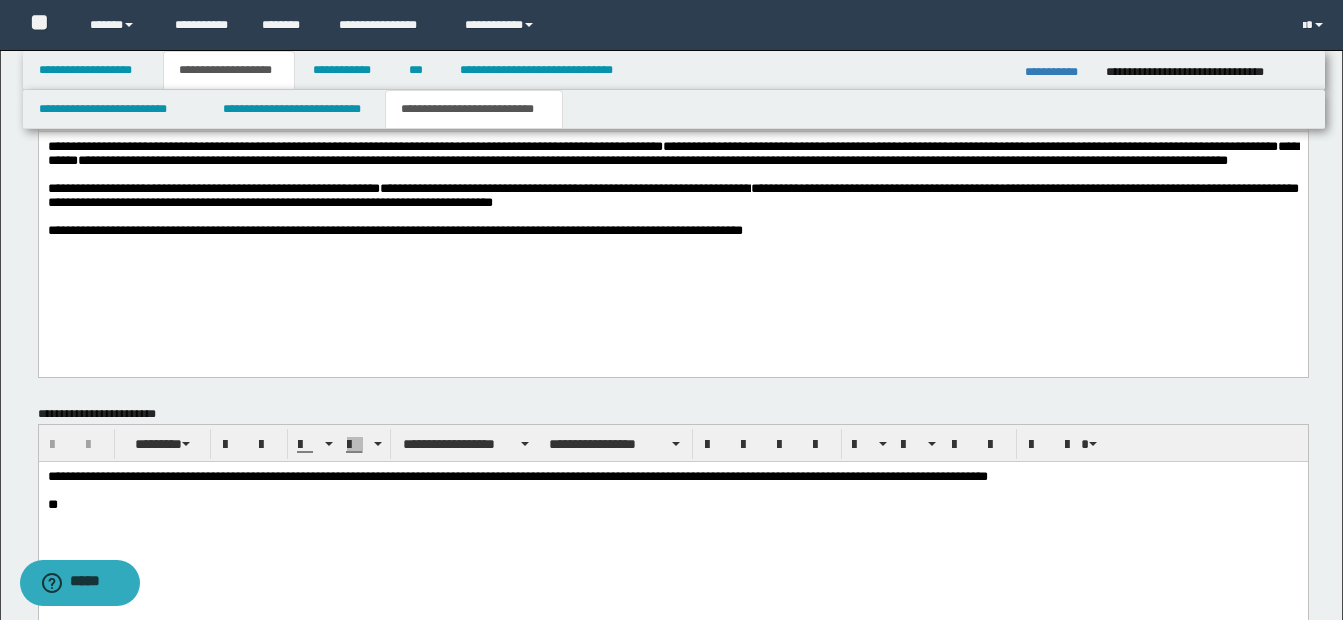 click at bounding box center (496, 202) 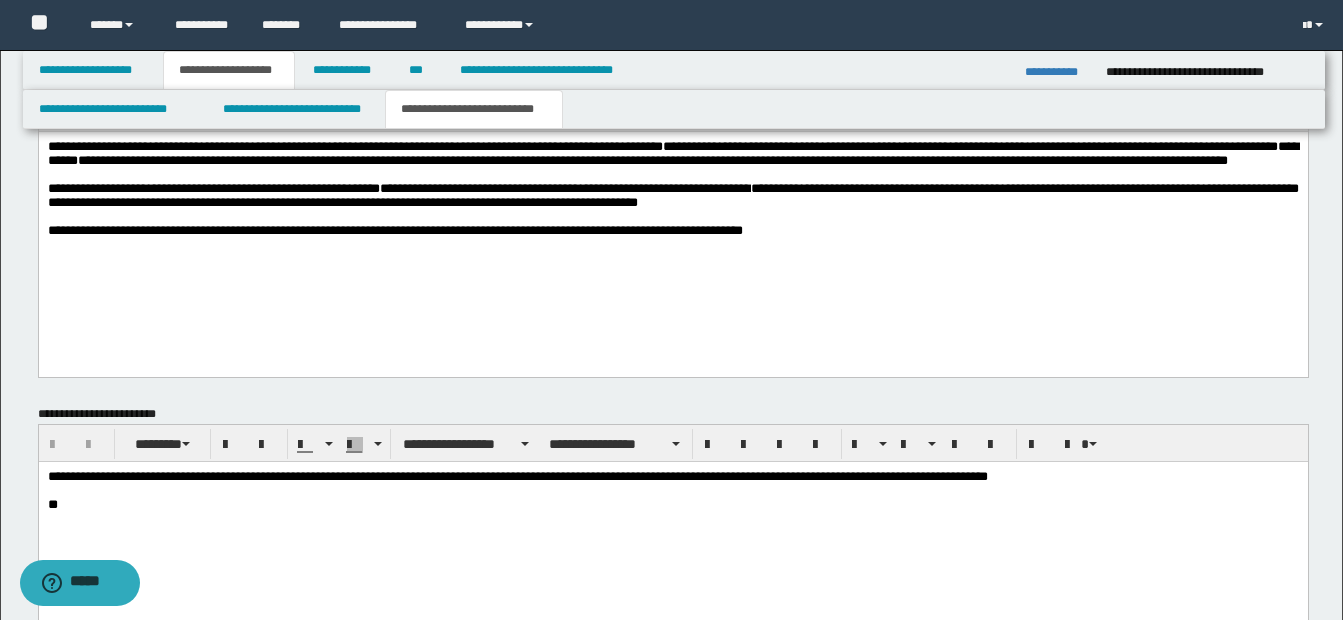 click on "**********" at bounding box center (672, 195) 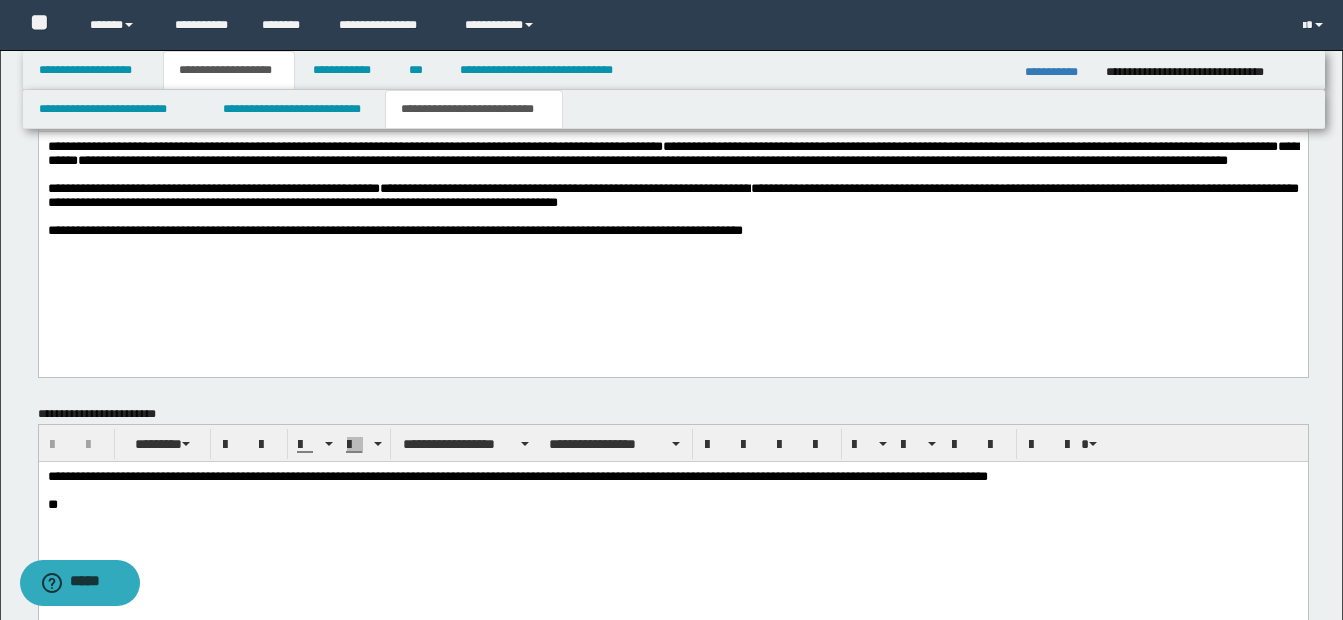 click on "**********" at bounding box center (672, 196) 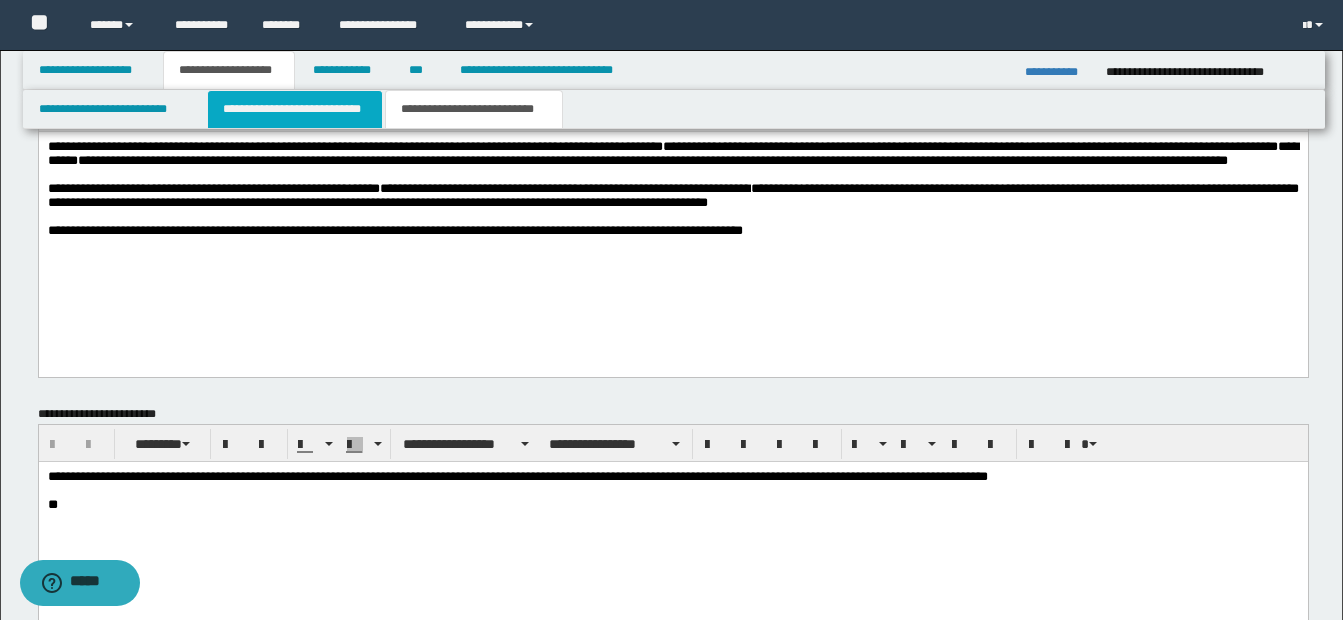 click on "**********" at bounding box center (295, 109) 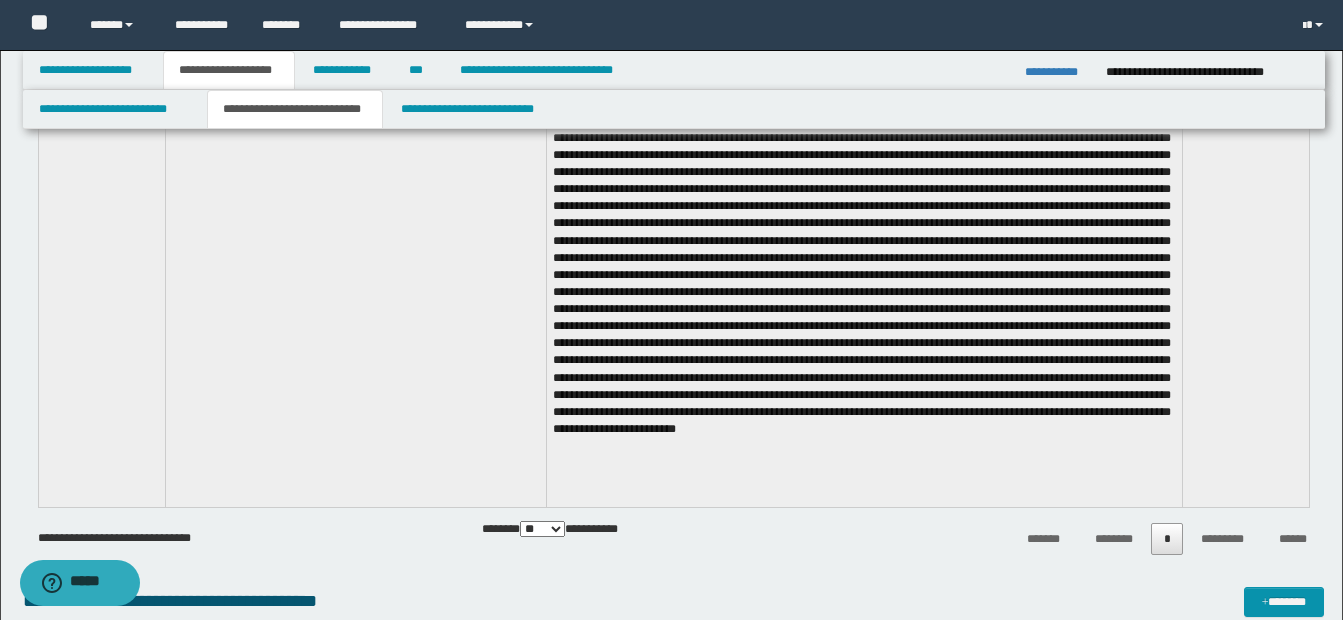 scroll, scrollTop: 2173, scrollLeft: 0, axis: vertical 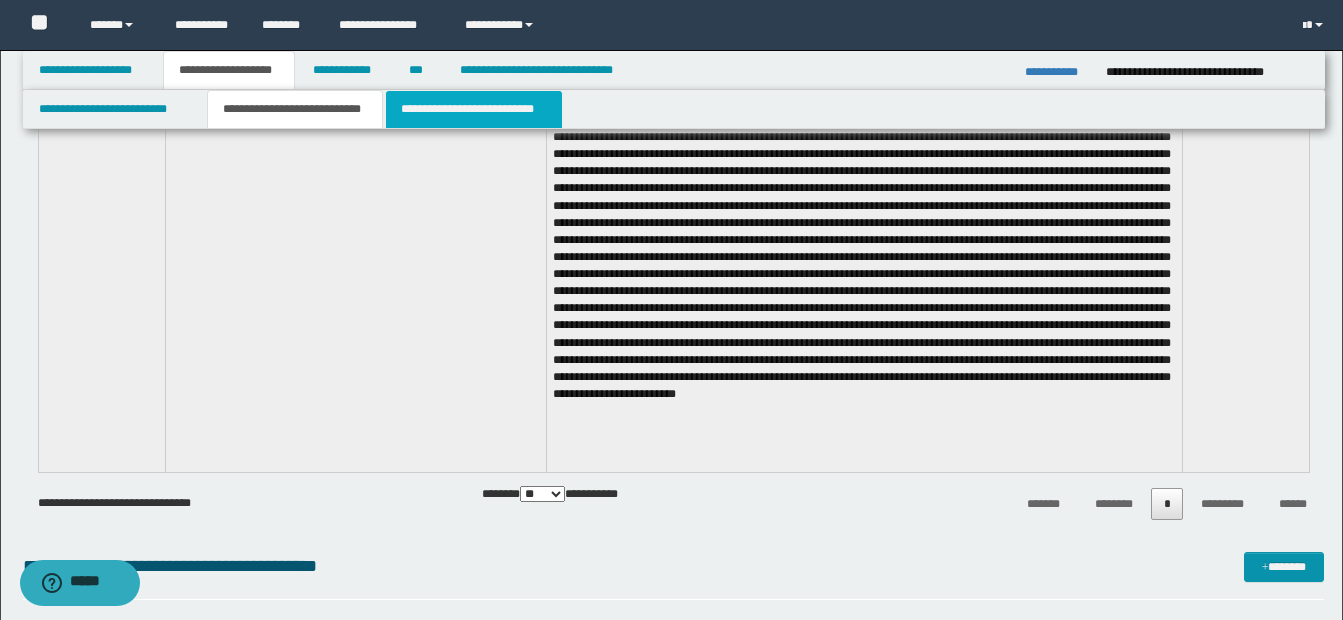 click on "**********" at bounding box center [474, 109] 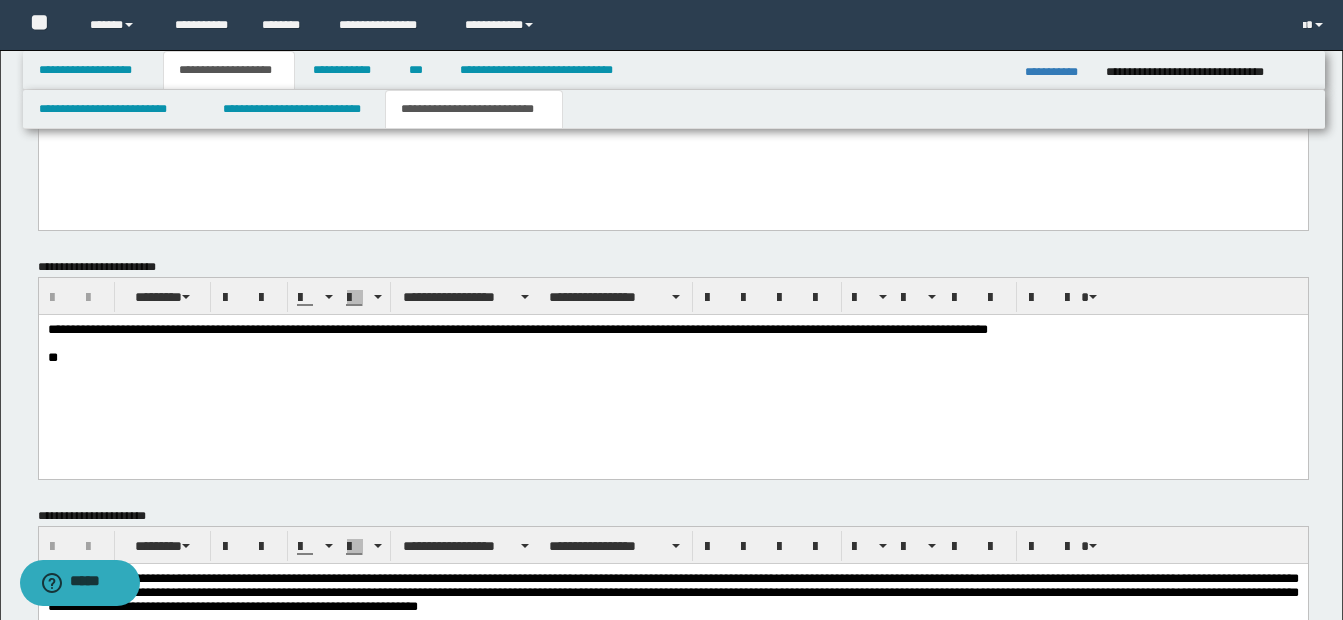 scroll, scrollTop: 1173, scrollLeft: 0, axis: vertical 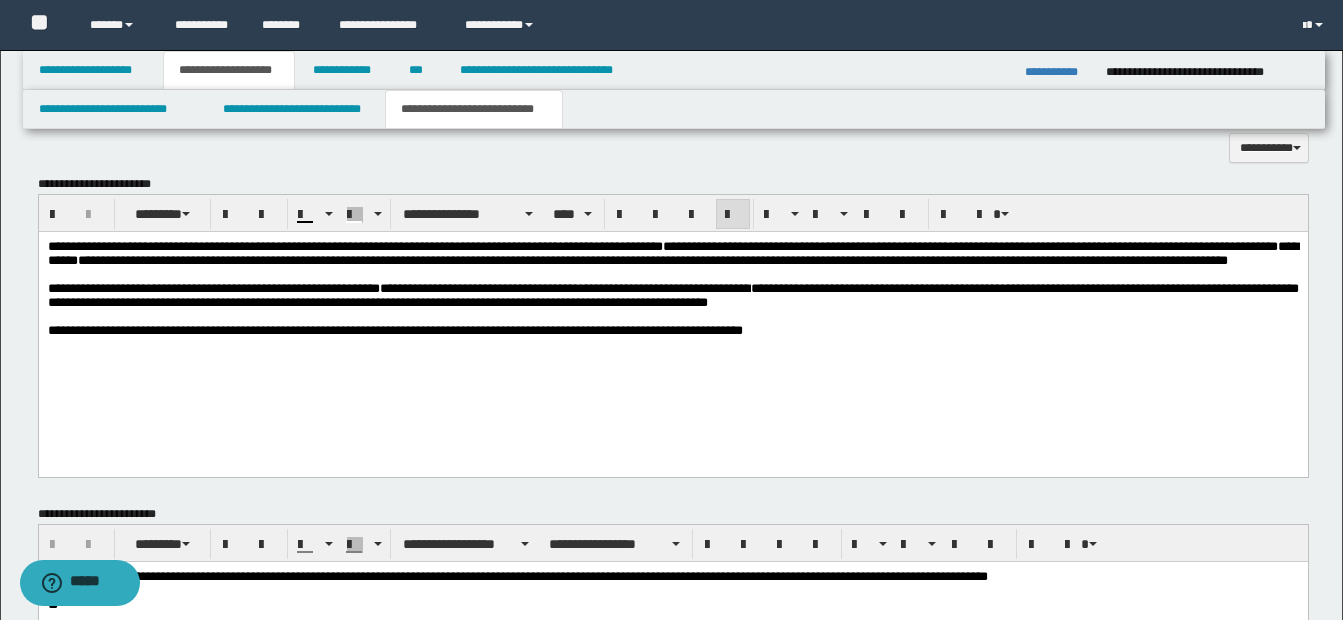 click on "**********" at bounding box center [672, 296] 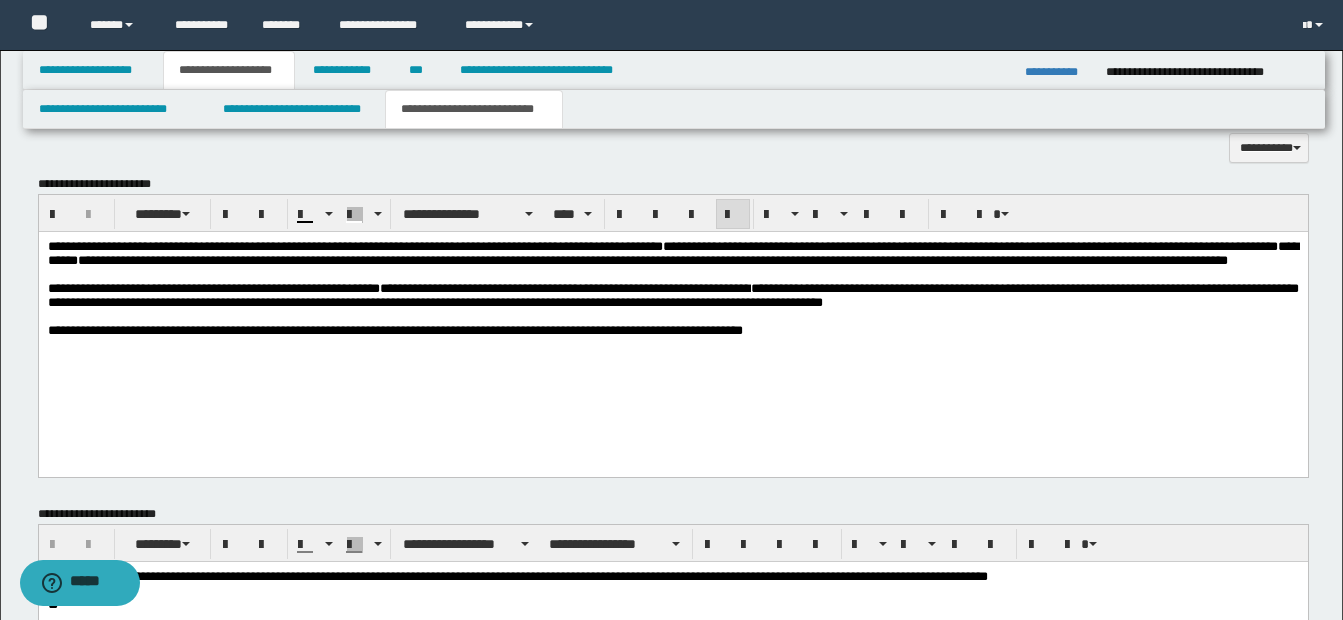 drag, startPoint x: 44, startPoint y: 363, endPoint x: 770, endPoint y: 357, distance: 726.0248 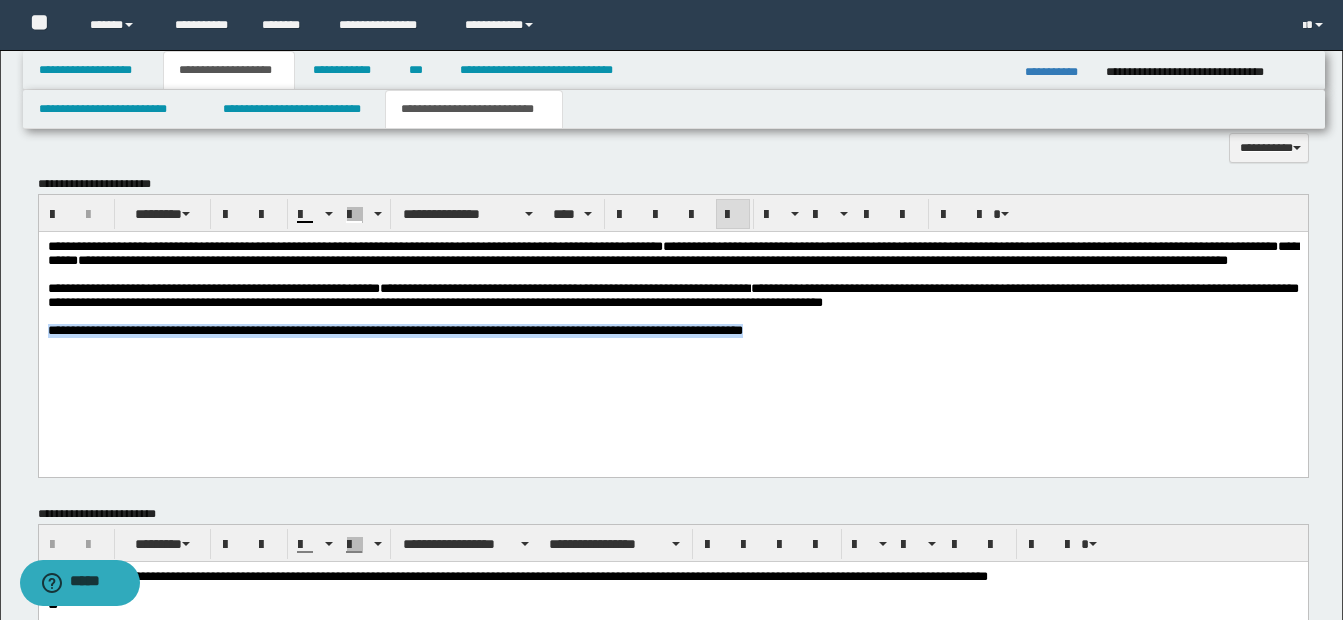 drag, startPoint x: 746, startPoint y: 360, endPoint x: 40, endPoint y: 358, distance: 706.0028 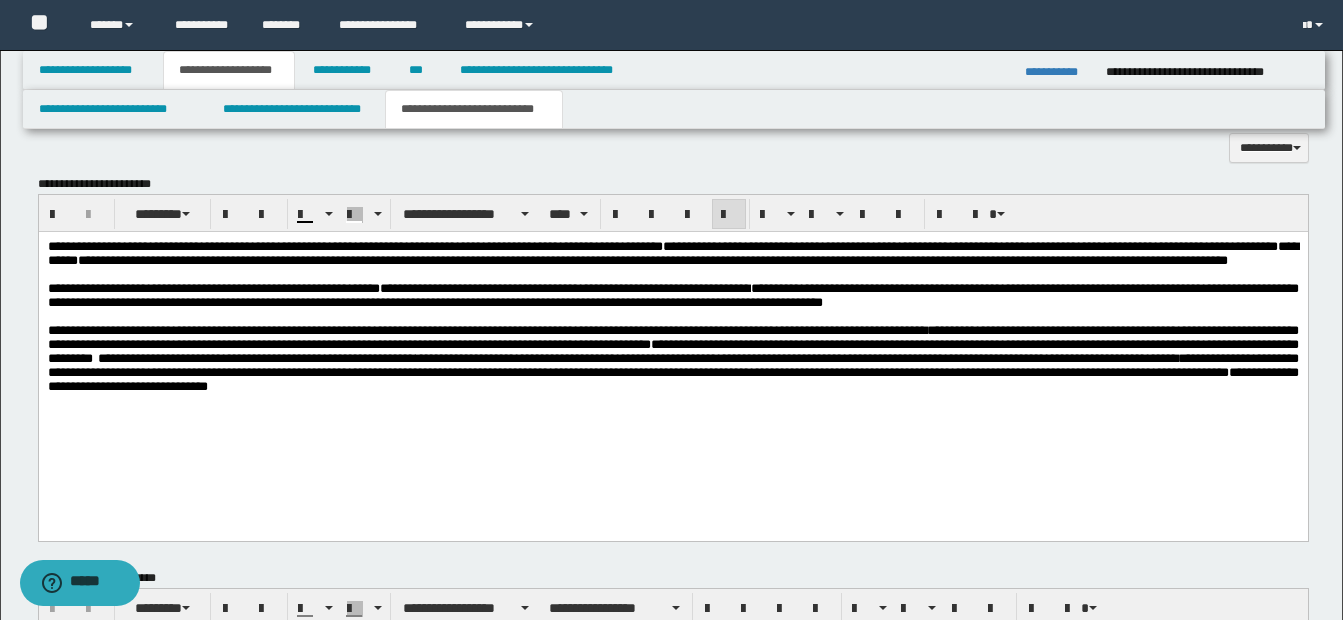 click on "**********" at bounding box center (486, 330) 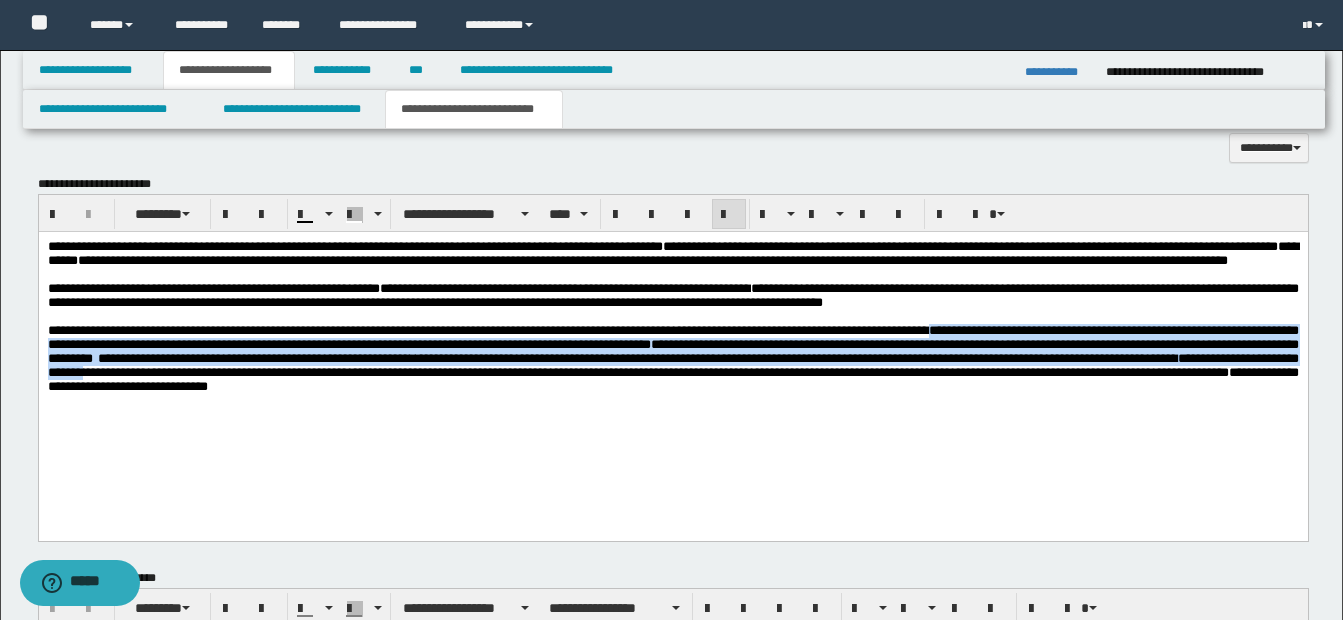 drag, startPoint x: 975, startPoint y: 356, endPoint x: 344, endPoint y: 412, distance: 633.48004 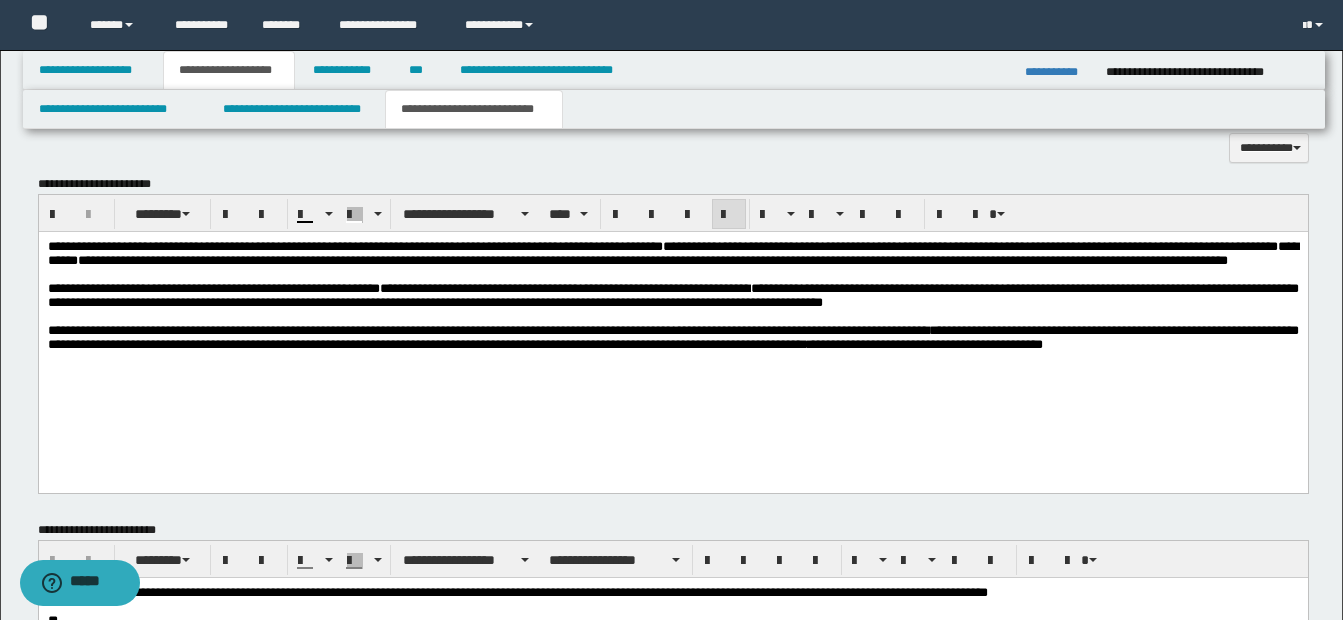 click on "**********" at bounding box center (672, 337) 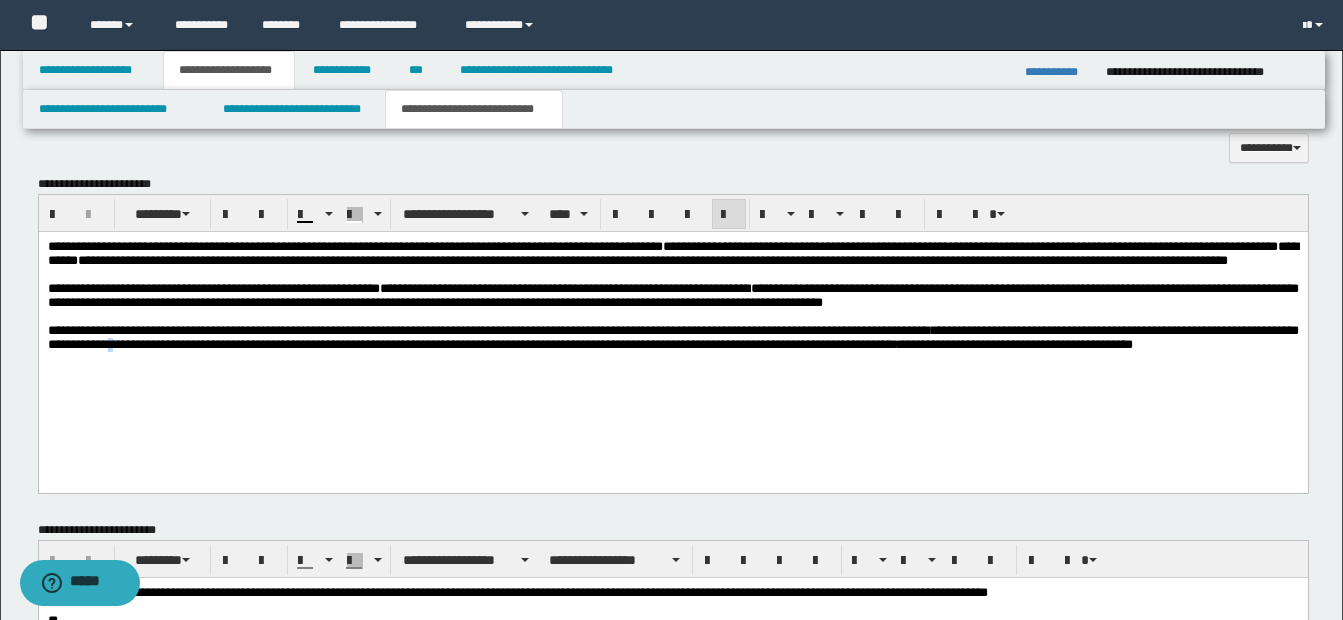 click on "**********" at bounding box center (672, 337) 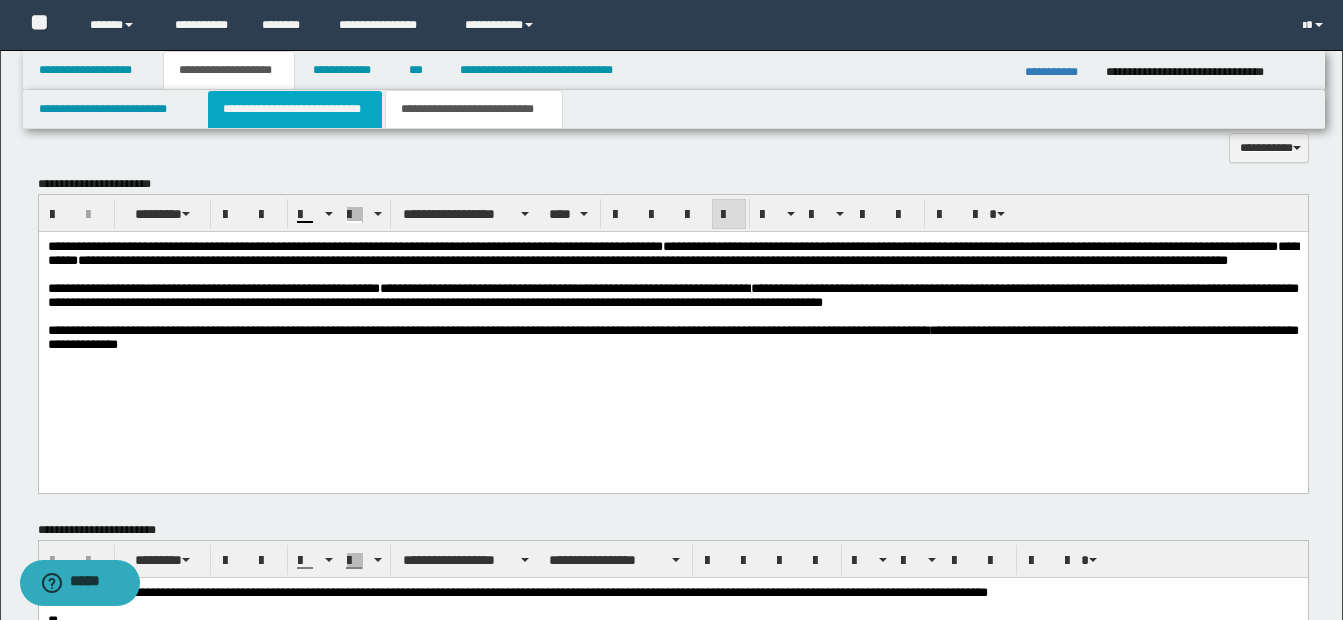 click on "**********" at bounding box center [295, 109] 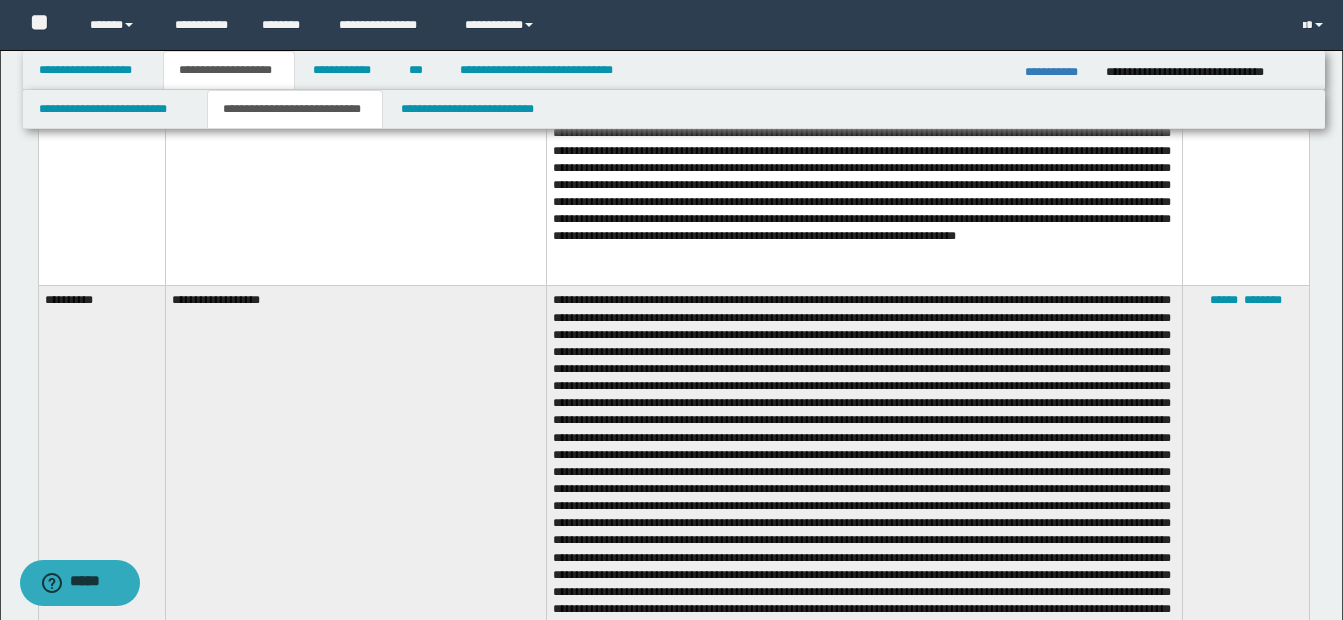 scroll, scrollTop: 1573, scrollLeft: 0, axis: vertical 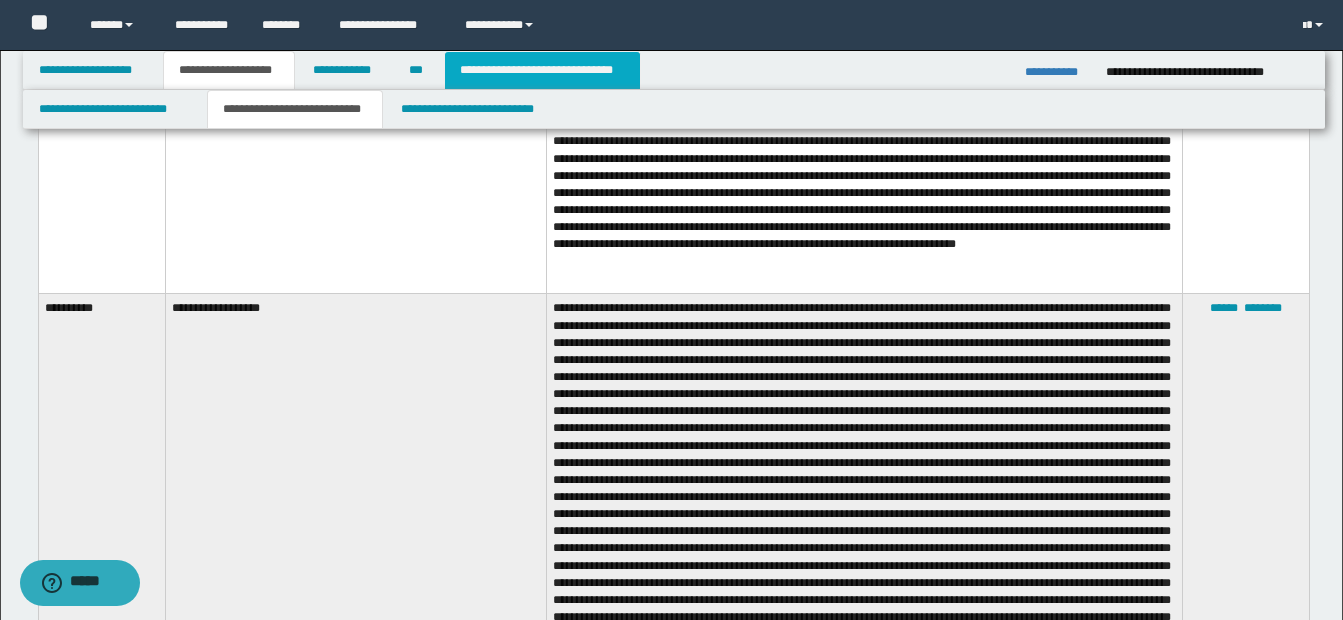 click on "**********" at bounding box center (542, 70) 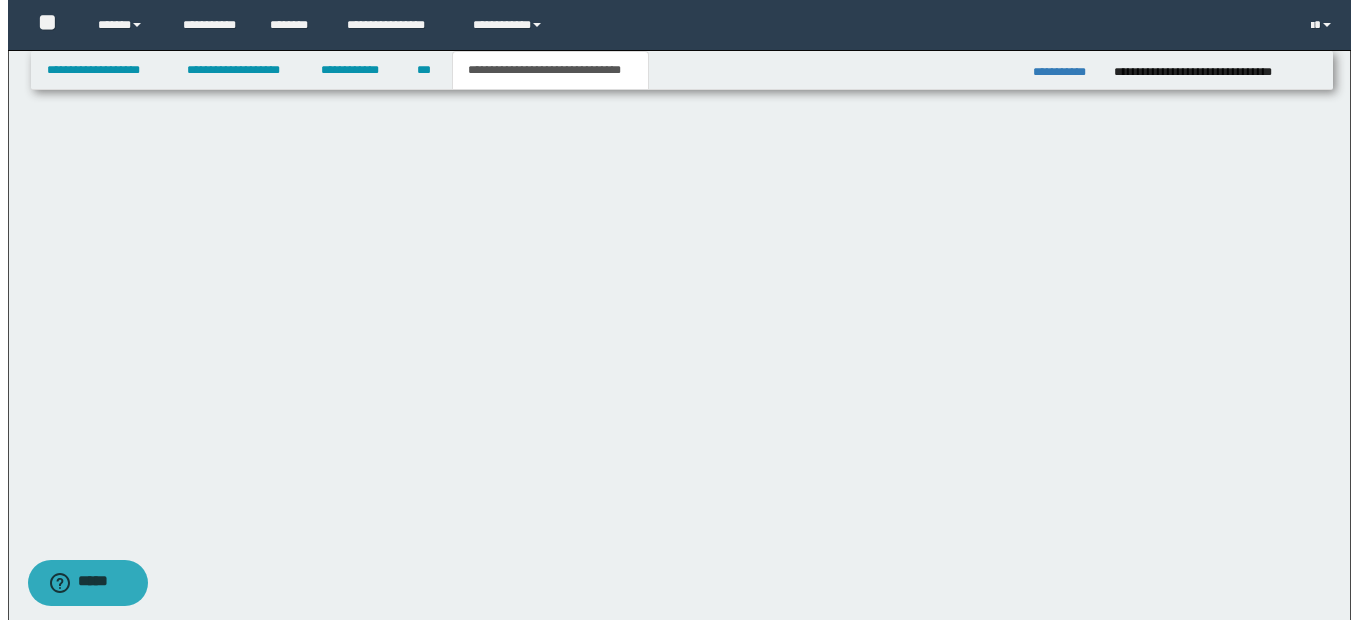 scroll, scrollTop: 0, scrollLeft: 0, axis: both 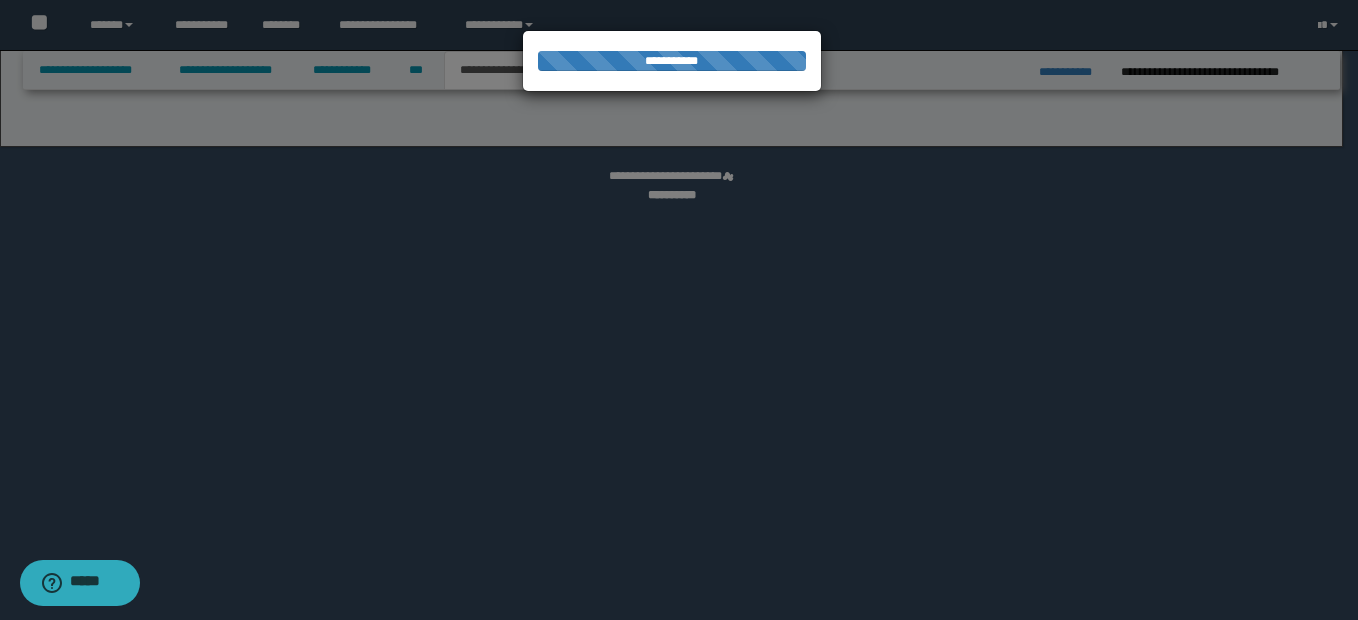 select on "*" 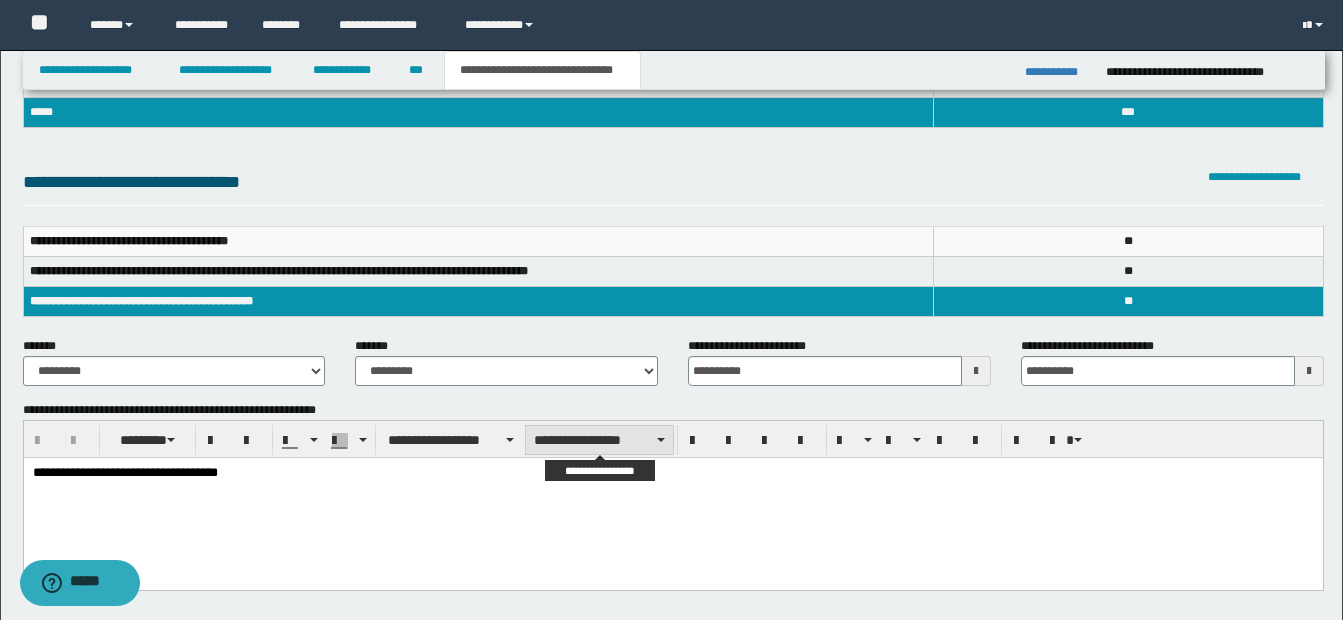 scroll, scrollTop: 200, scrollLeft: 0, axis: vertical 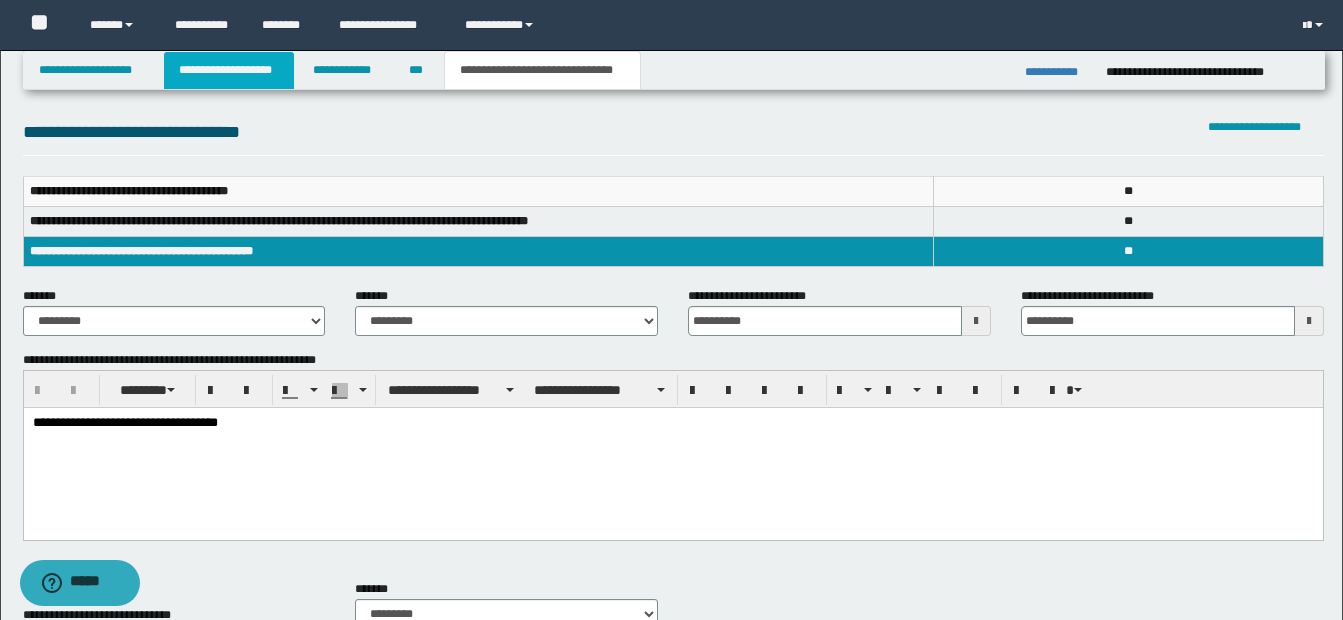 click on "**********" at bounding box center [229, 70] 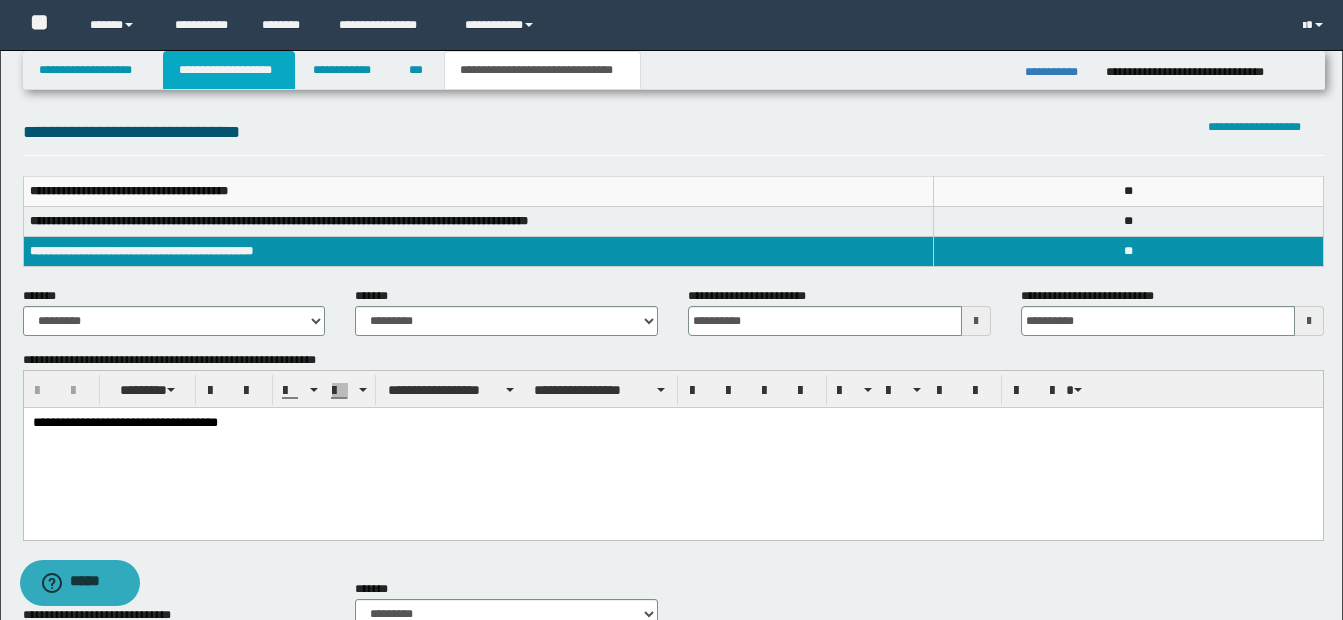 scroll, scrollTop: 231, scrollLeft: 0, axis: vertical 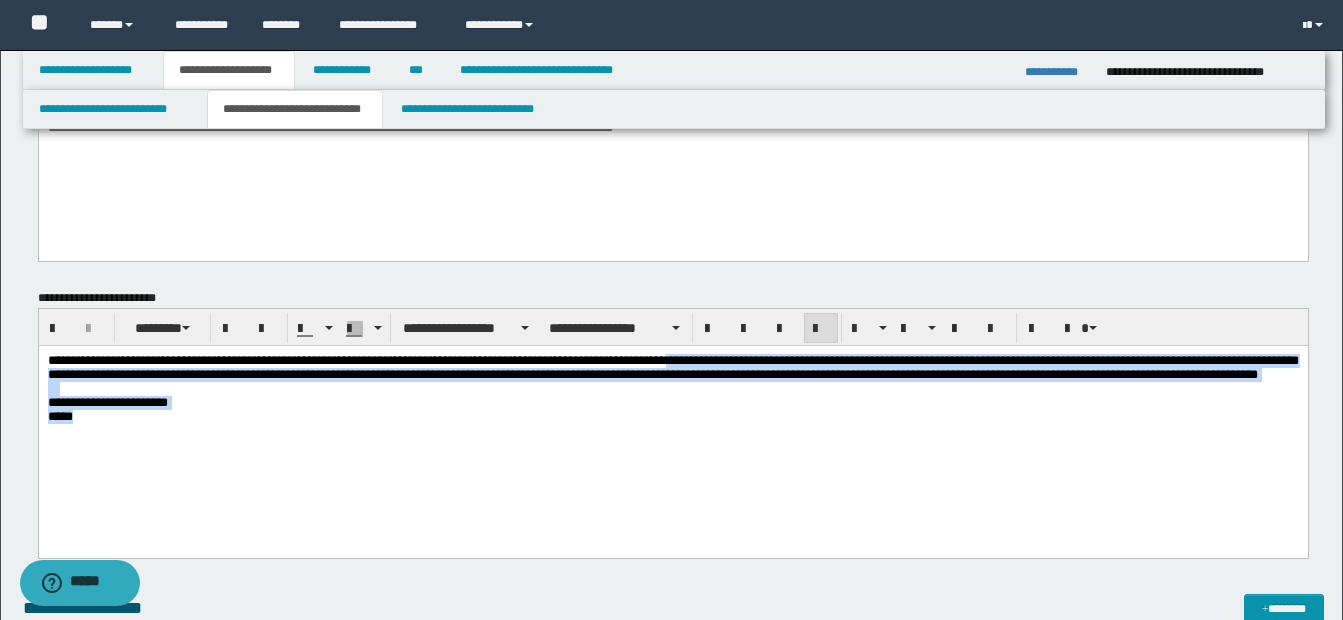 click on "*****" at bounding box center (672, 416) 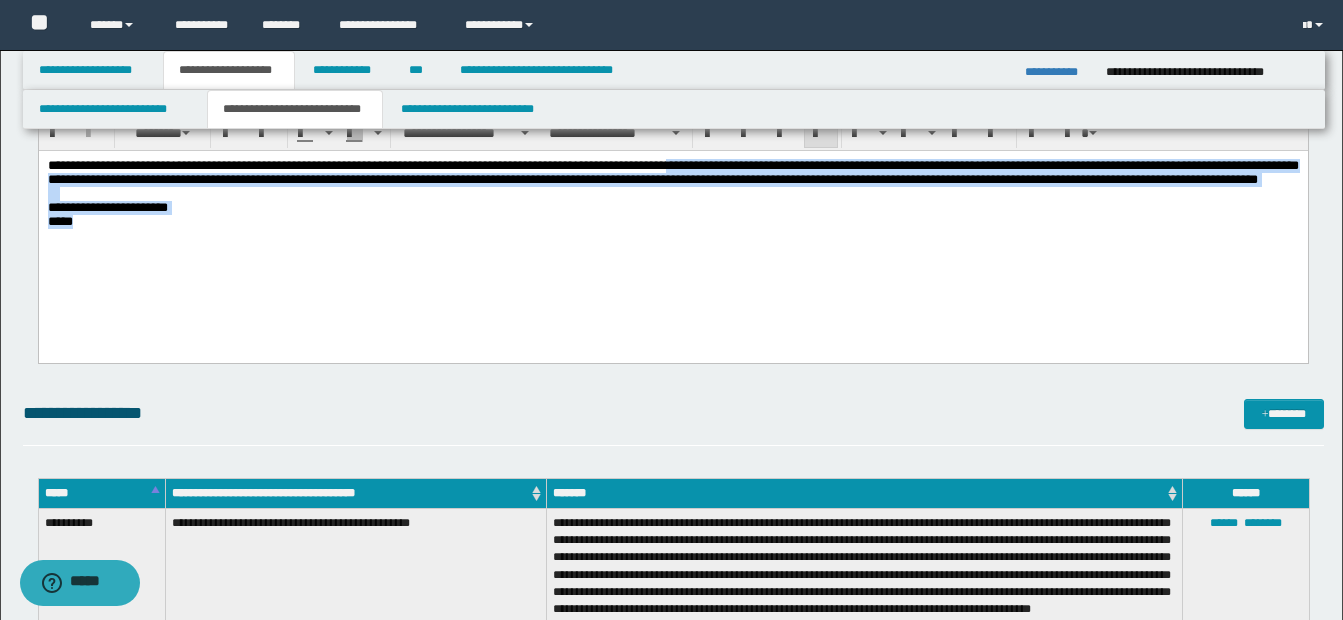 scroll, scrollTop: 431, scrollLeft: 0, axis: vertical 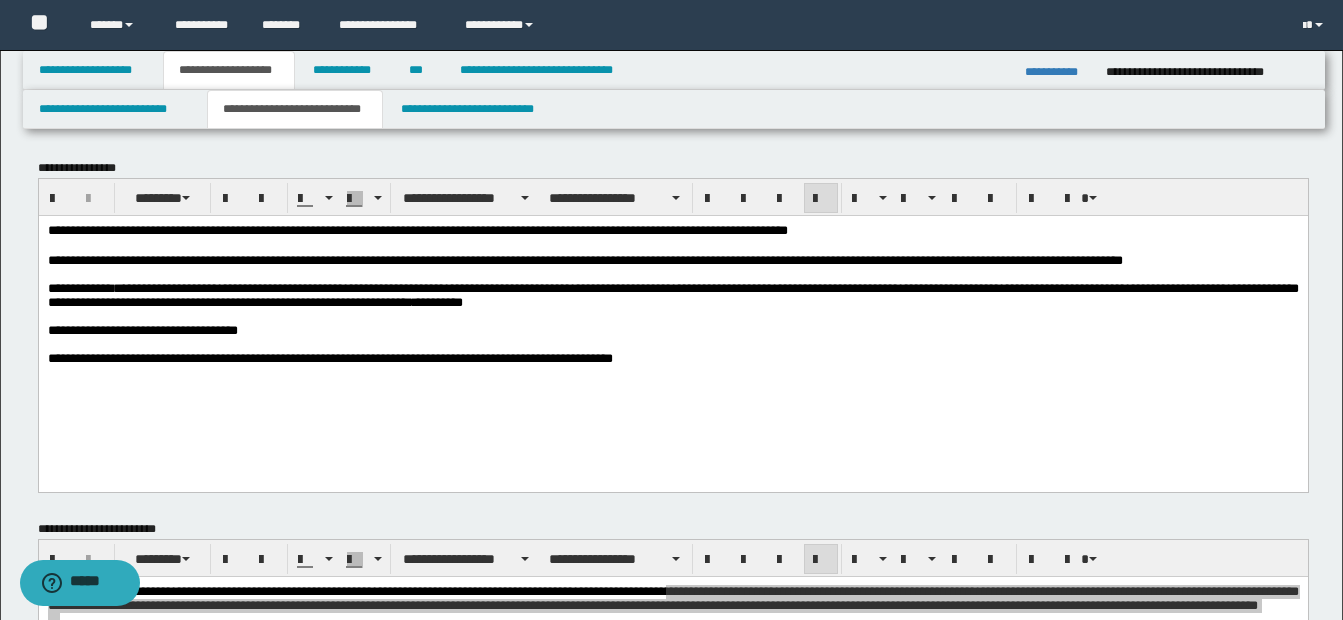 click on "**********" at bounding box center [672, 319] 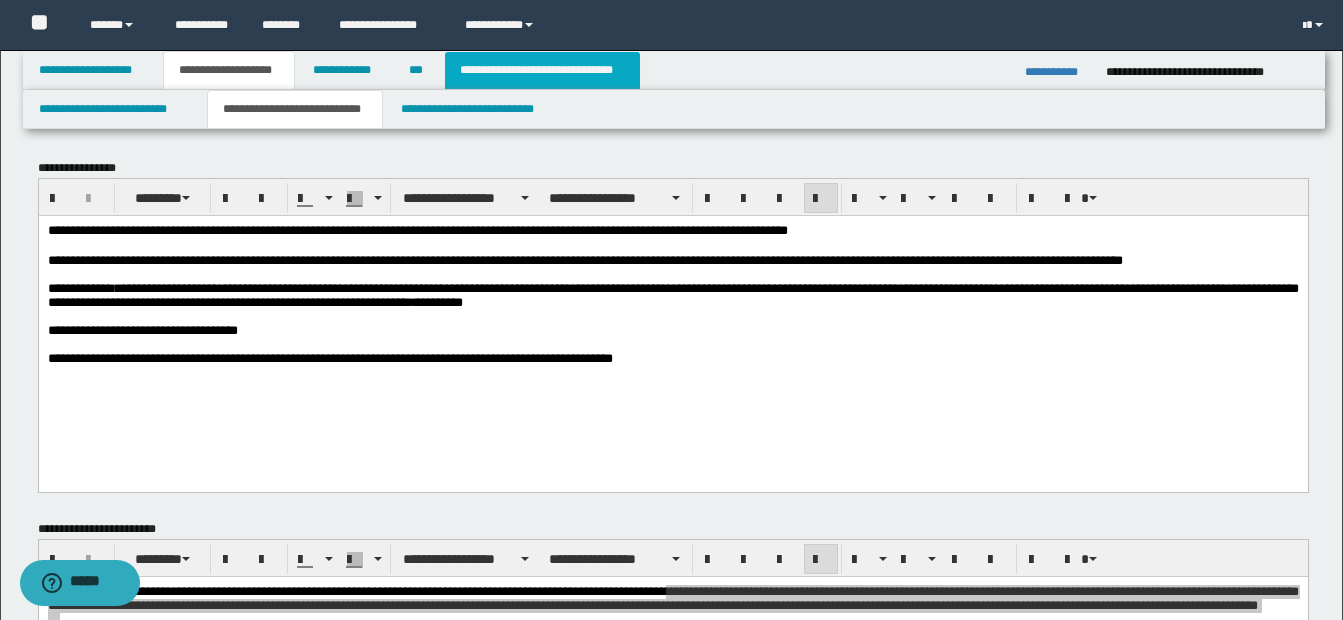 click on "**********" at bounding box center (542, 70) 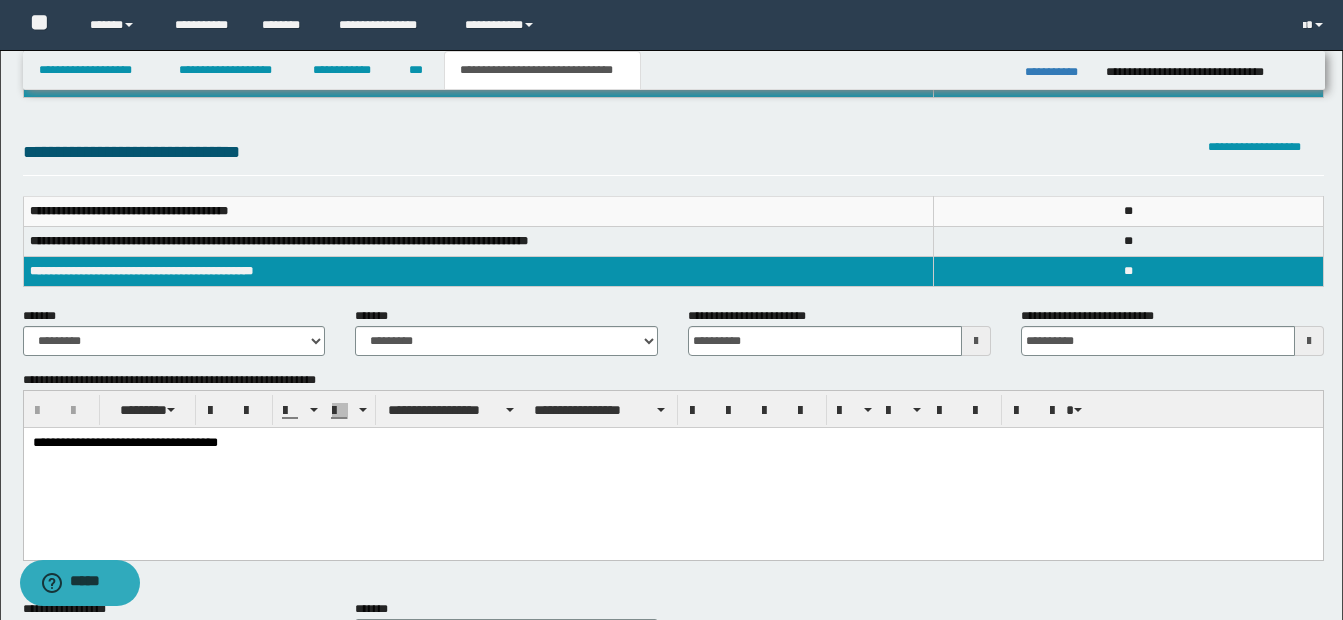 scroll, scrollTop: 200, scrollLeft: 0, axis: vertical 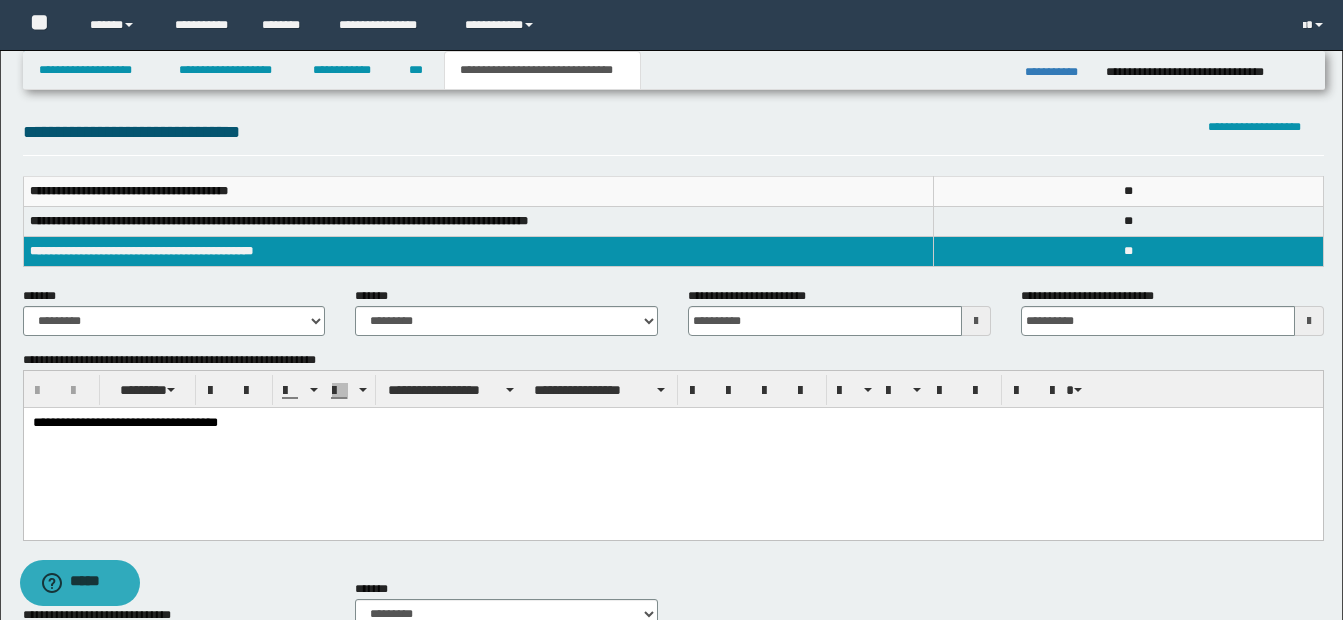 drag, startPoint x: 967, startPoint y: 323, endPoint x: 900, endPoint y: 265, distance: 88.61716 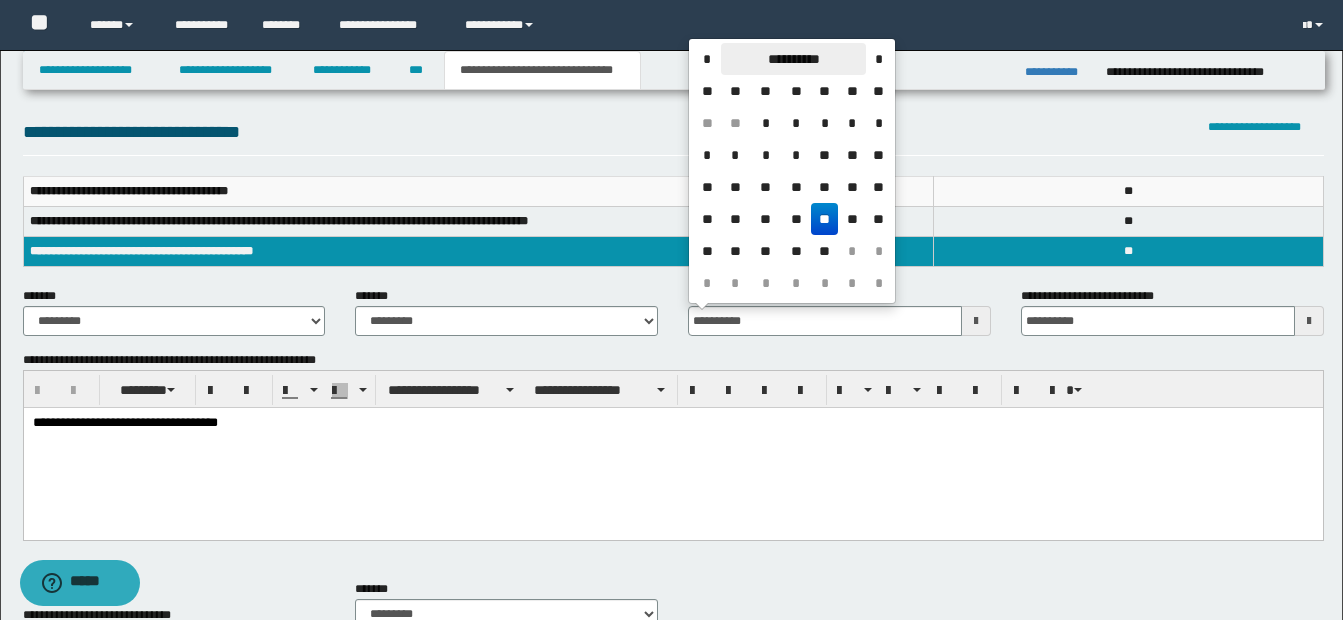 click on "**********" at bounding box center (793, 59) 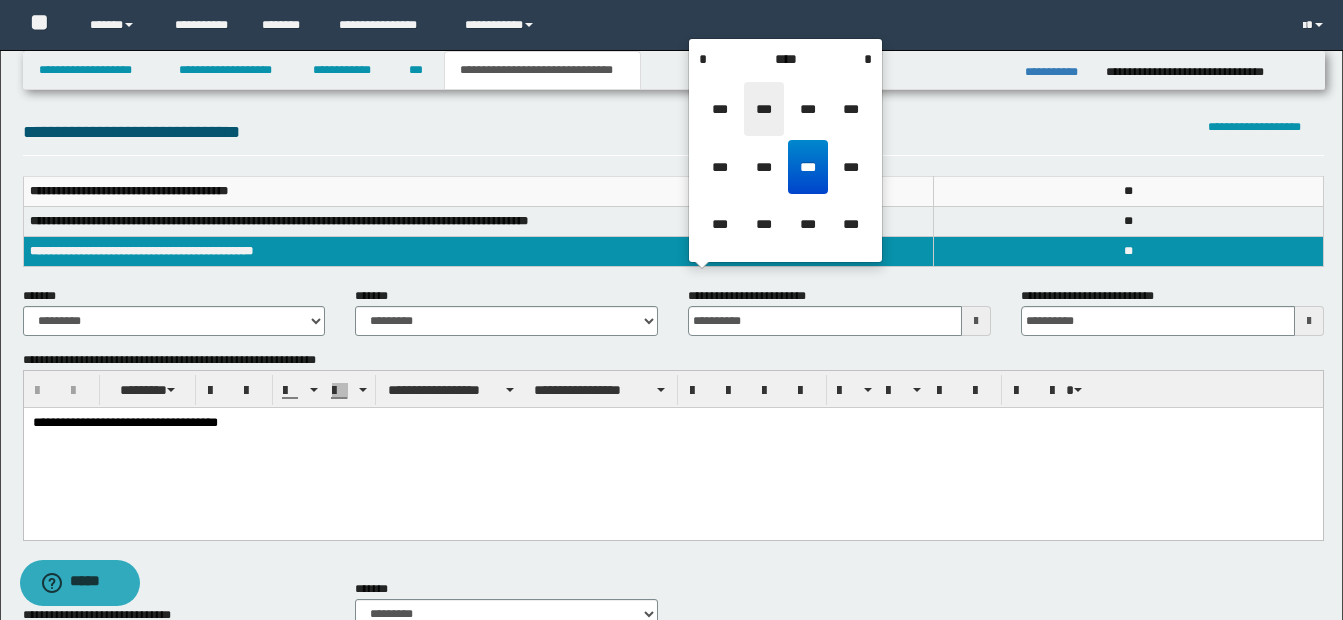 click on "***" at bounding box center [764, 109] 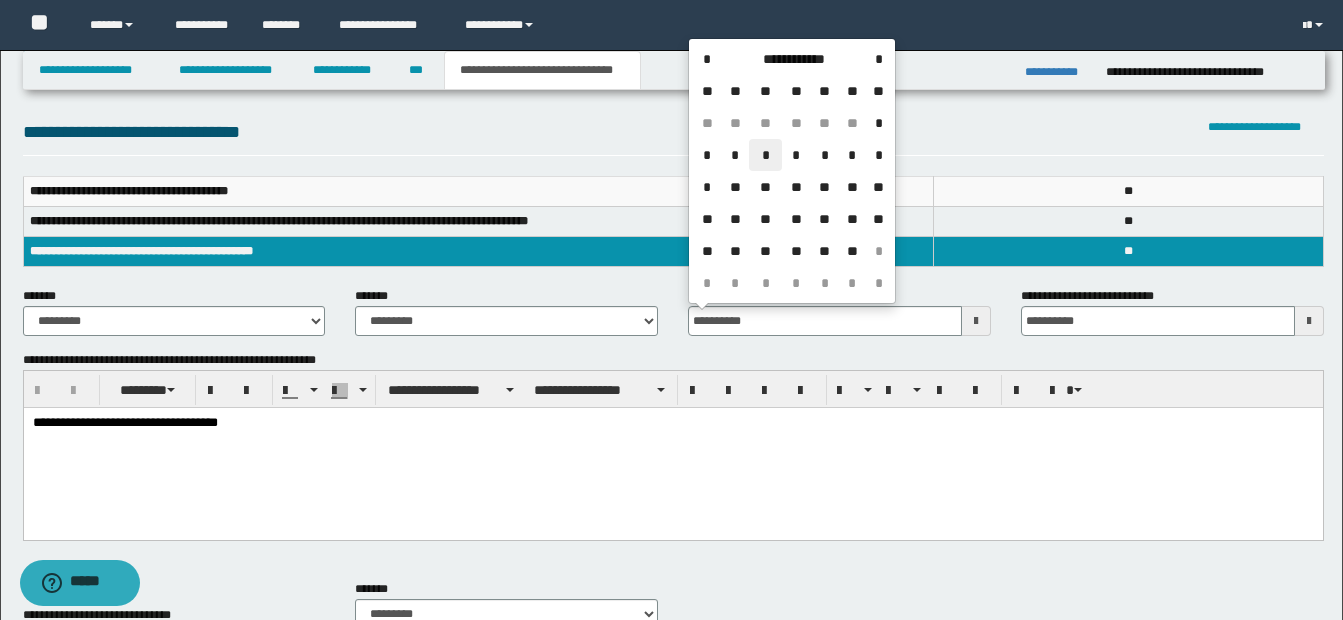 click on "*" at bounding box center (765, 155) 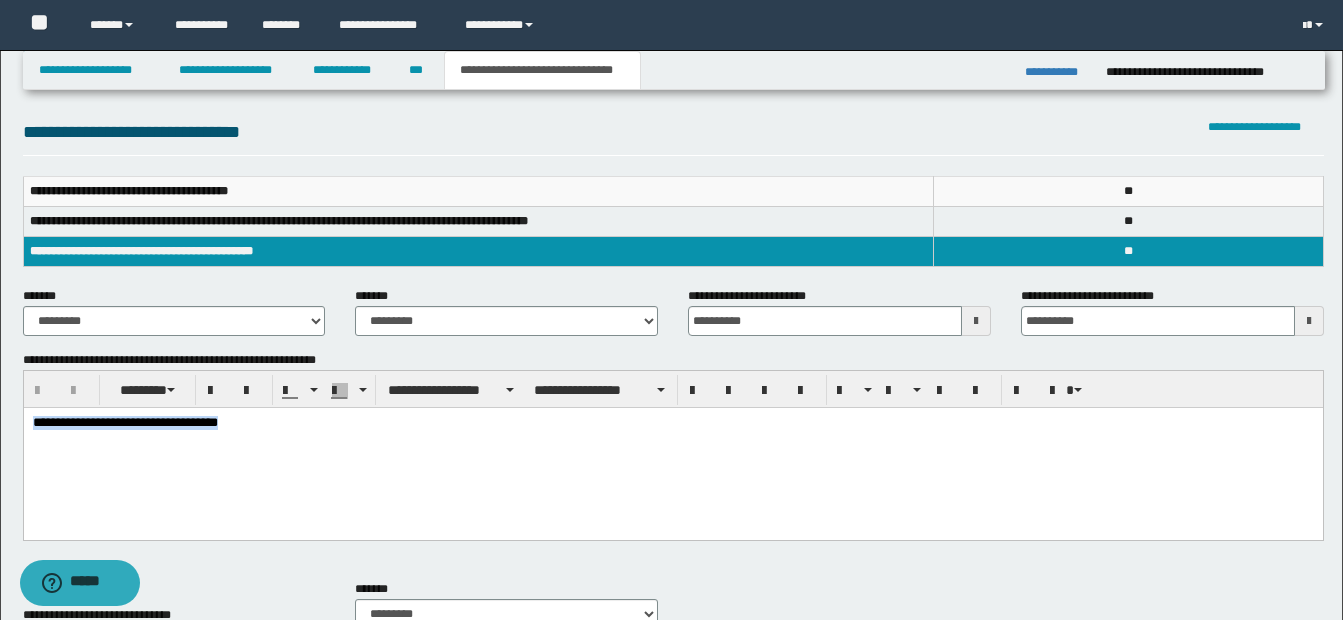 drag, startPoint x: 347, startPoint y: 425, endPoint x: -5, endPoint y: 440, distance: 352.31946 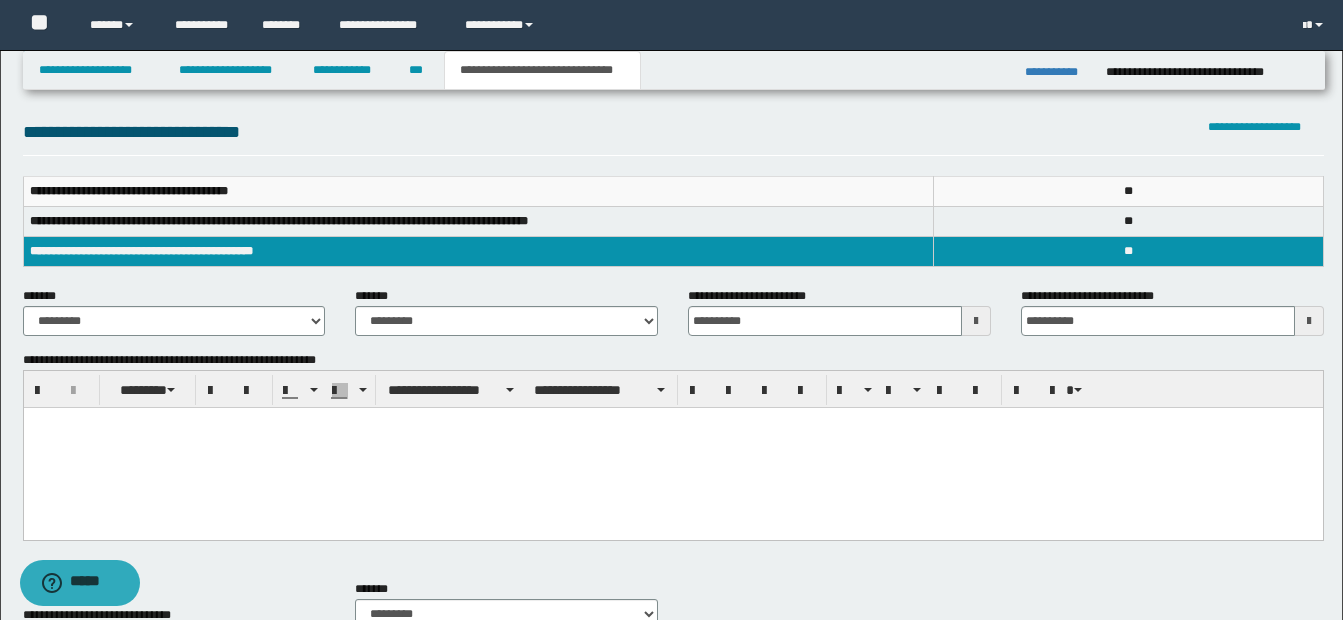 type 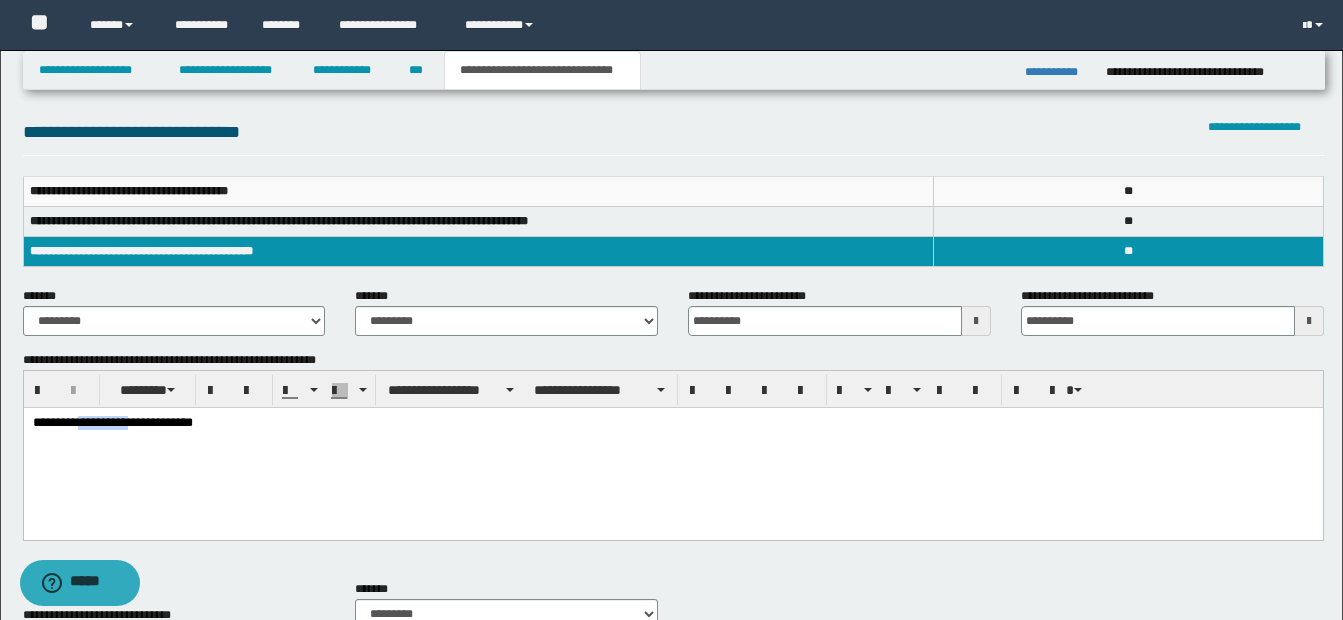 drag, startPoint x: 83, startPoint y: 423, endPoint x: 138, endPoint y: 421, distance: 55.03635 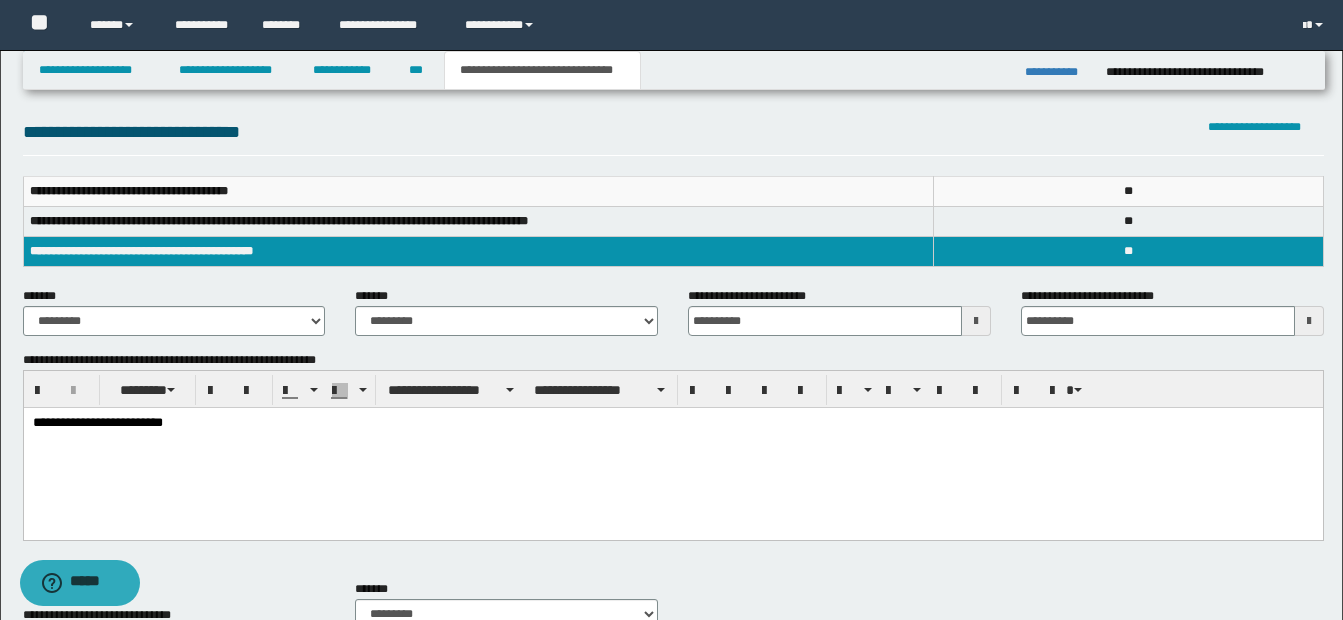 click on "**********" at bounding box center (672, 449) 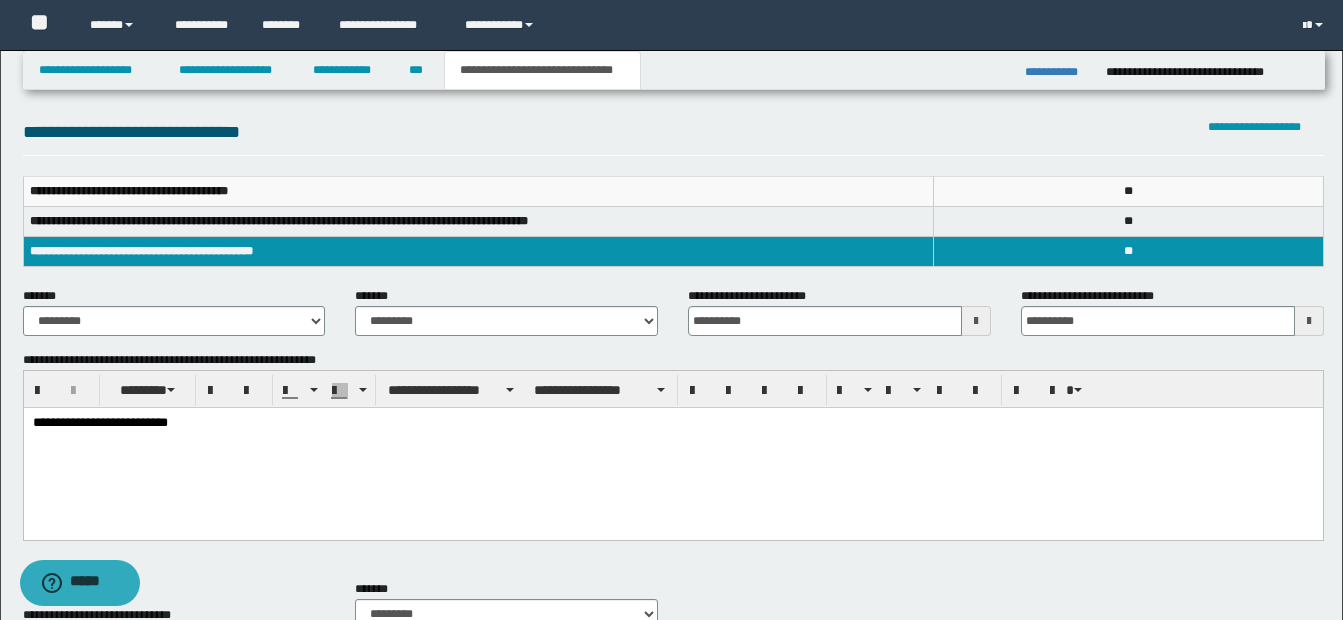 click on "**********" at bounding box center [672, 449] 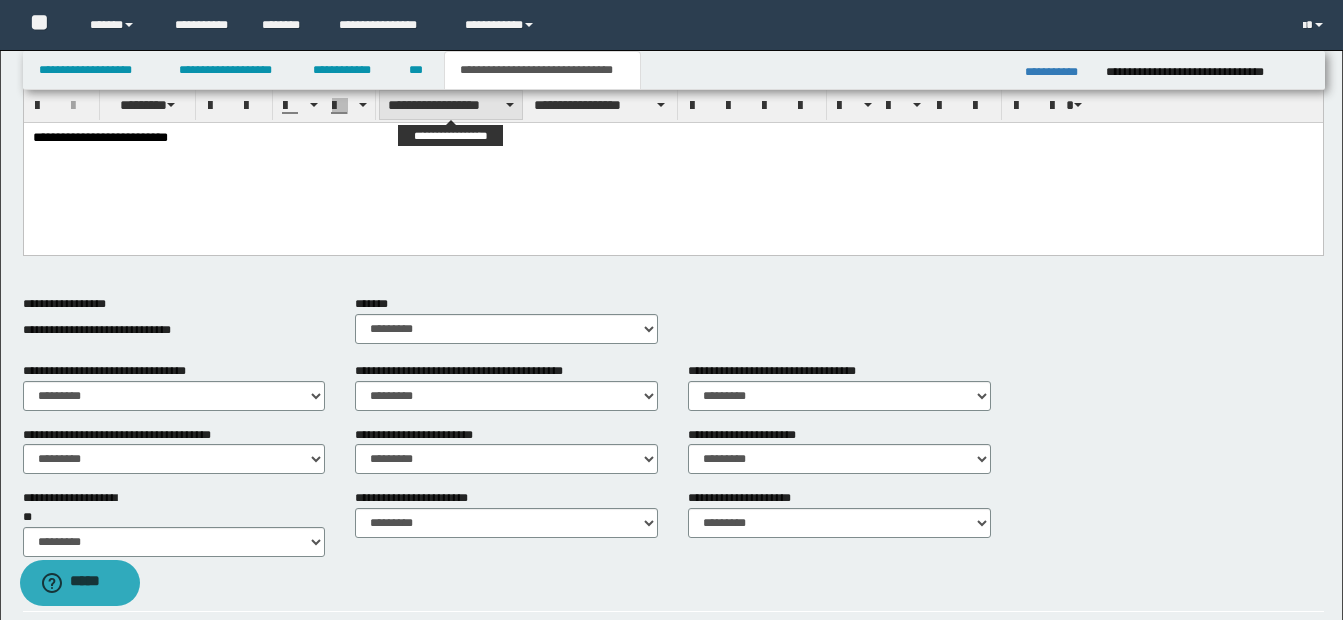 scroll, scrollTop: 500, scrollLeft: 0, axis: vertical 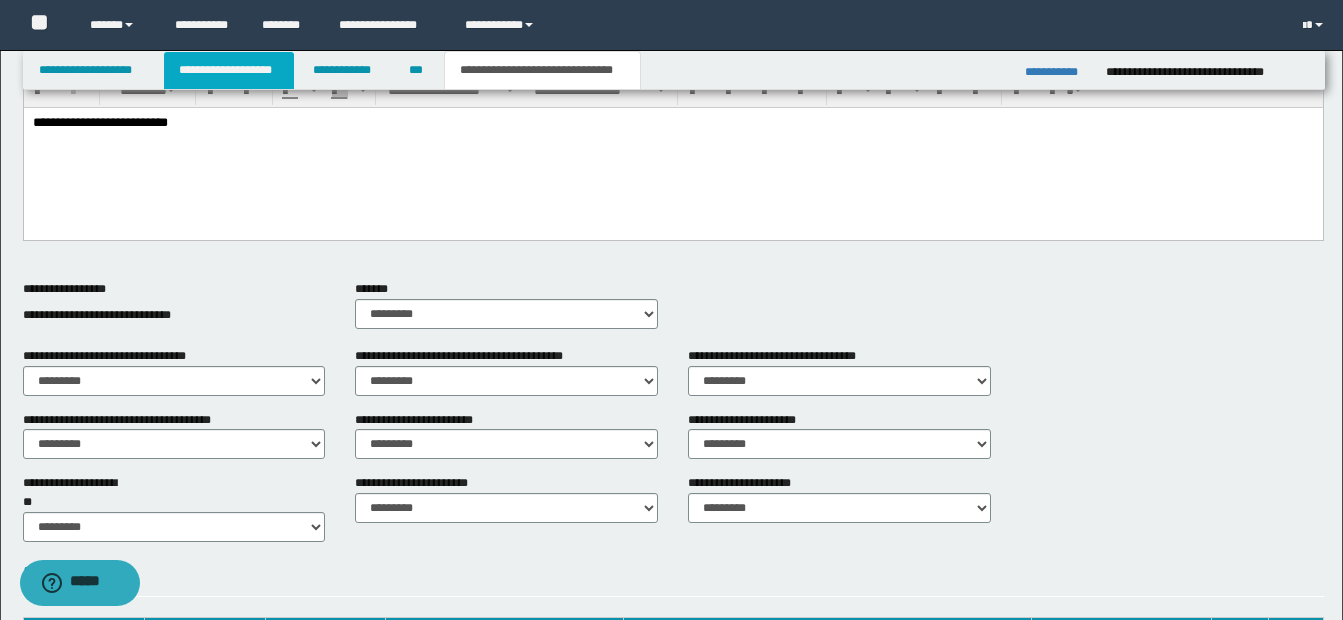 click on "**********" at bounding box center [229, 70] 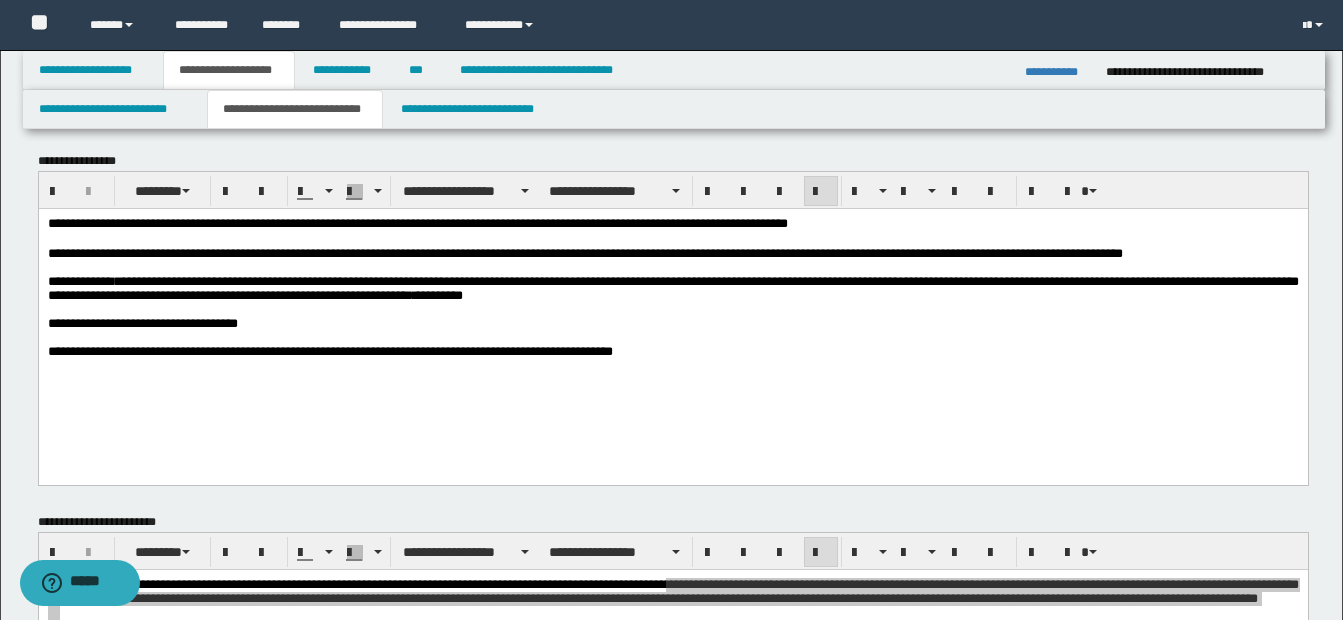 scroll, scrollTop: 0, scrollLeft: 0, axis: both 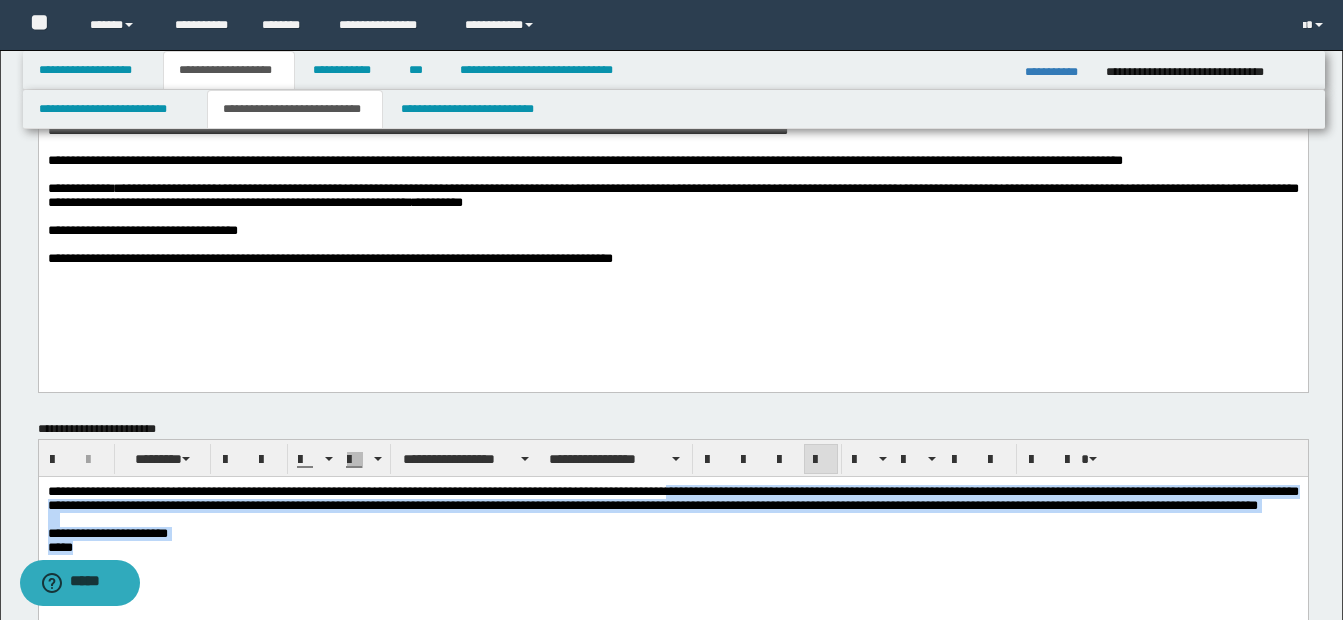 click on "*****" at bounding box center [672, 547] 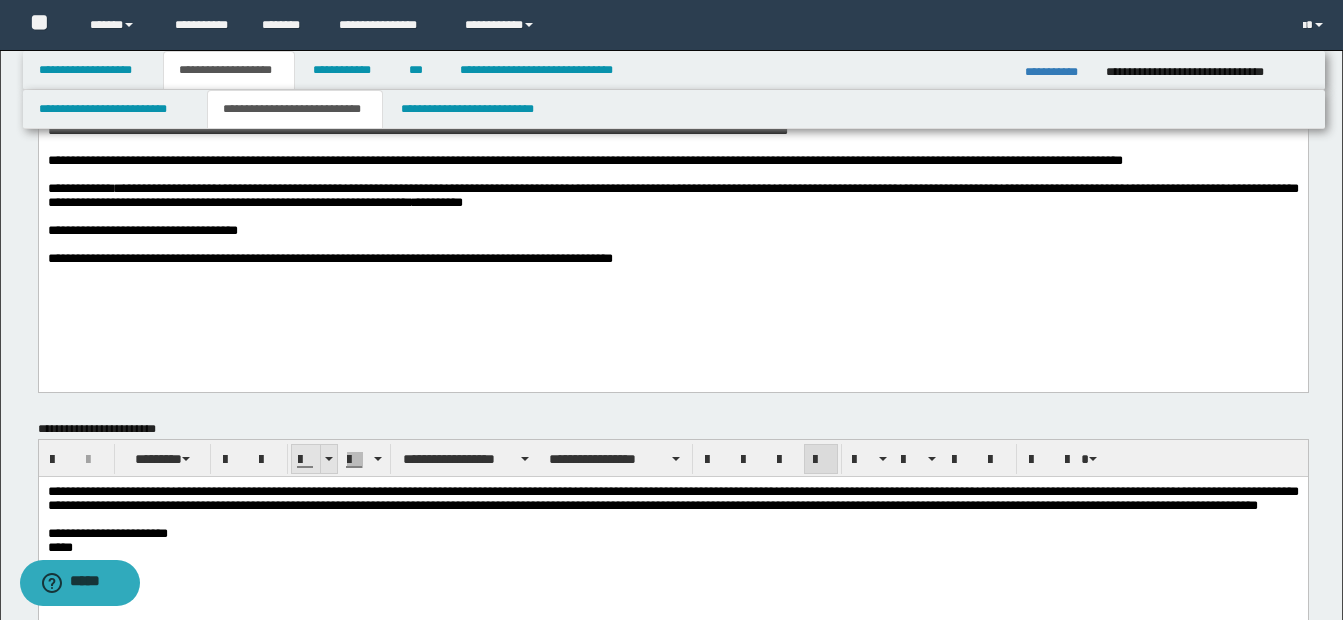 type 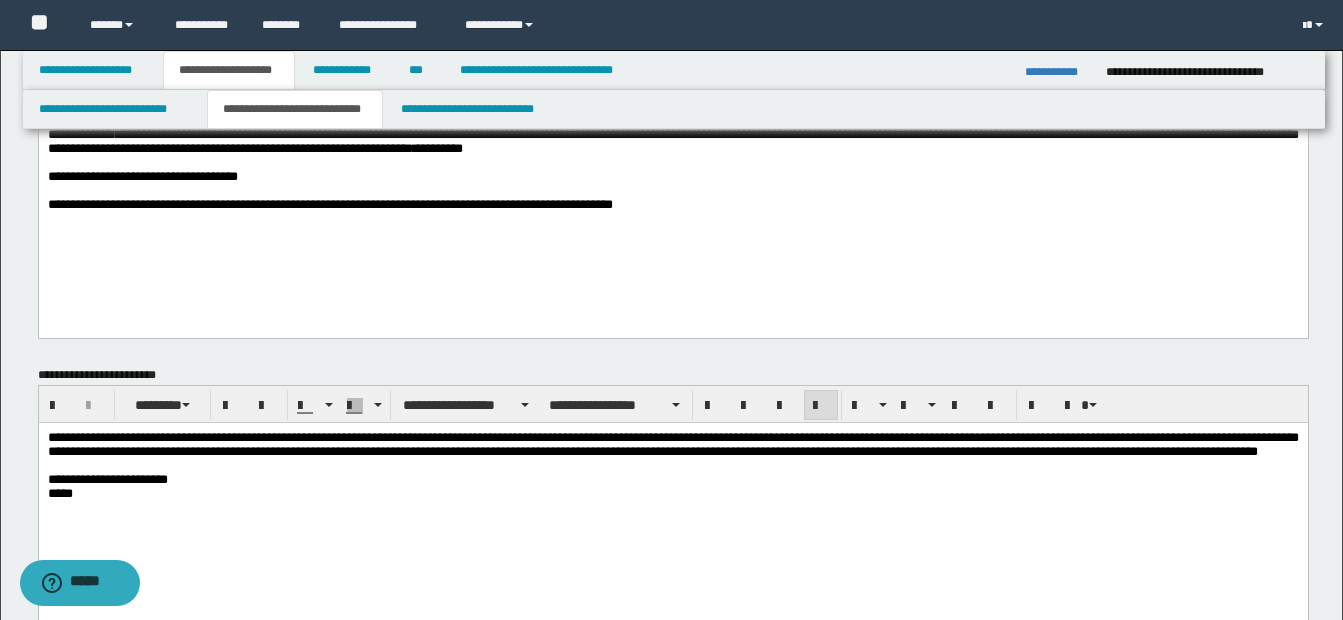 scroll, scrollTop: 200, scrollLeft: 0, axis: vertical 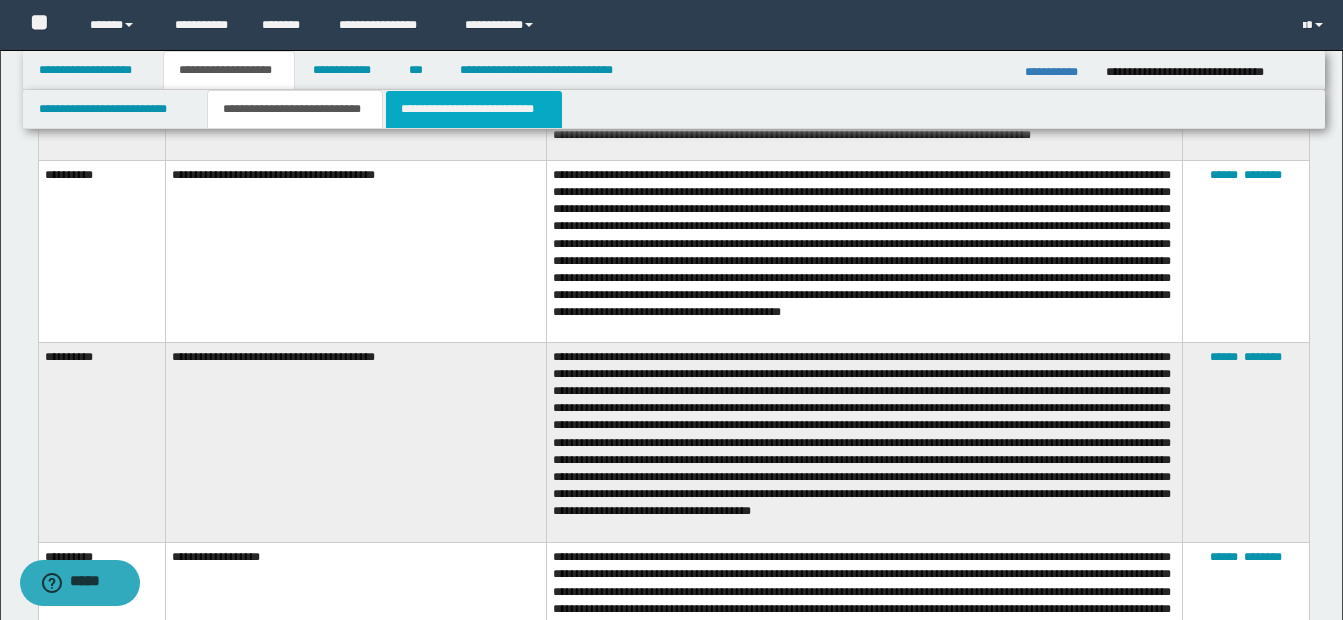 click on "**********" at bounding box center (474, 109) 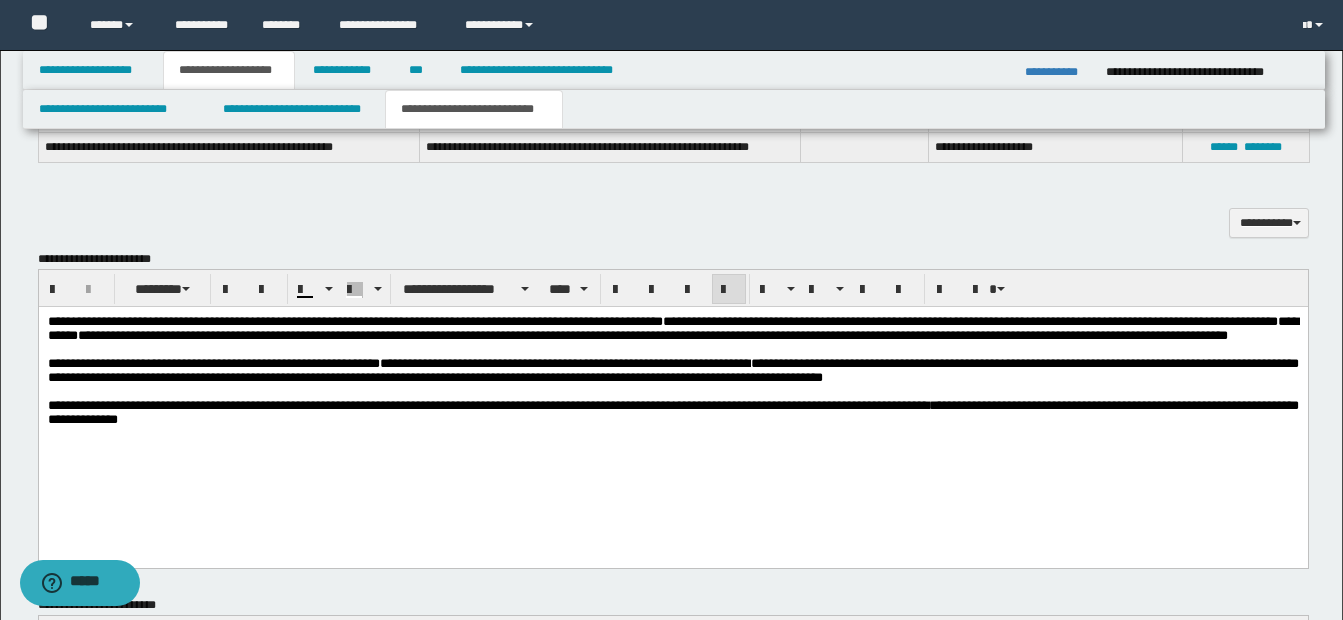 scroll, scrollTop: 1100, scrollLeft: 0, axis: vertical 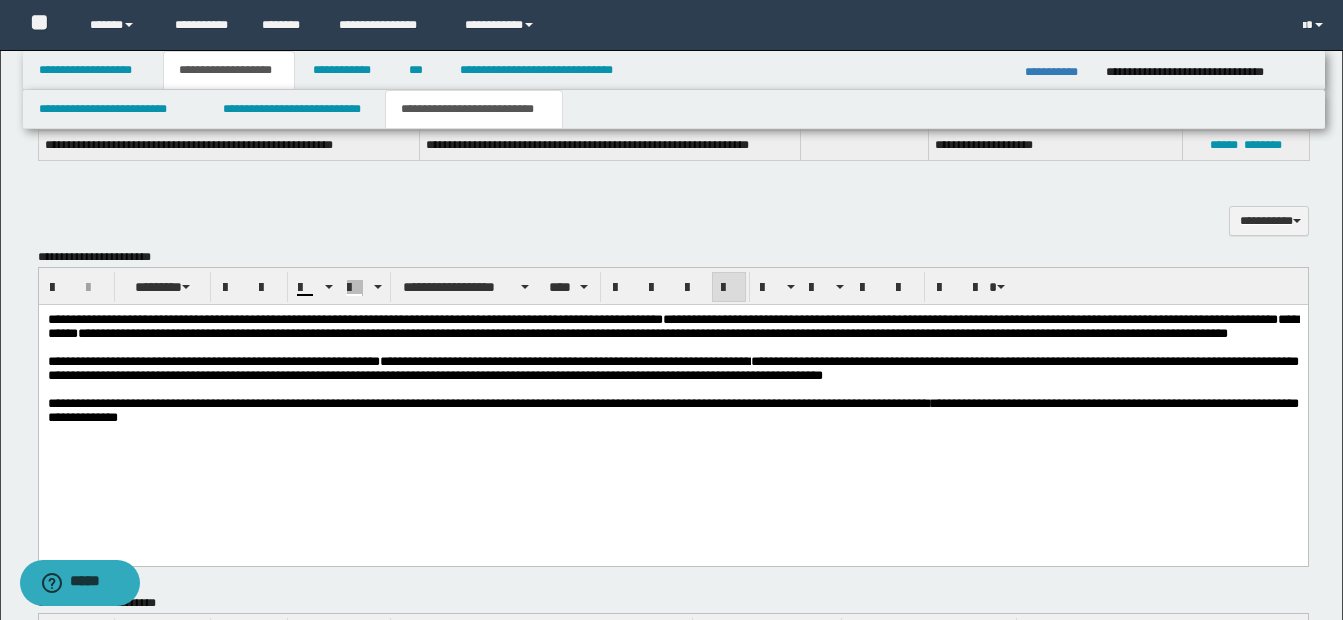 click on "**********" at bounding box center (672, 411) 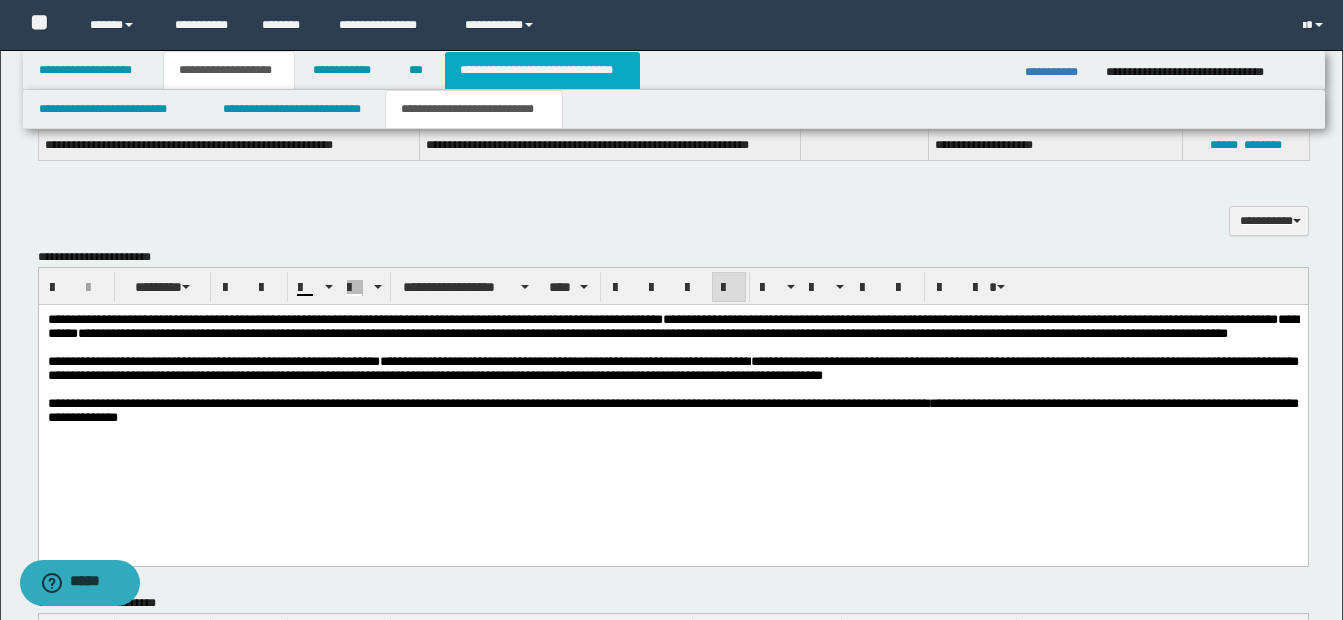 click on "**********" at bounding box center [542, 70] 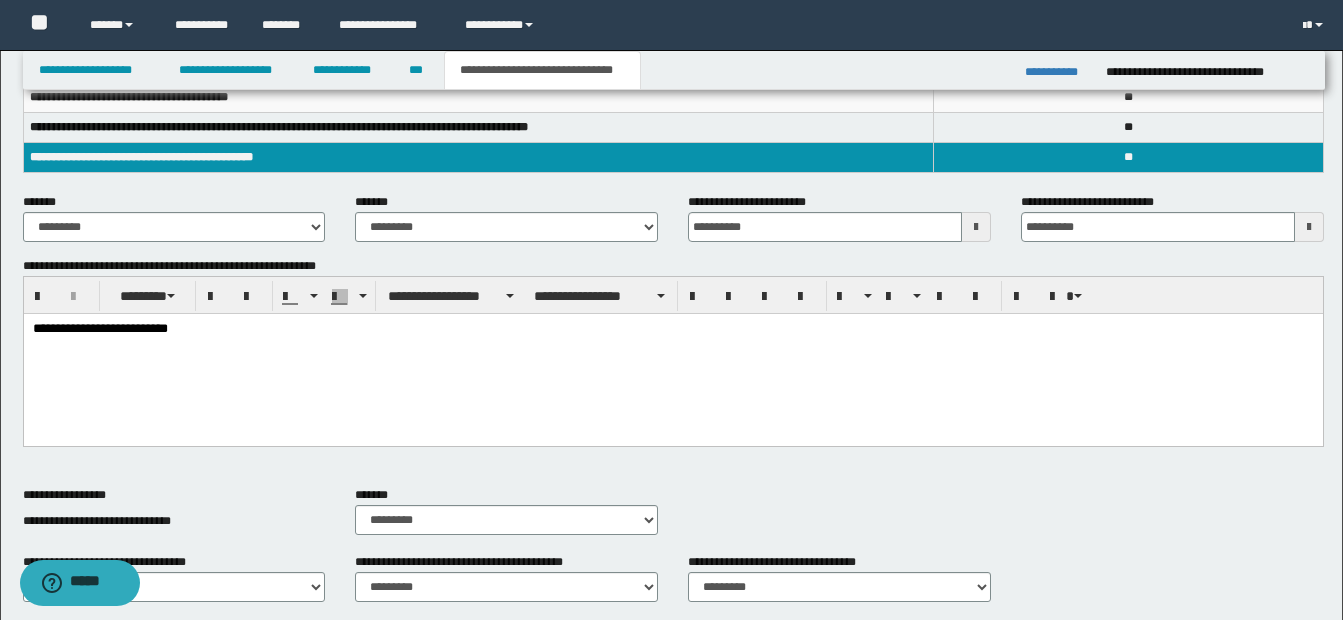 scroll, scrollTop: 300, scrollLeft: 0, axis: vertical 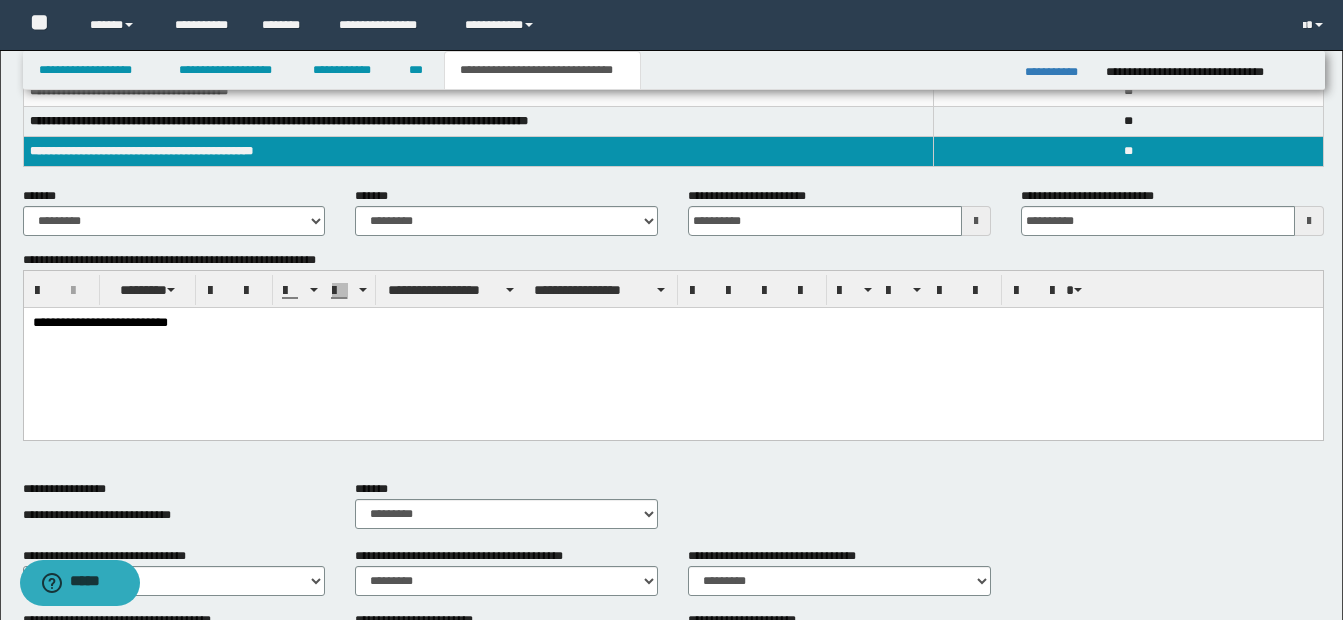 click on "**********" at bounding box center (672, 349) 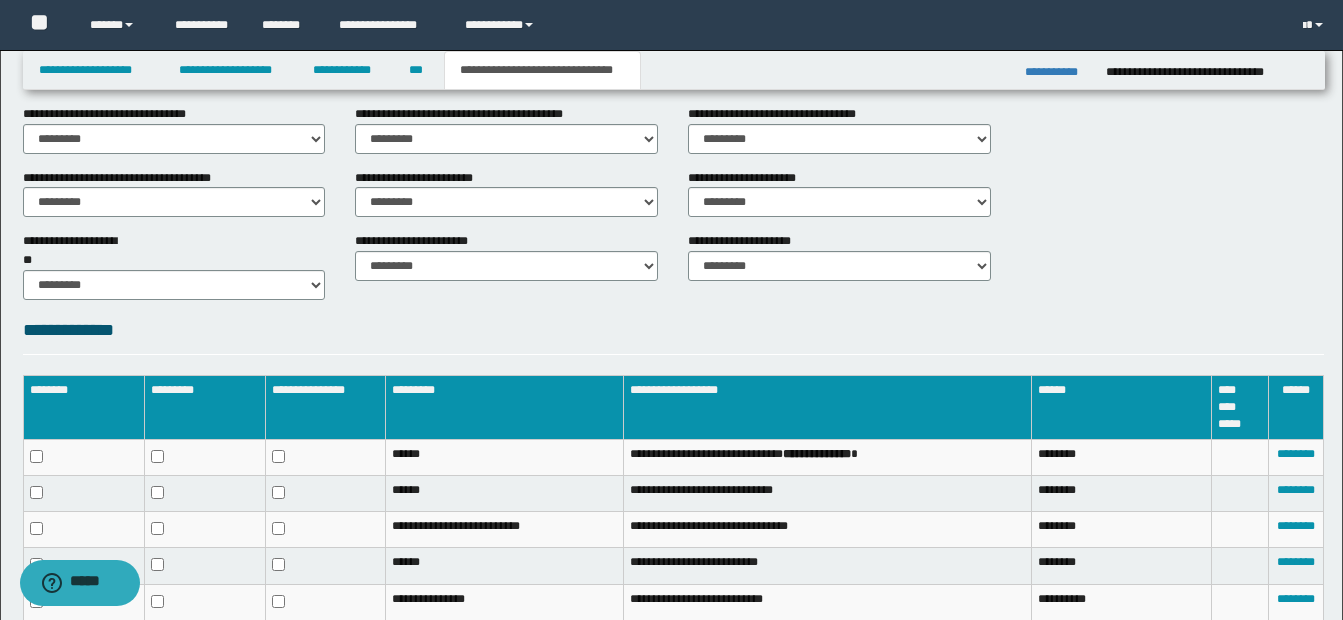 scroll, scrollTop: 800, scrollLeft: 0, axis: vertical 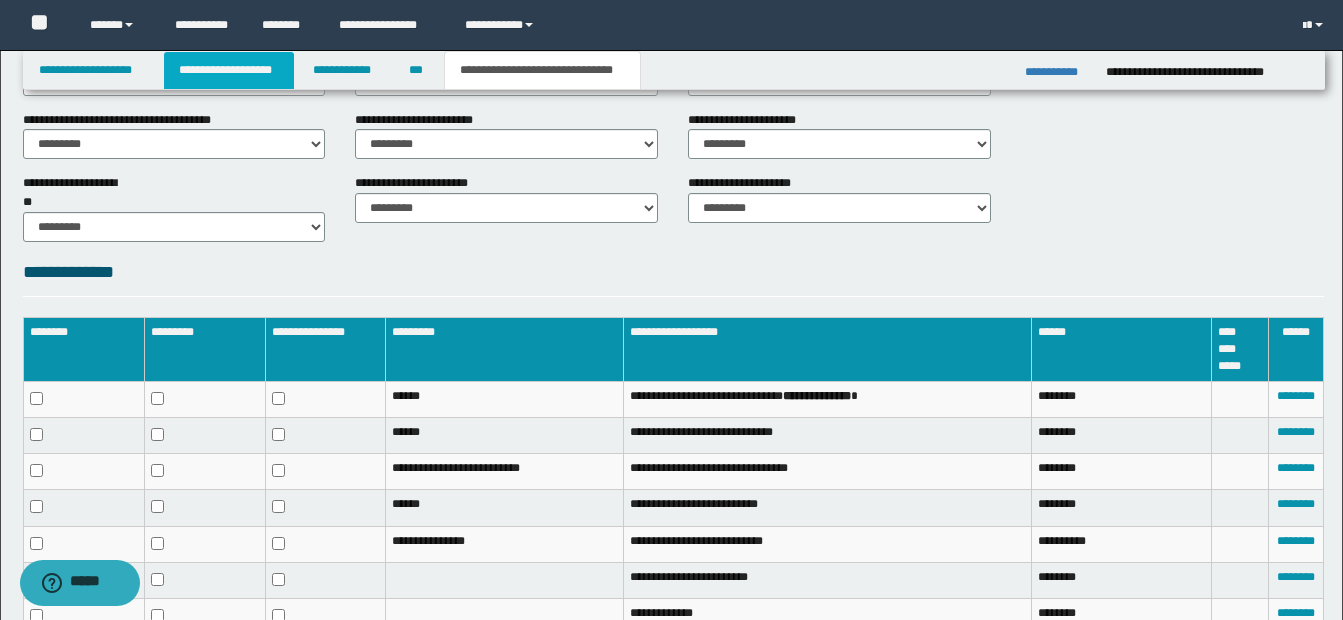 click on "**********" at bounding box center (229, 70) 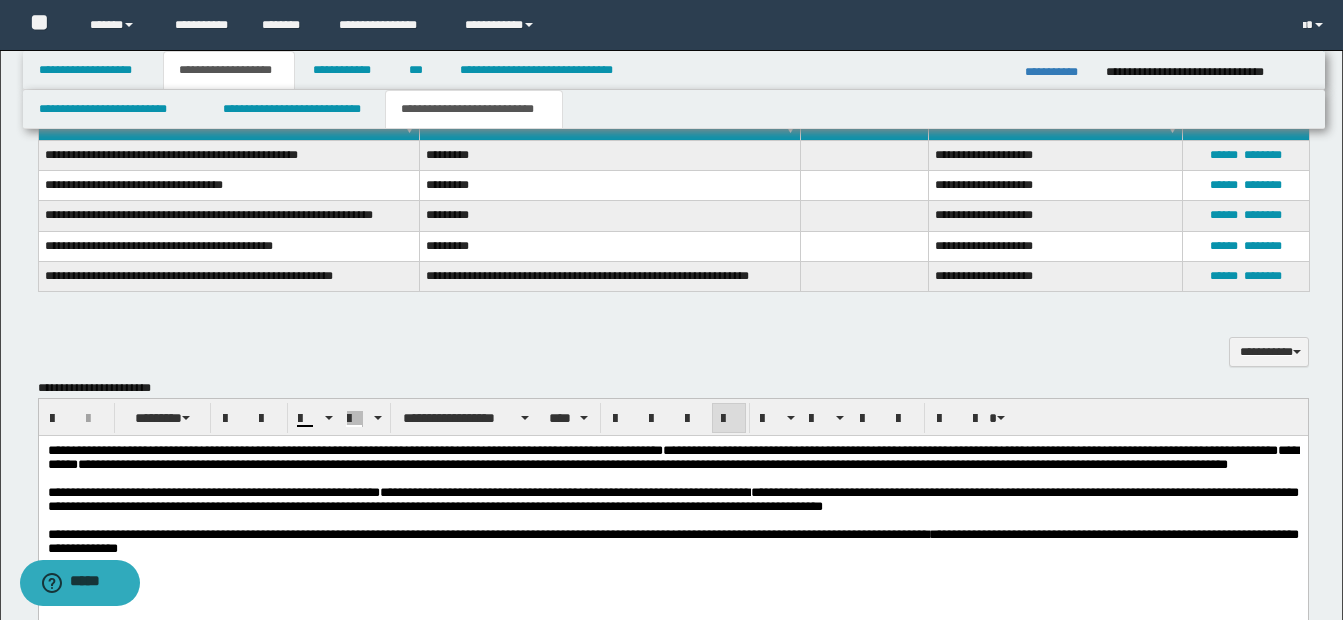 scroll, scrollTop: 1131, scrollLeft: 0, axis: vertical 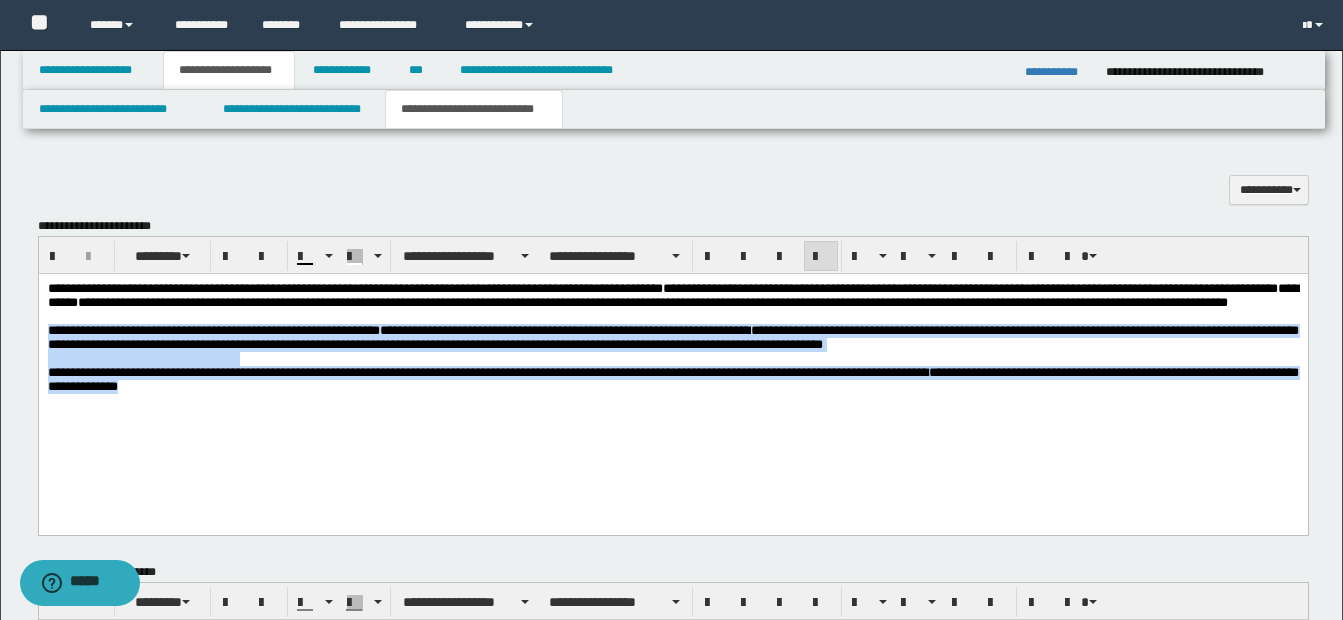 drag, startPoint x: 46, startPoint y: 349, endPoint x: 326, endPoint y: 430, distance: 291.4807 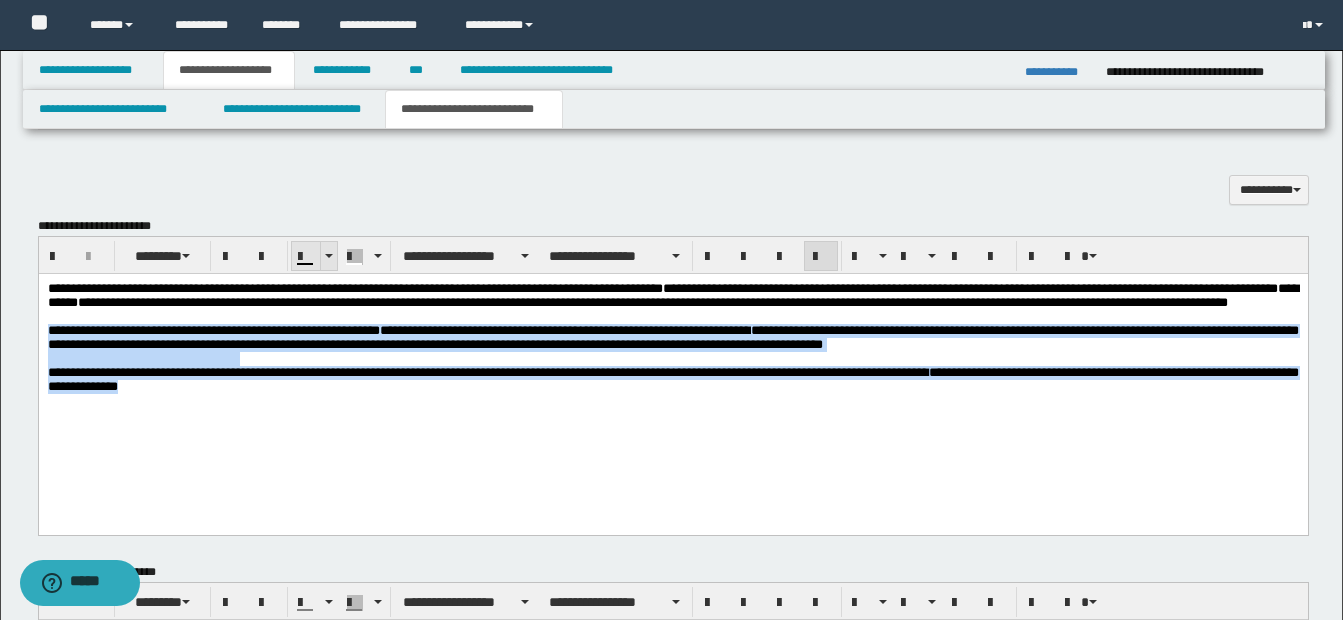 click at bounding box center (329, 256) 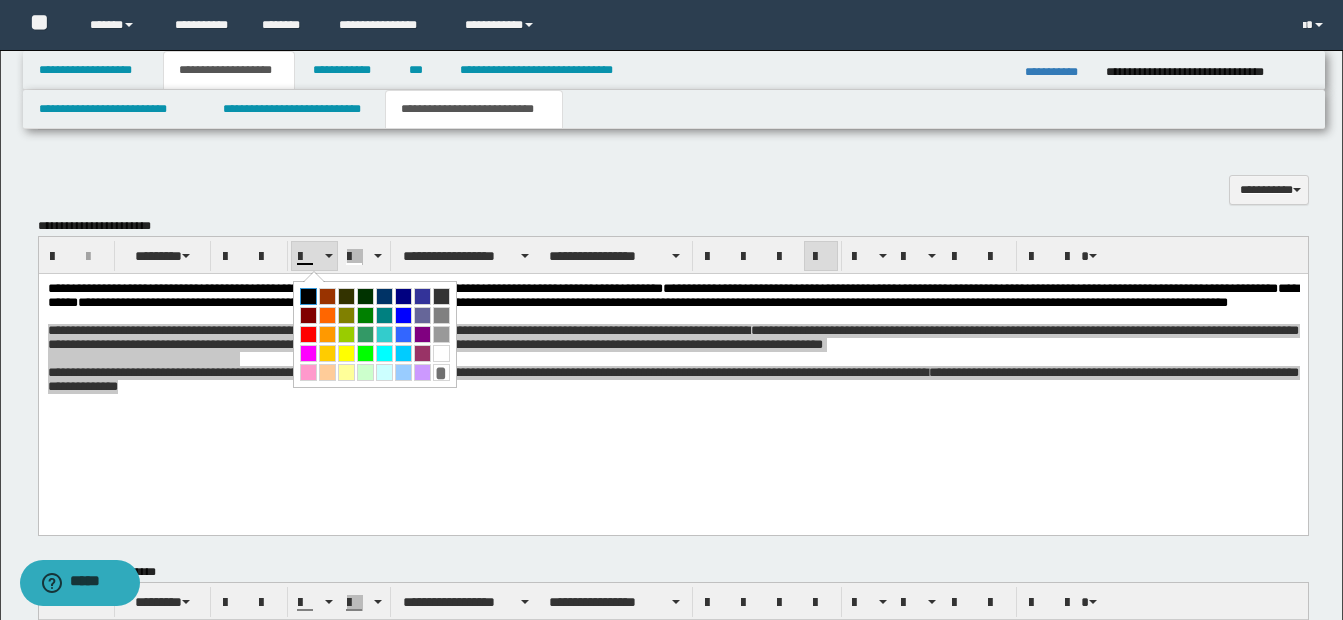 click at bounding box center (308, 296) 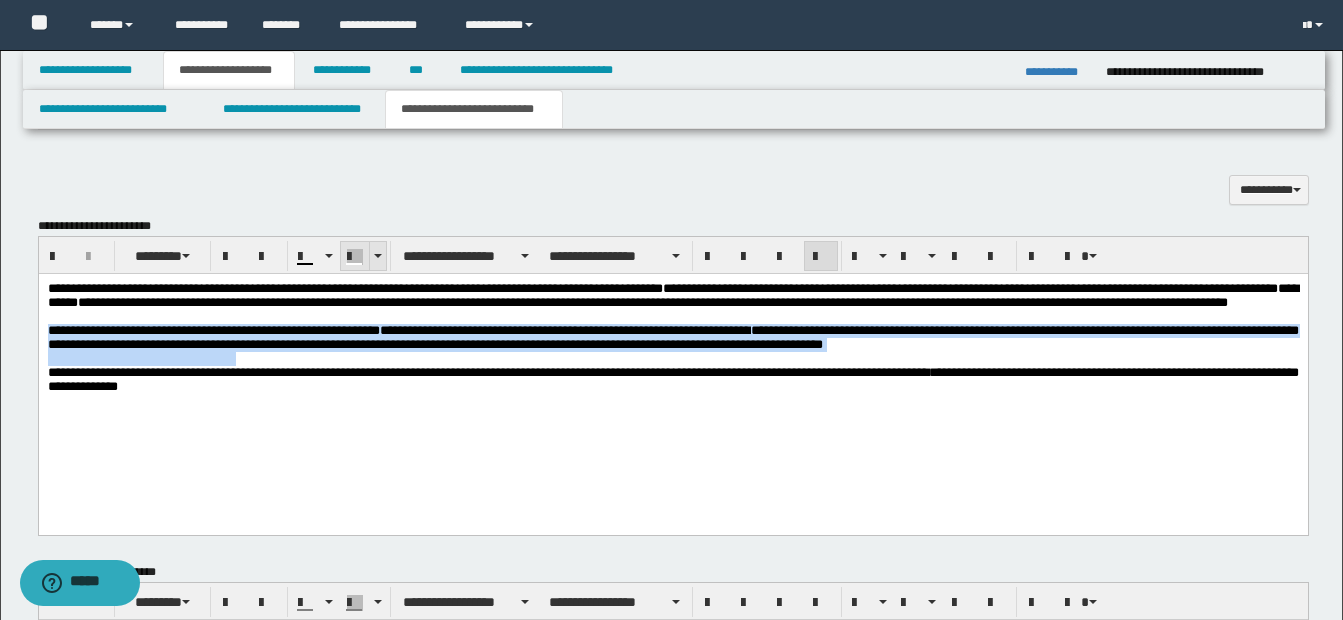 click at bounding box center (377, 256) 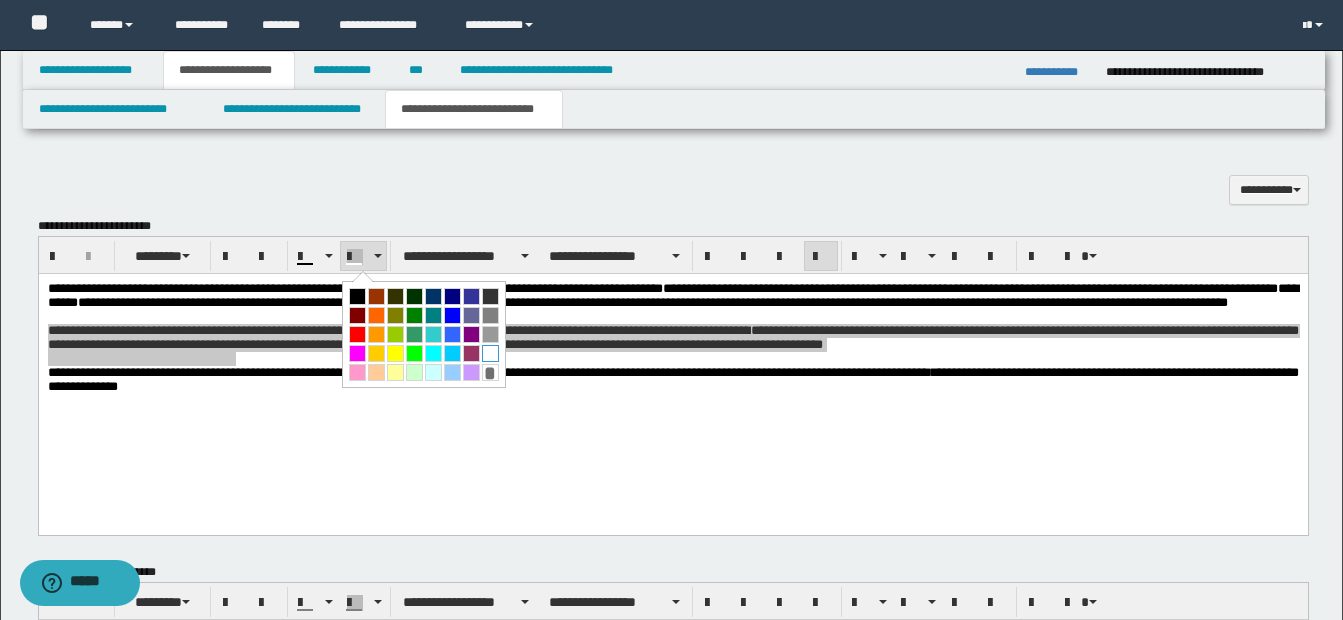 click at bounding box center [490, 353] 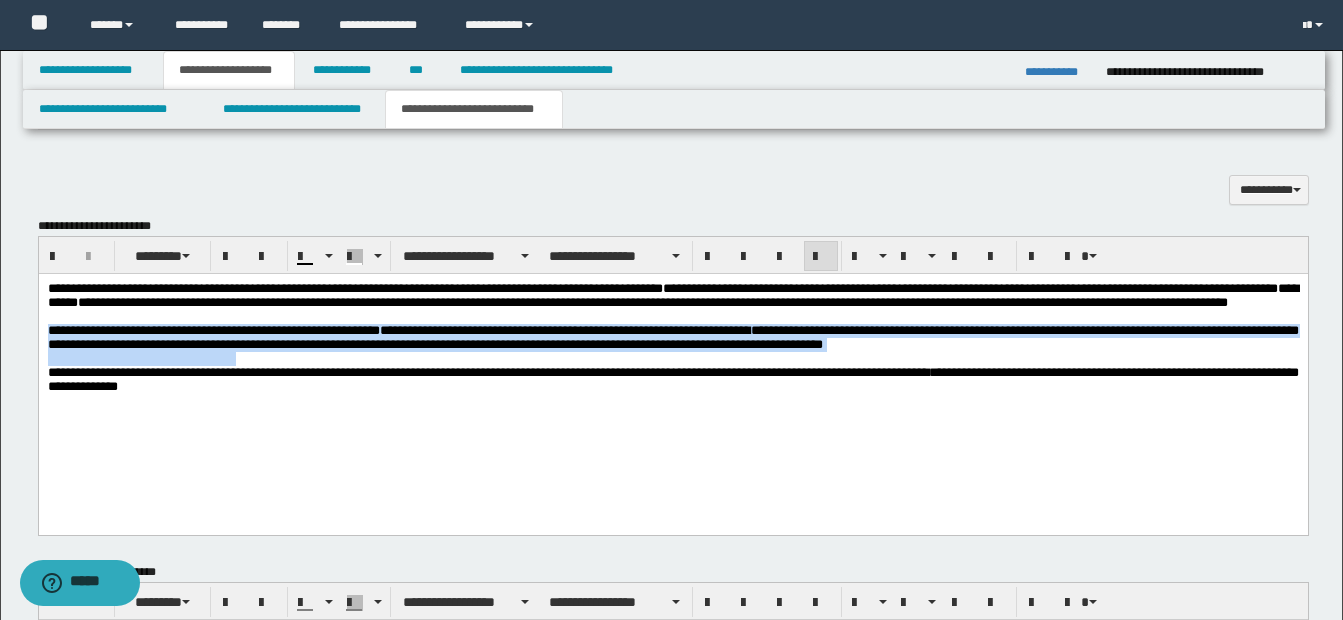 click on "**********" at bounding box center [672, 363] 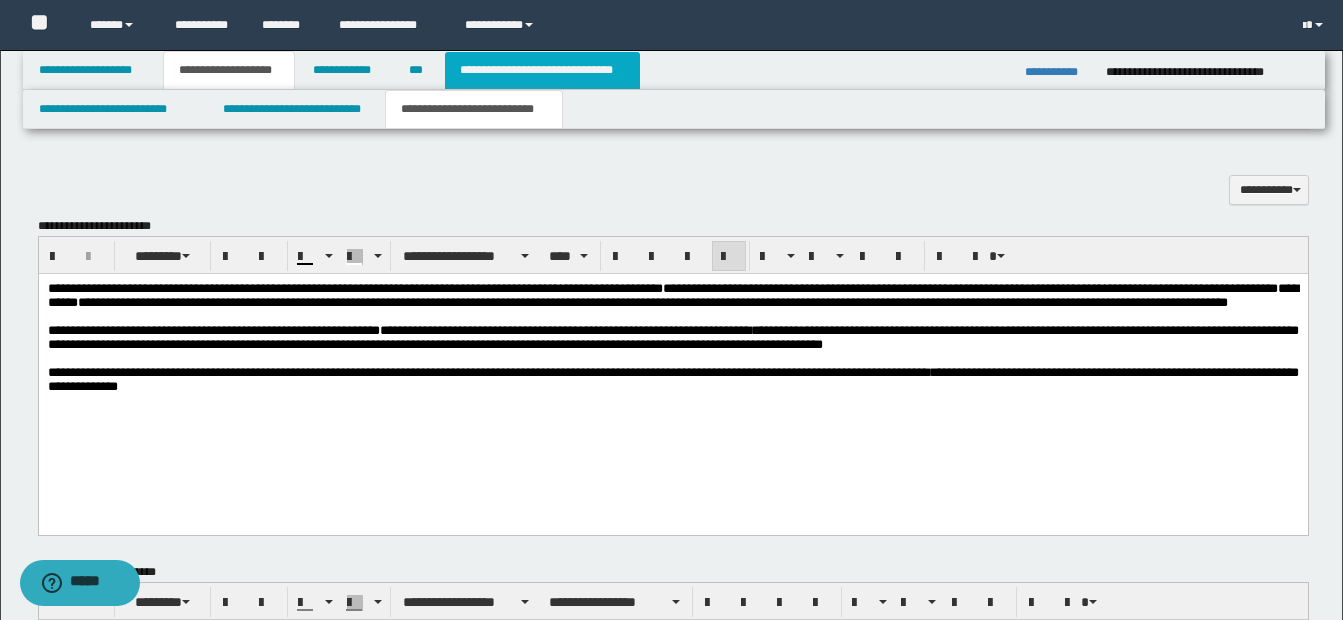 click on "**********" at bounding box center [542, 70] 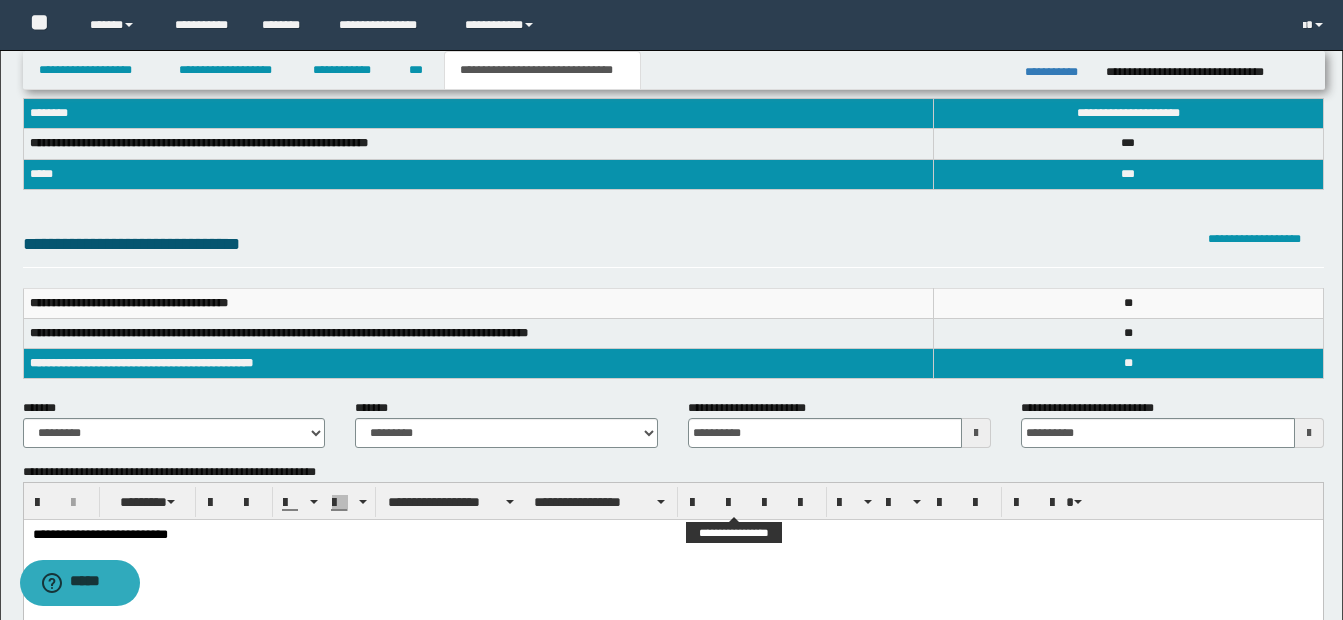 scroll, scrollTop: 200, scrollLeft: 0, axis: vertical 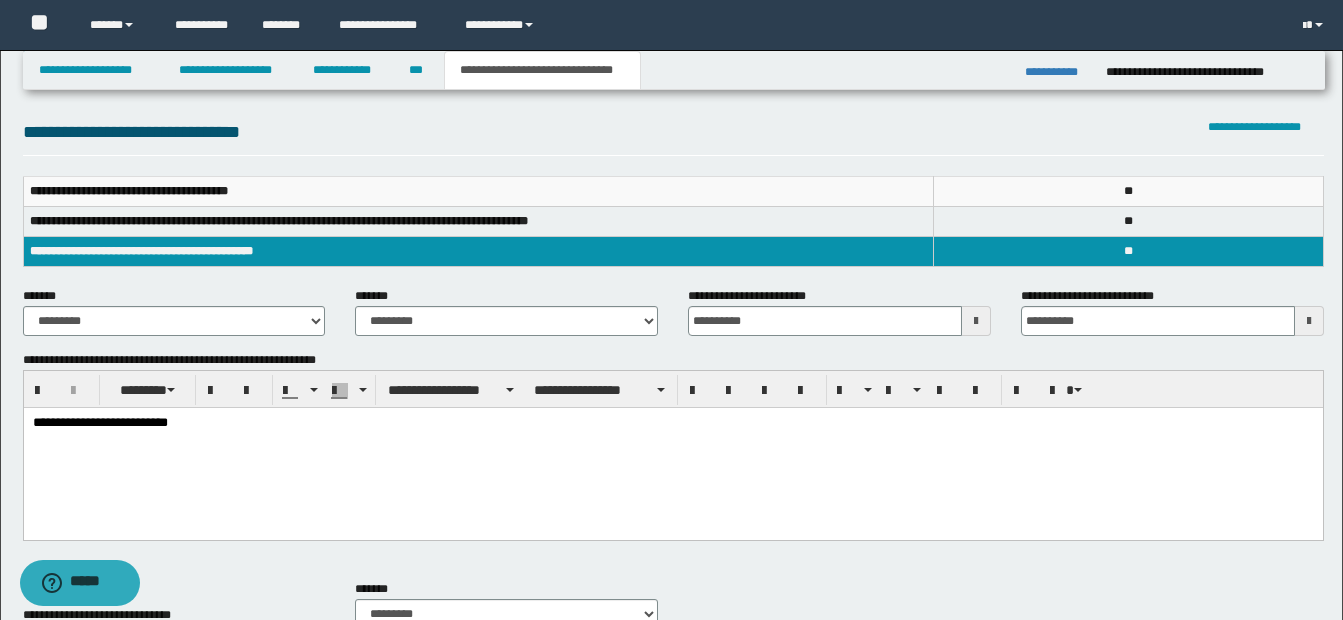 click on "**********" at bounding box center [672, 449] 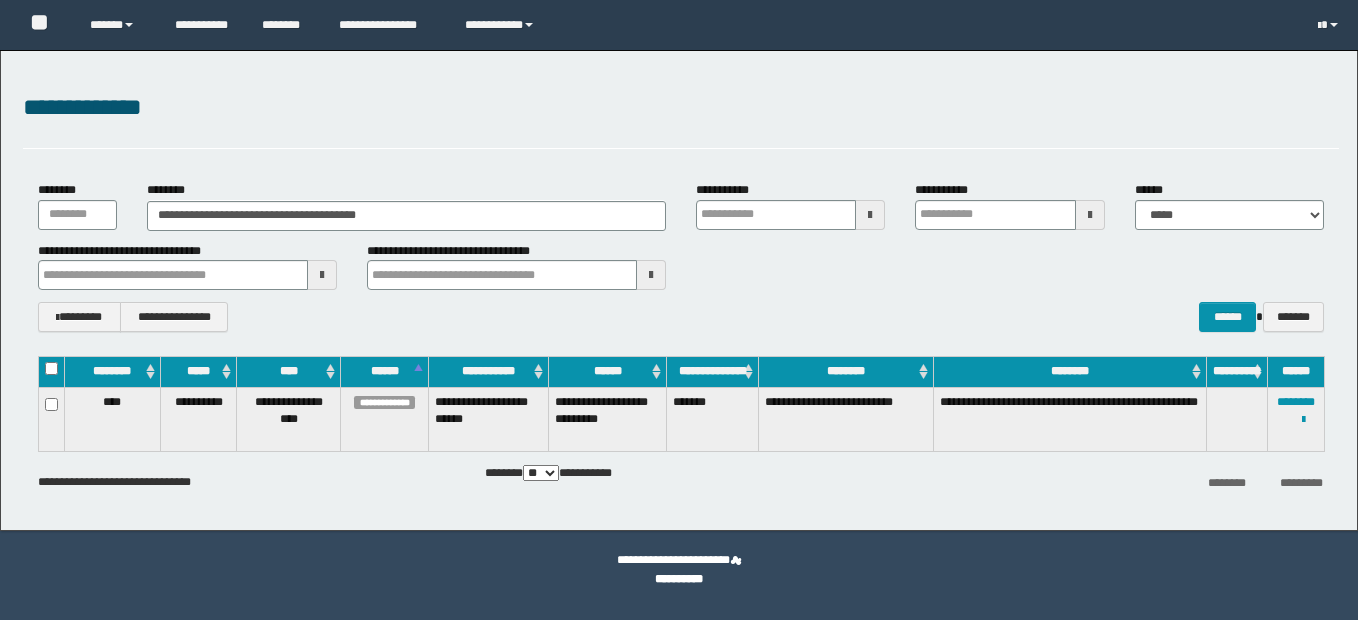 scroll, scrollTop: 0, scrollLeft: 0, axis: both 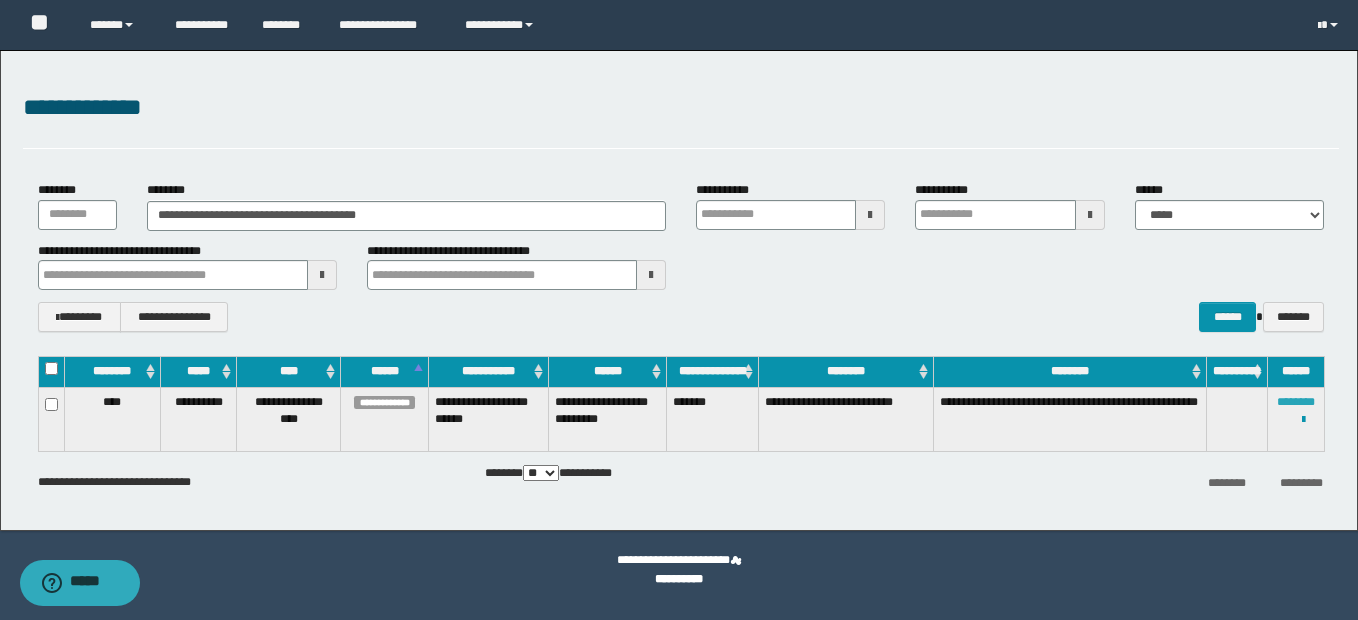 click on "********" at bounding box center [1296, 402] 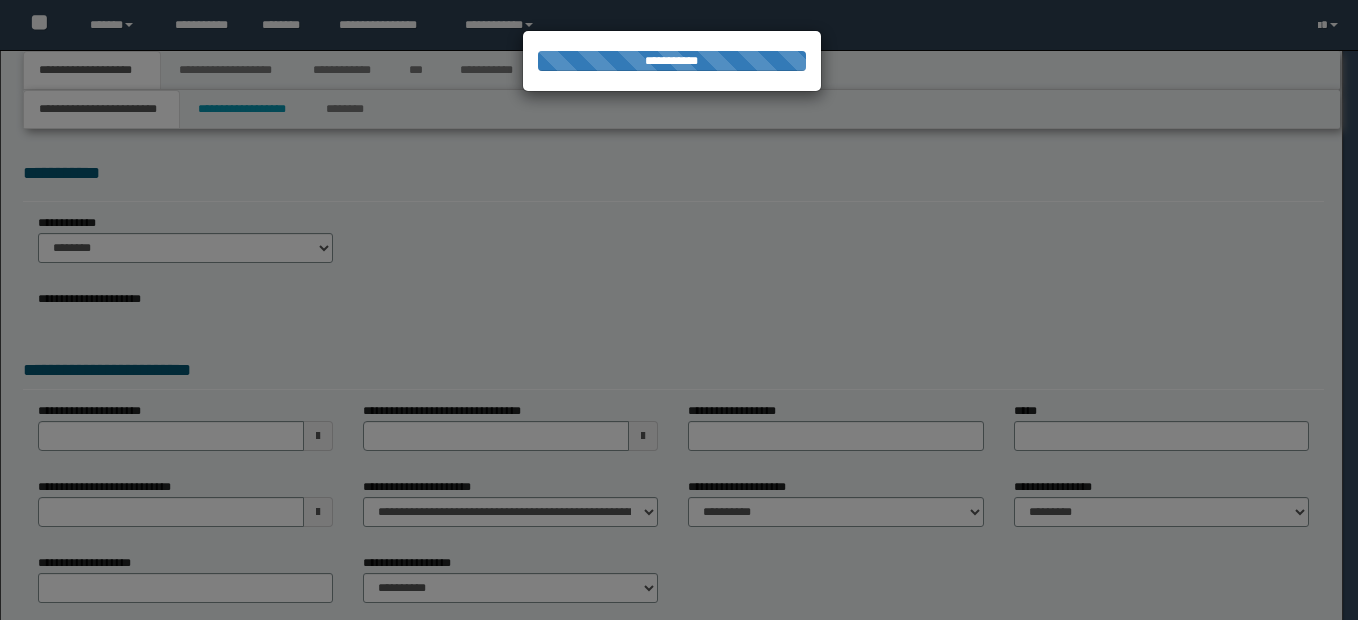 scroll, scrollTop: 0, scrollLeft: 0, axis: both 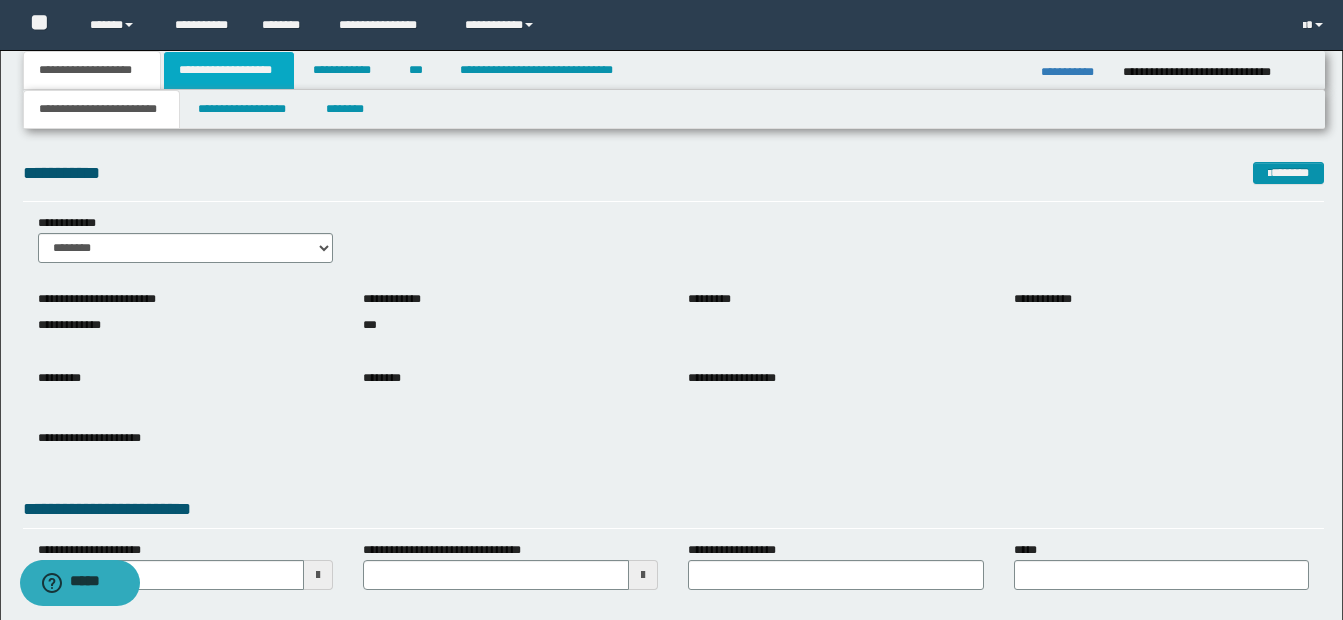 click on "**********" at bounding box center [229, 70] 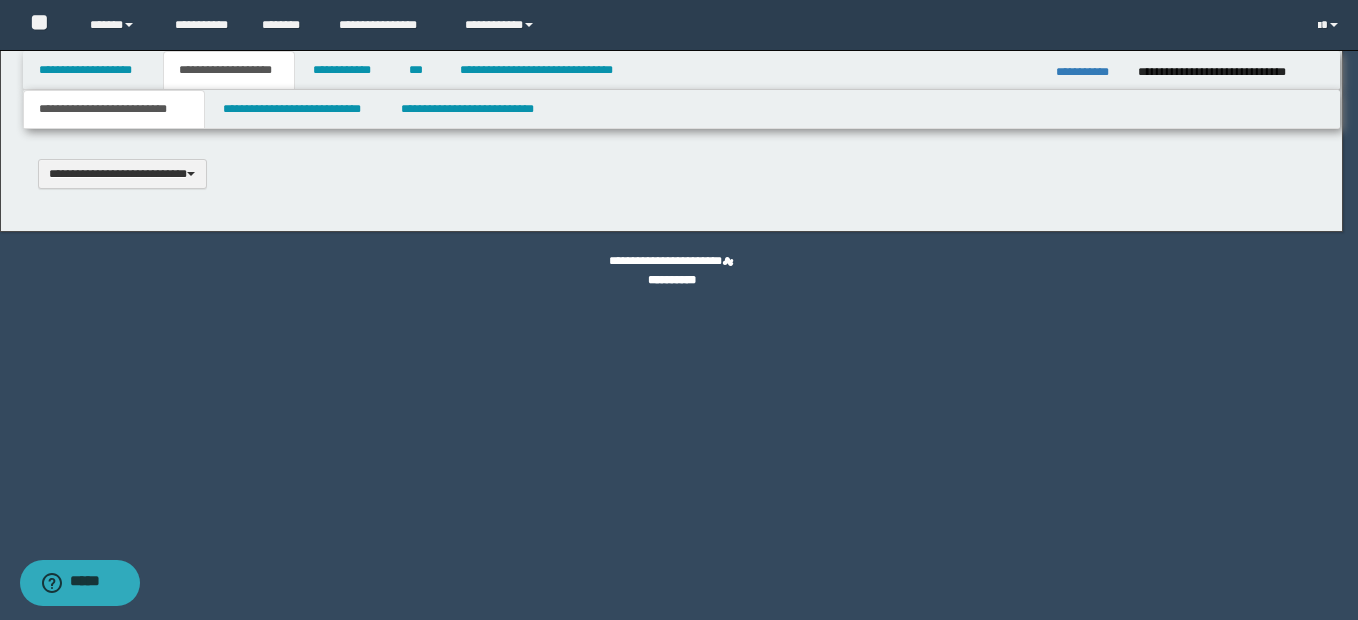 type 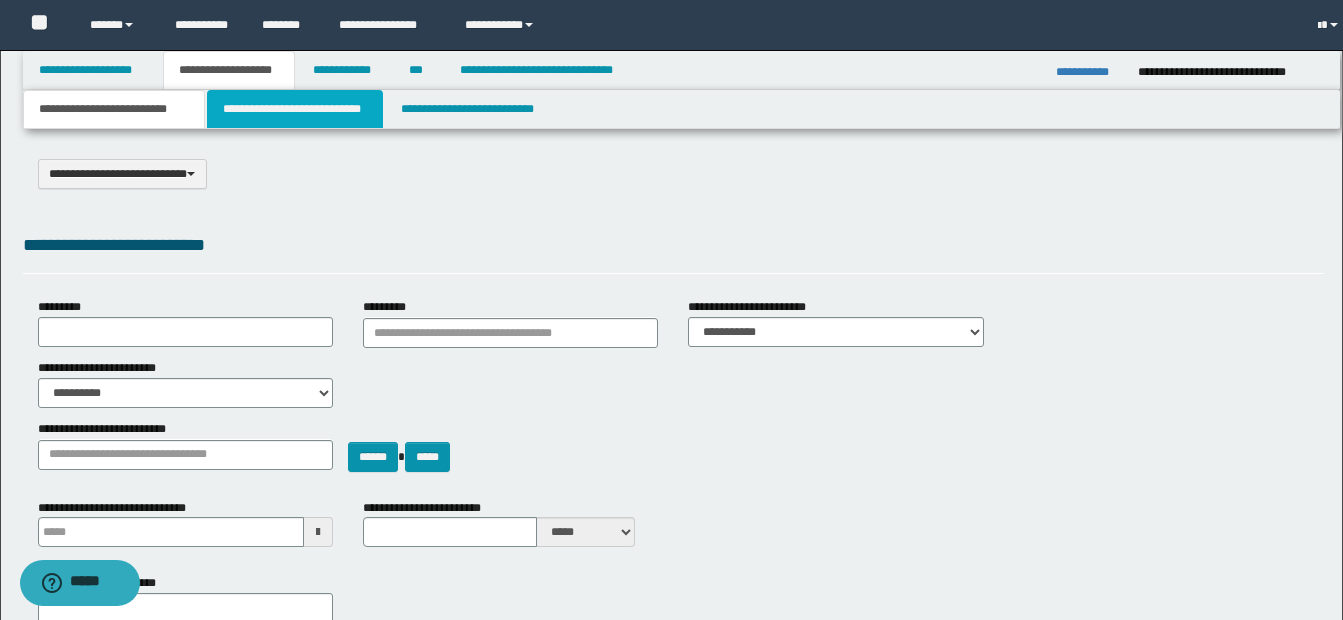 click on "**********" at bounding box center [295, 109] 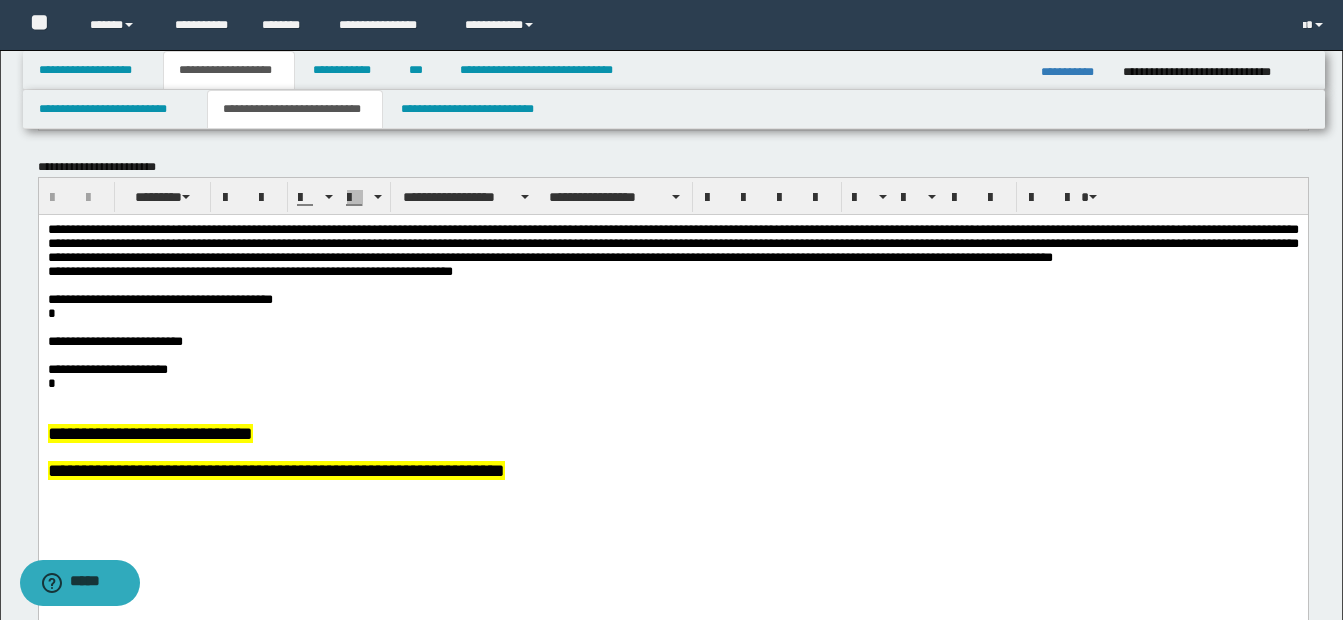 scroll, scrollTop: 300, scrollLeft: 0, axis: vertical 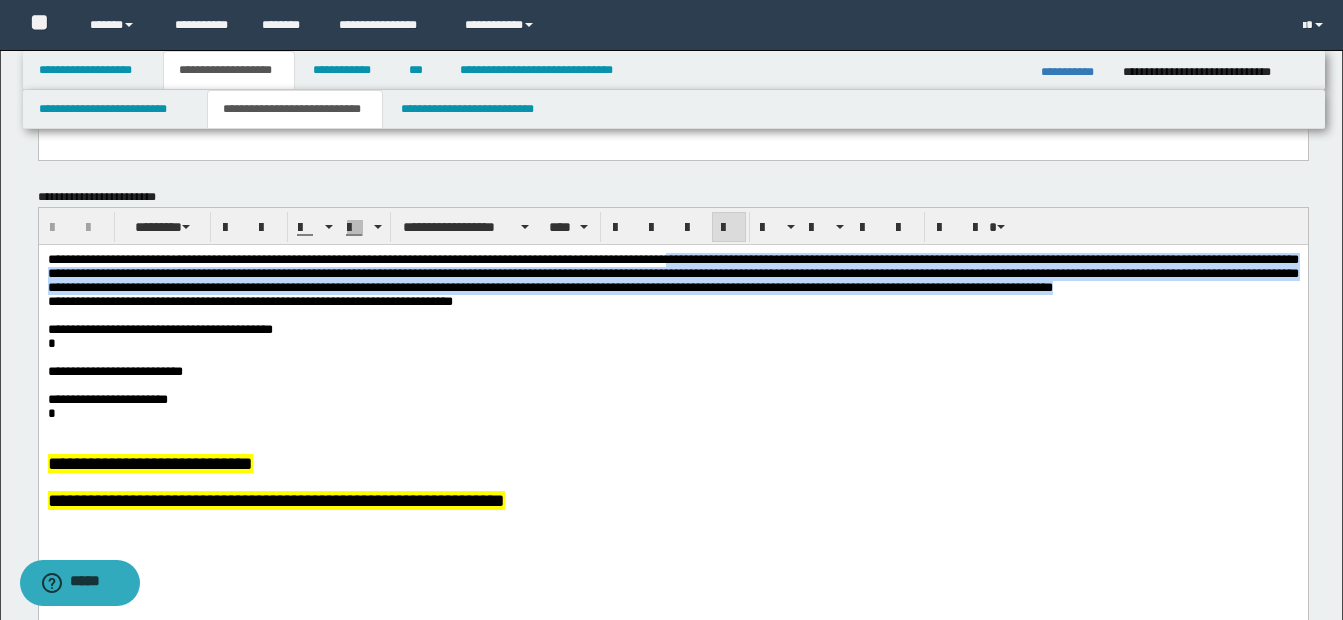 drag, startPoint x: 704, startPoint y: 258, endPoint x: 182, endPoint y: 308, distance: 524.38916 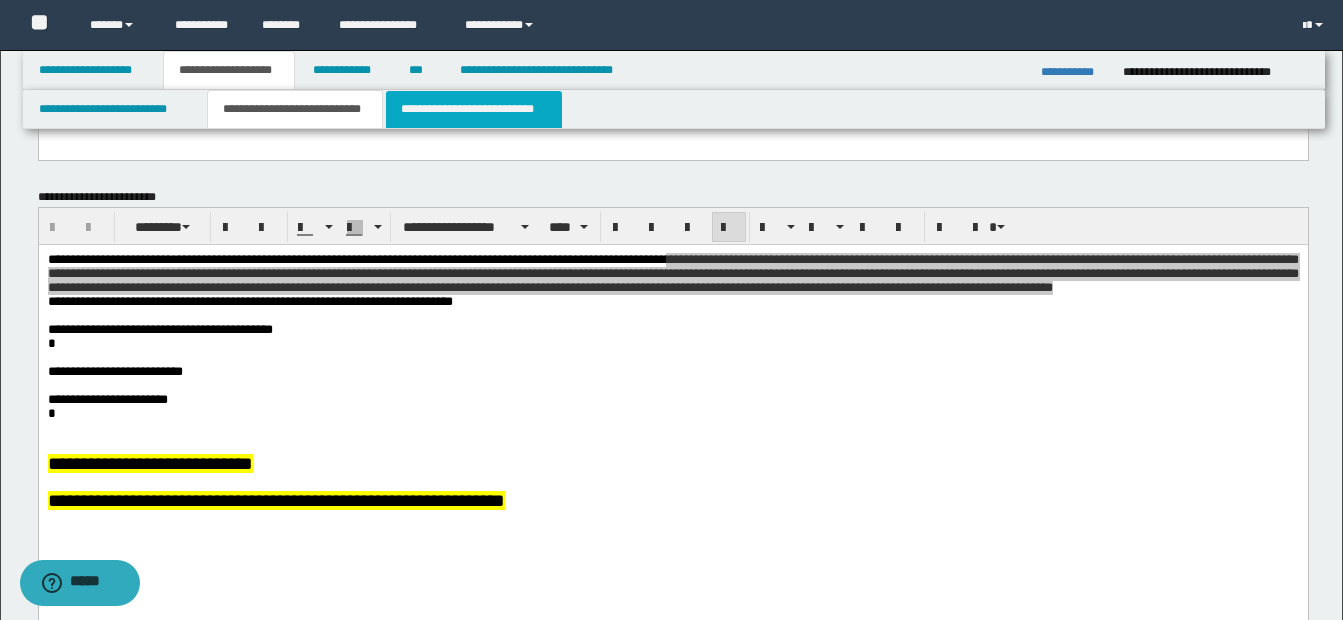click on "**********" at bounding box center (474, 109) 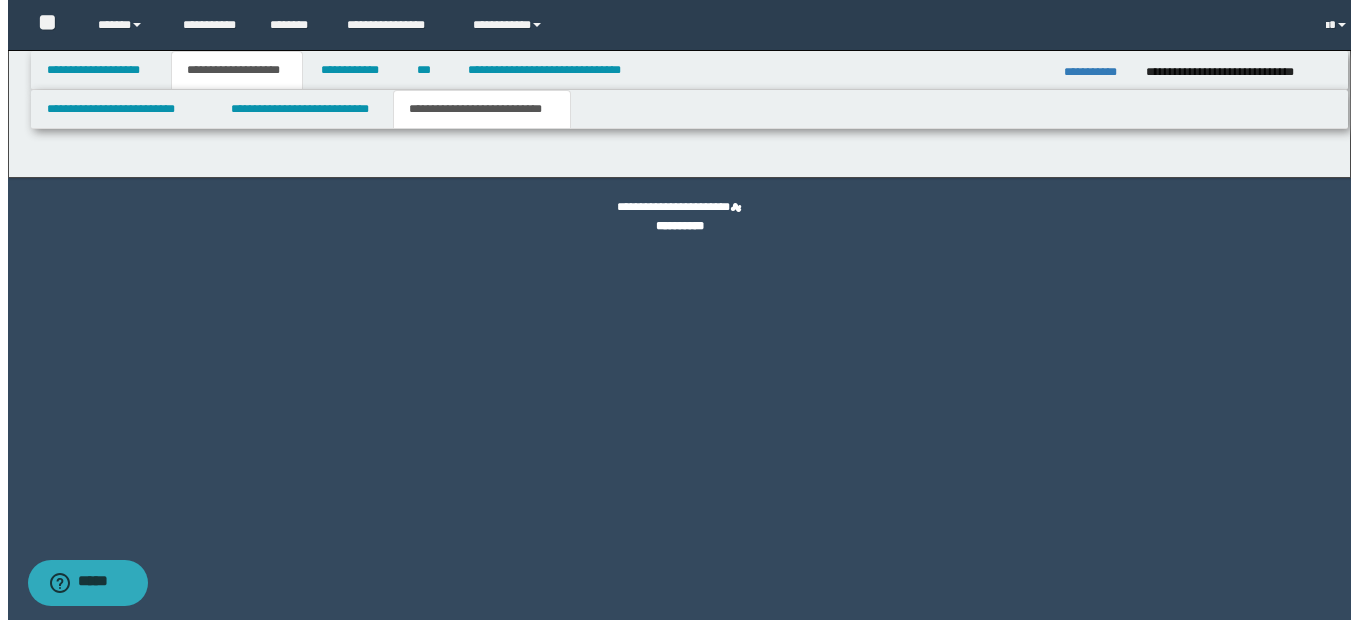 scroll, scrollTop: 0, scrollLeft: 0, axis: both 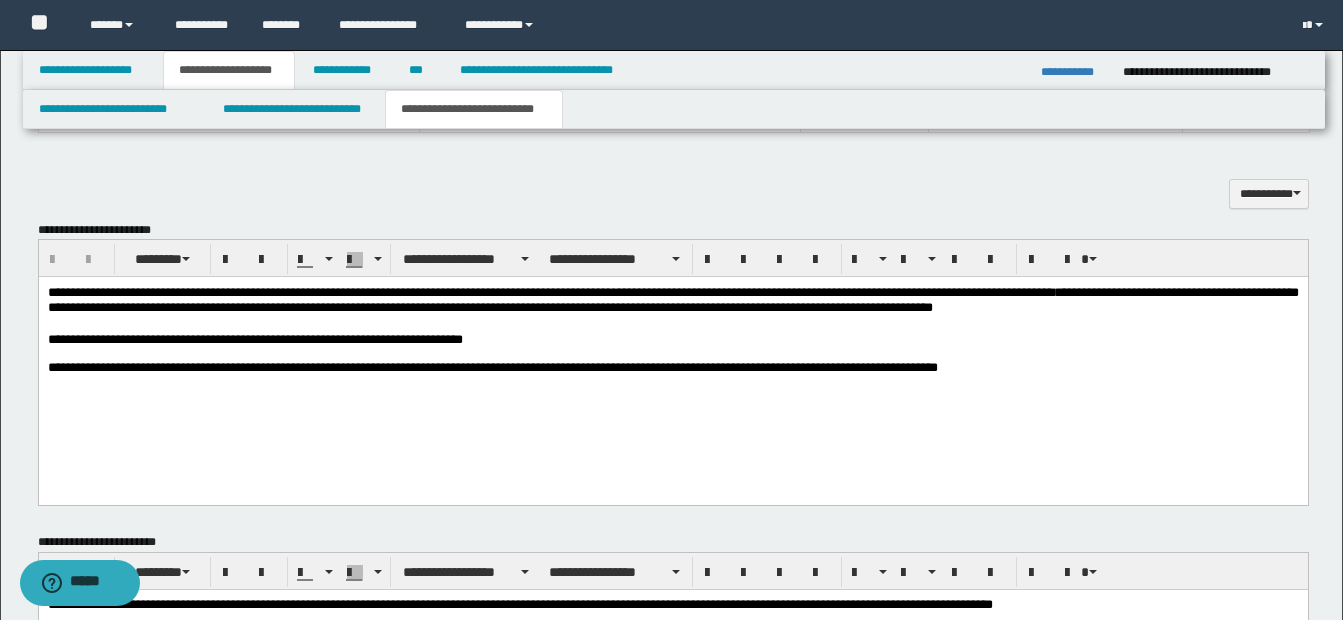 click at bounding box center [672, 324] 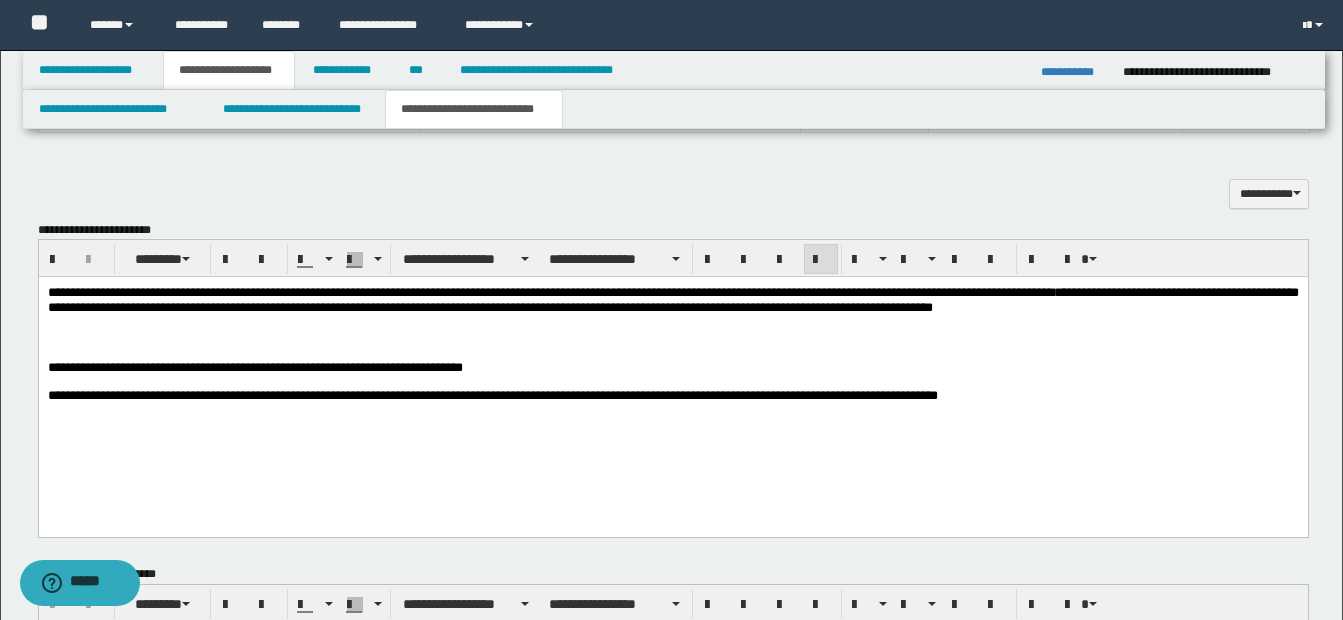 click at bounding box center (672, 337) 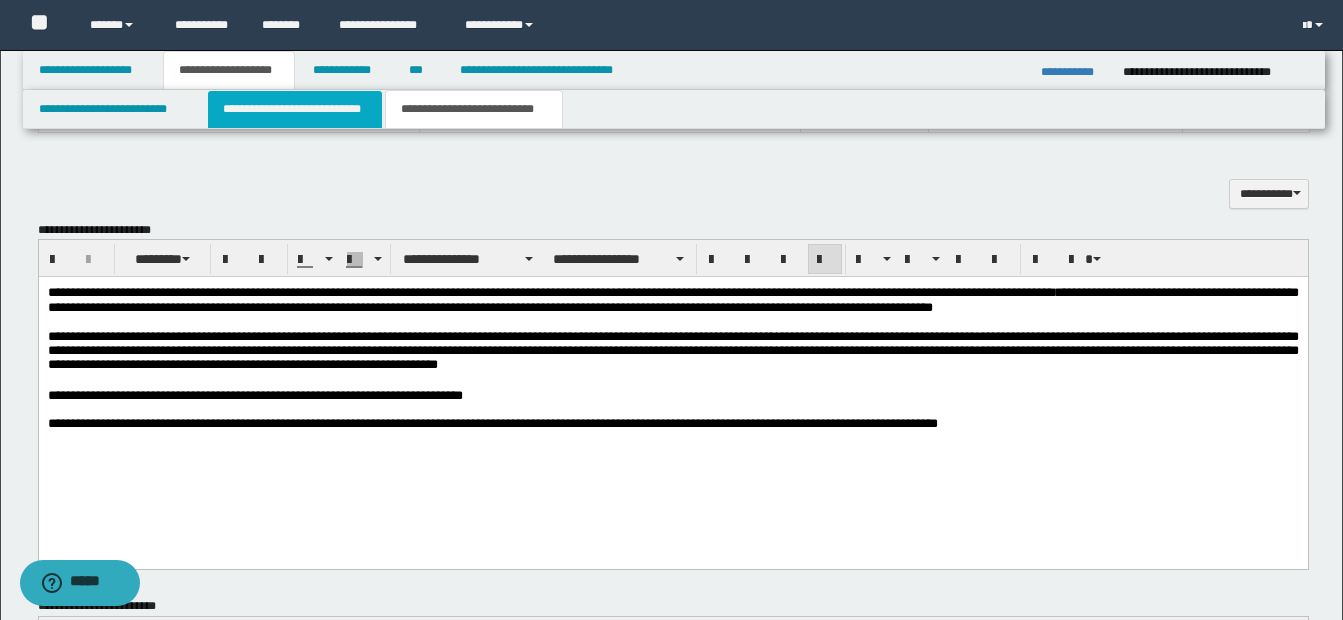 click on "**********" at bounding box center (295, 109) 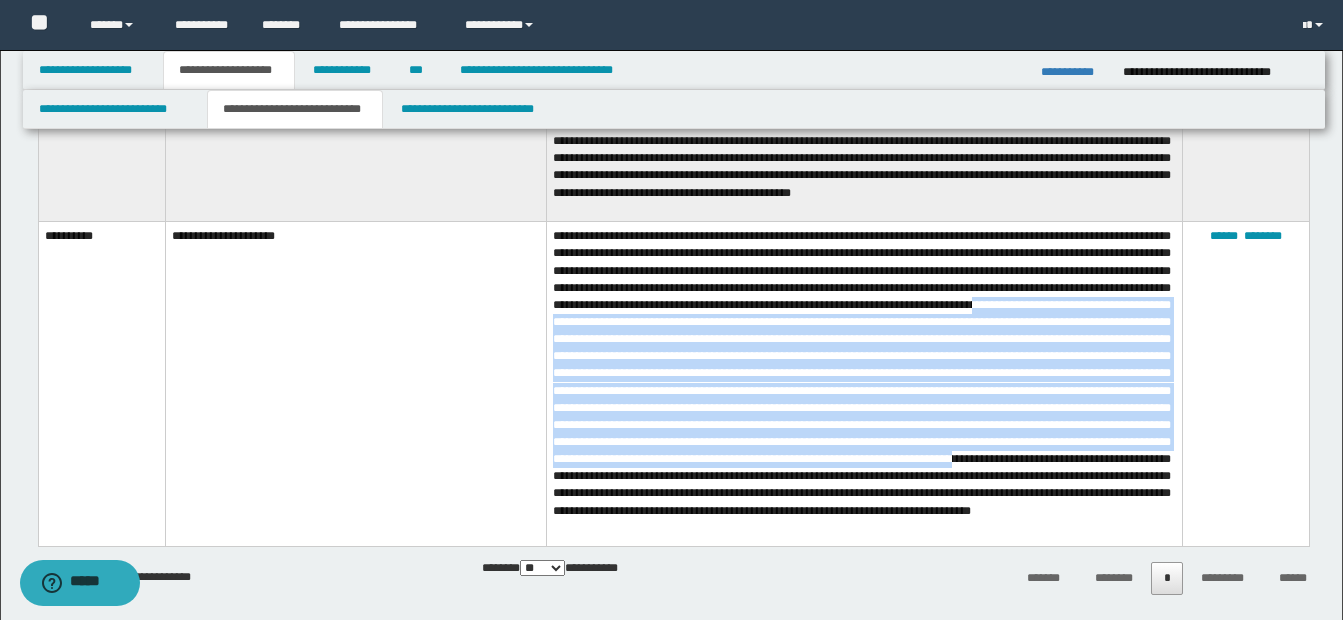 drag, startPoint x: 599, startPoint y: 329, endPoint x: 1029, endPoint y: 482, distance: 456.4088 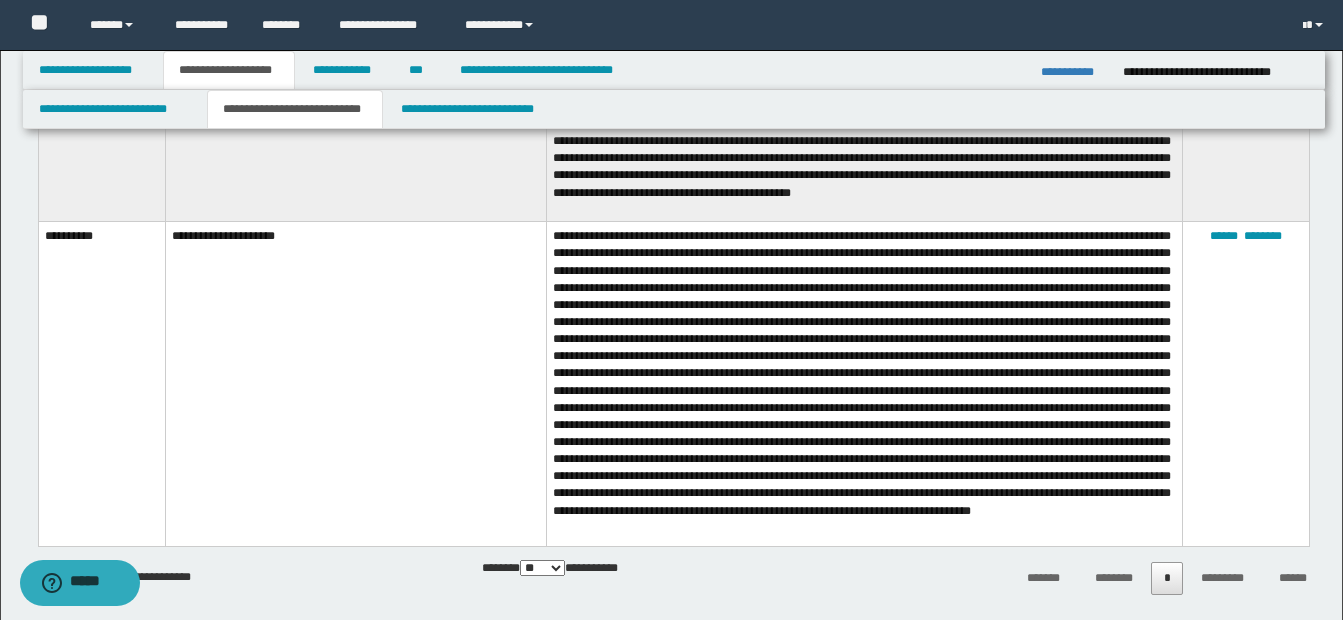 drag, startPoint x: 1029, startPoint y: 482, endPoint x: 905, endPoint y: 266, distance: 249.06224 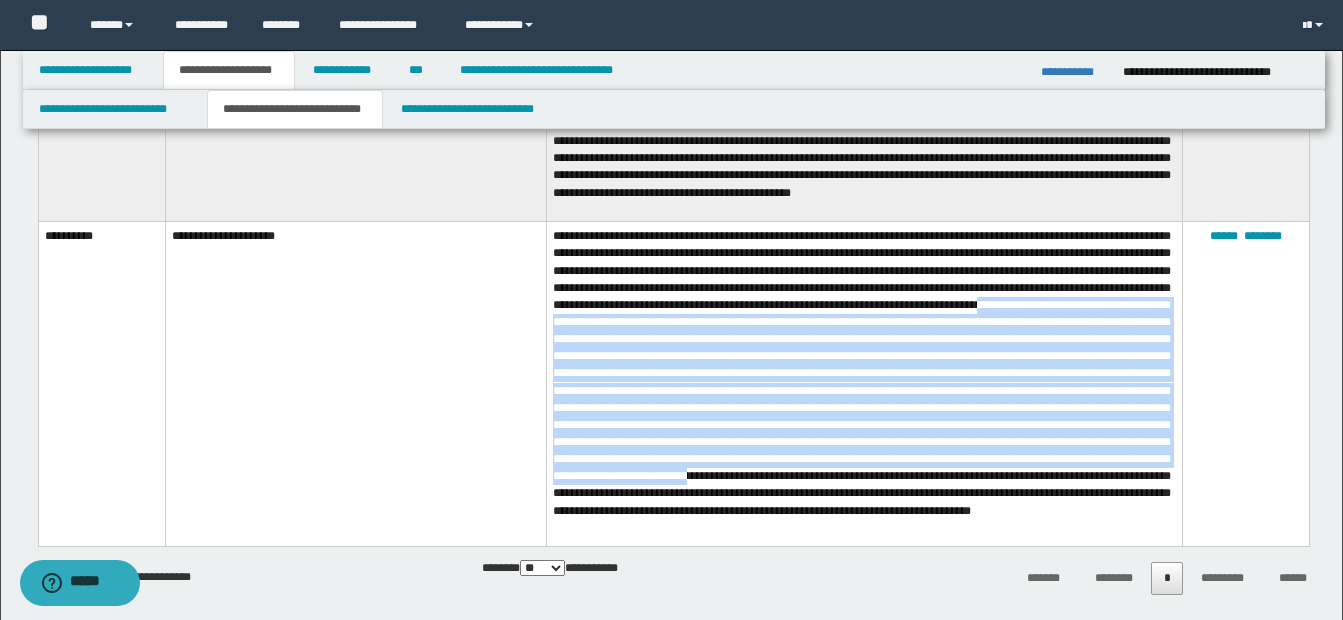 drag, startPoint x: 604, startPoint y: 327, endPoint x: 792, endPoint y: 500, distance: 255.48581 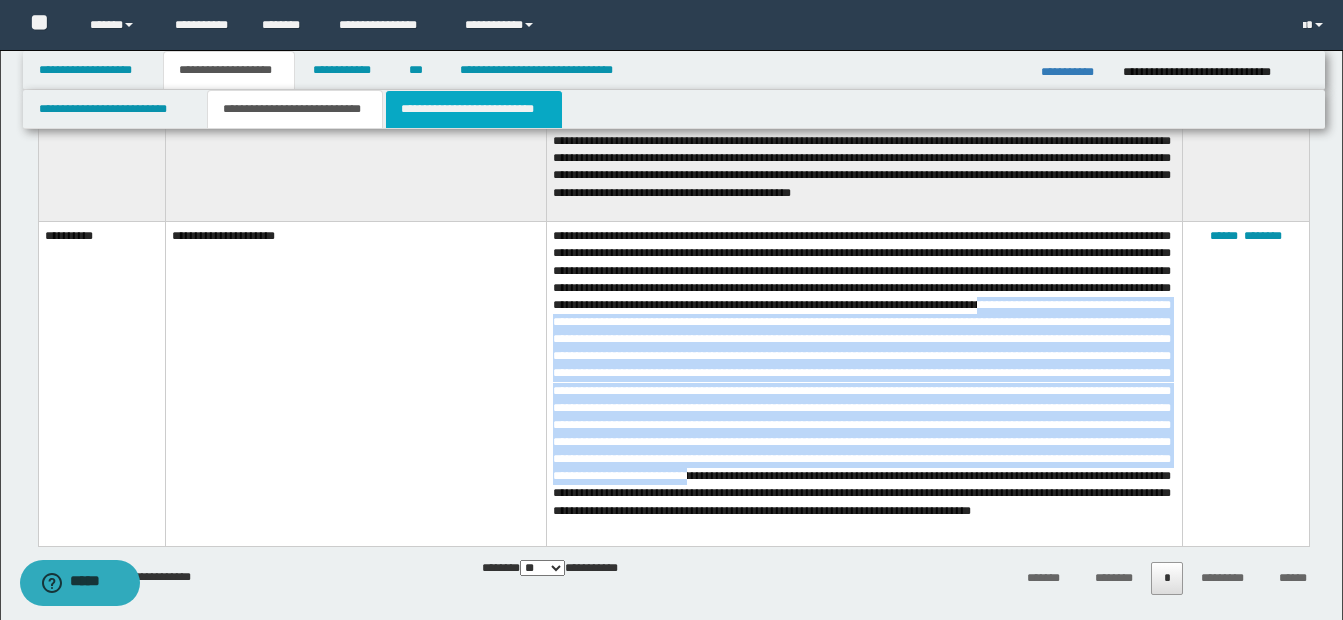 click on "**********" at bounding box center (474, 109) 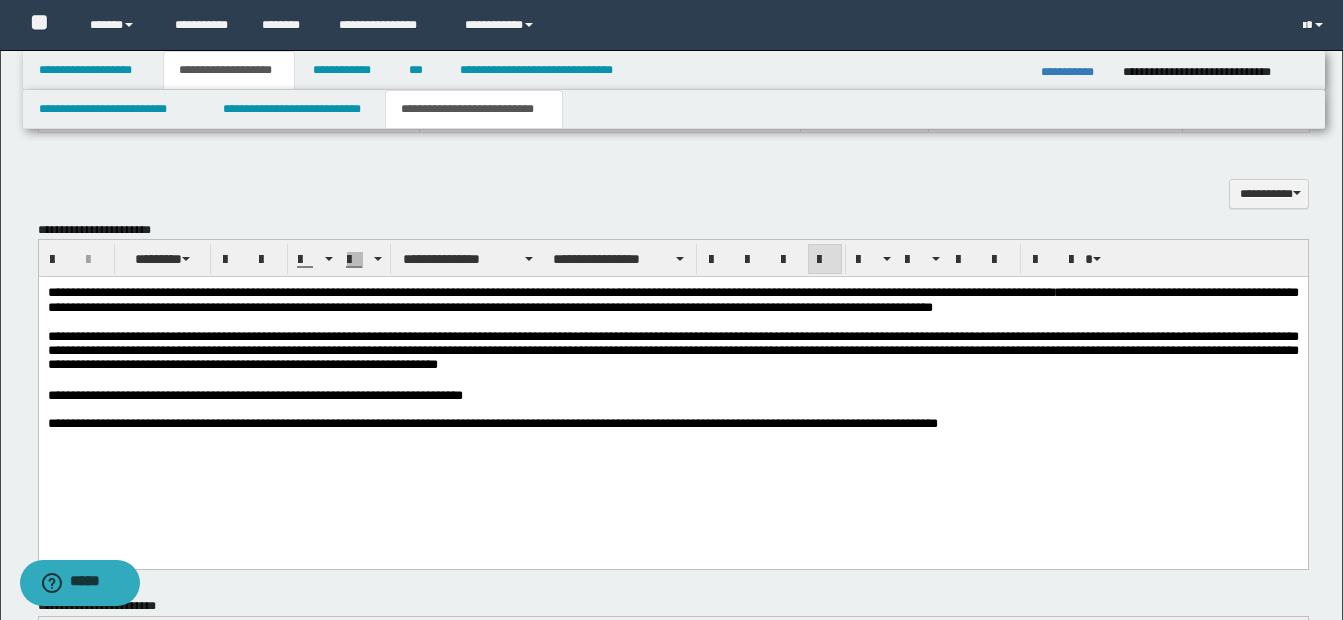 click at bounding box center [672, 323] 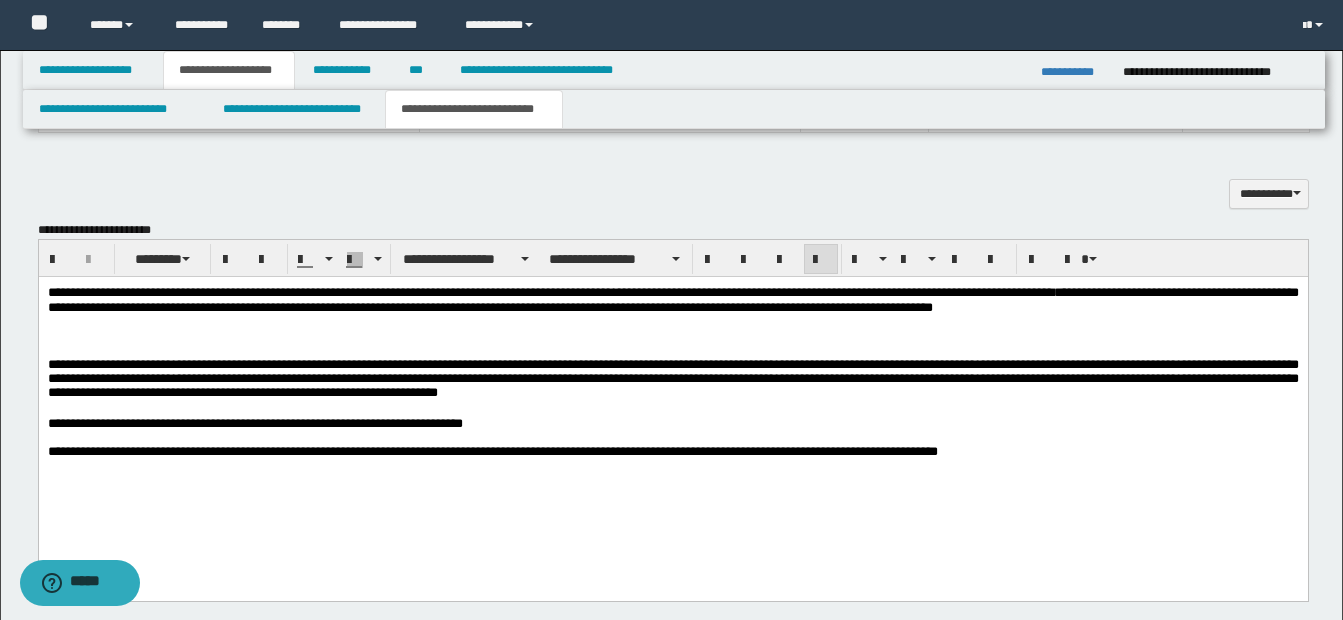 click at bounding box center [672, 337] 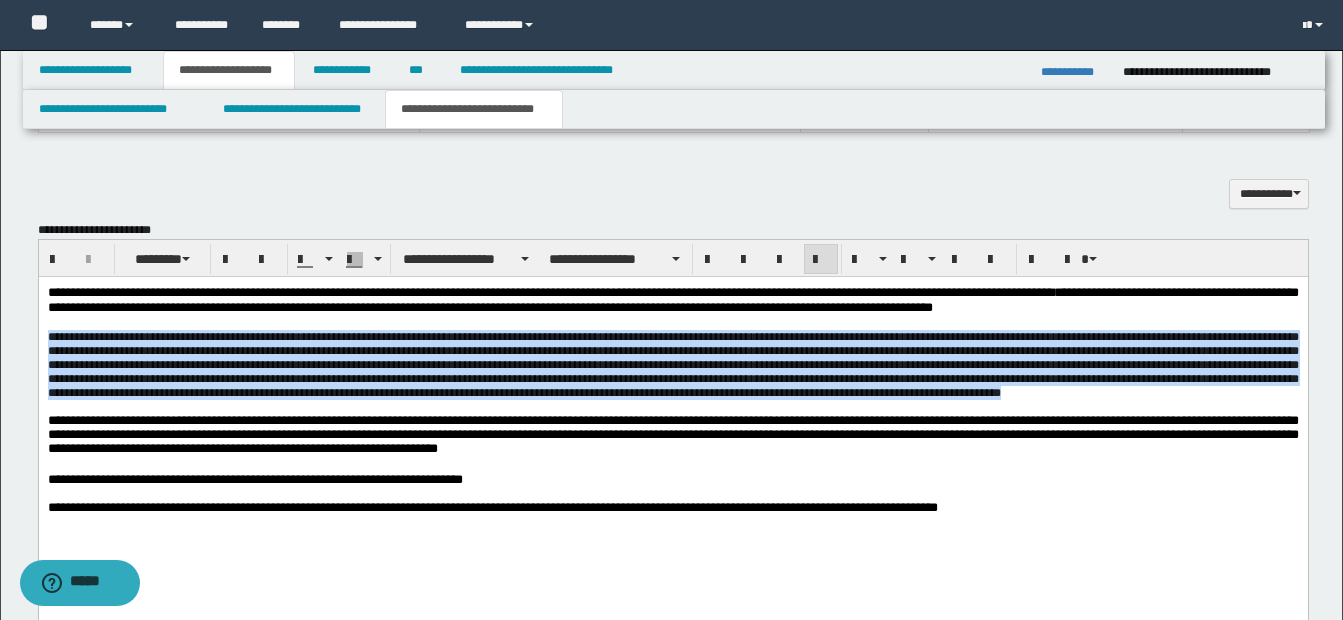 drag, startPoint x: 46, startPoint y: 342, endPoint x: 182, endPoint y: 428, distance: 160.90991 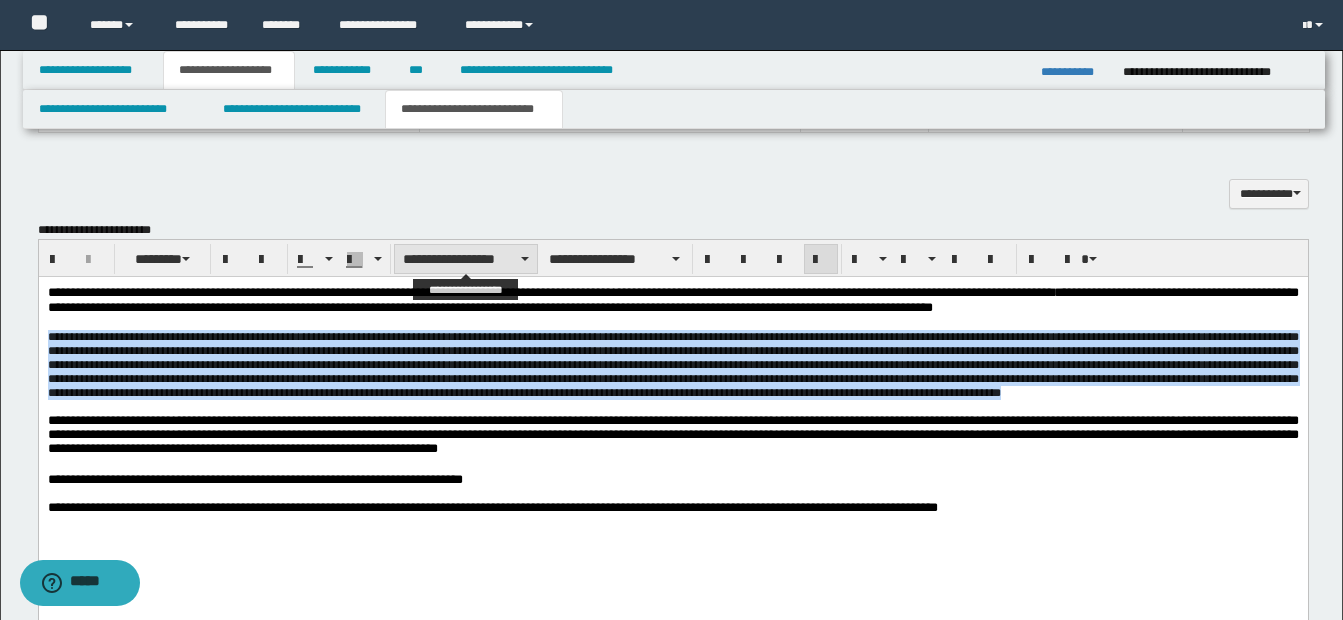 click on "**********" at bounding box center [466, 259] 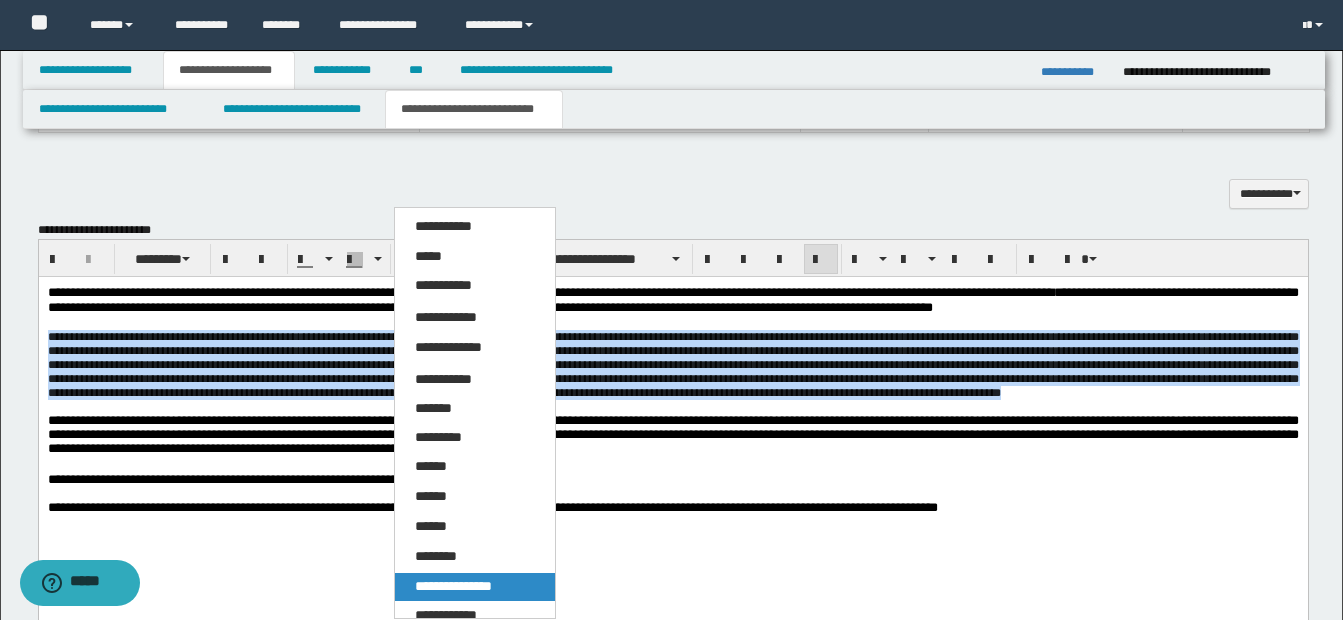 drag, startPoint x: 452, startPoint y: 581, endPoint x: 449, endPoint y: 236, distance: 345.01303 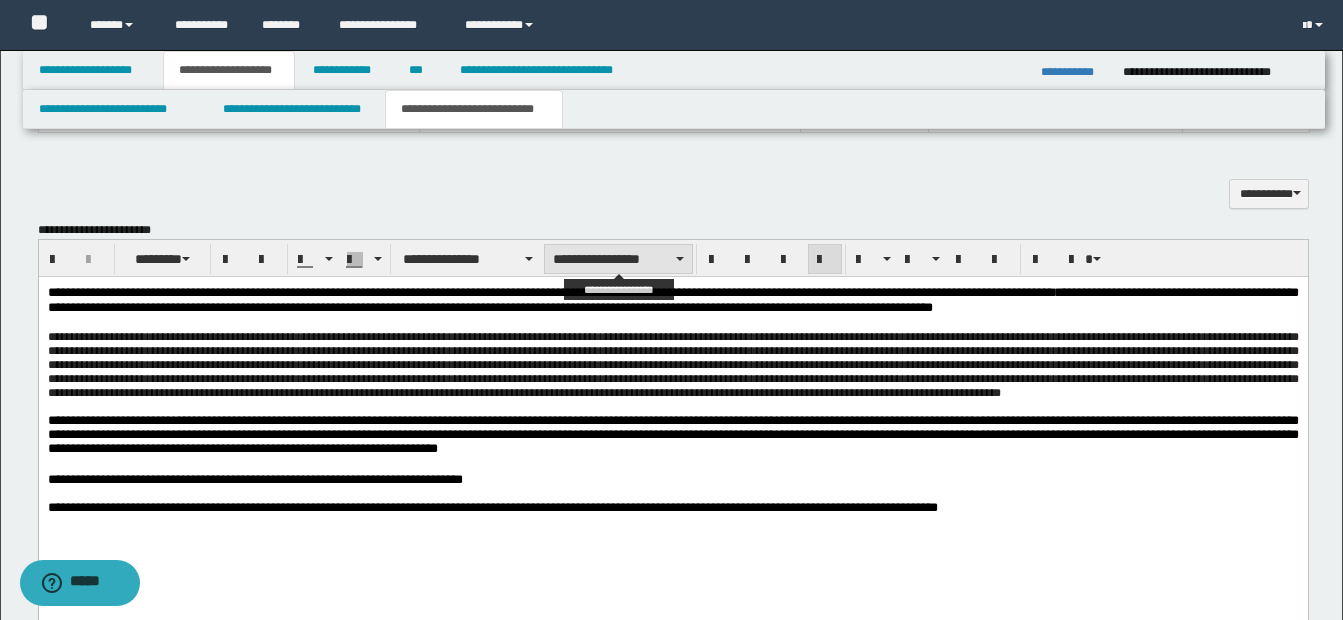 click on "**********" at bounding box center [618, 259] 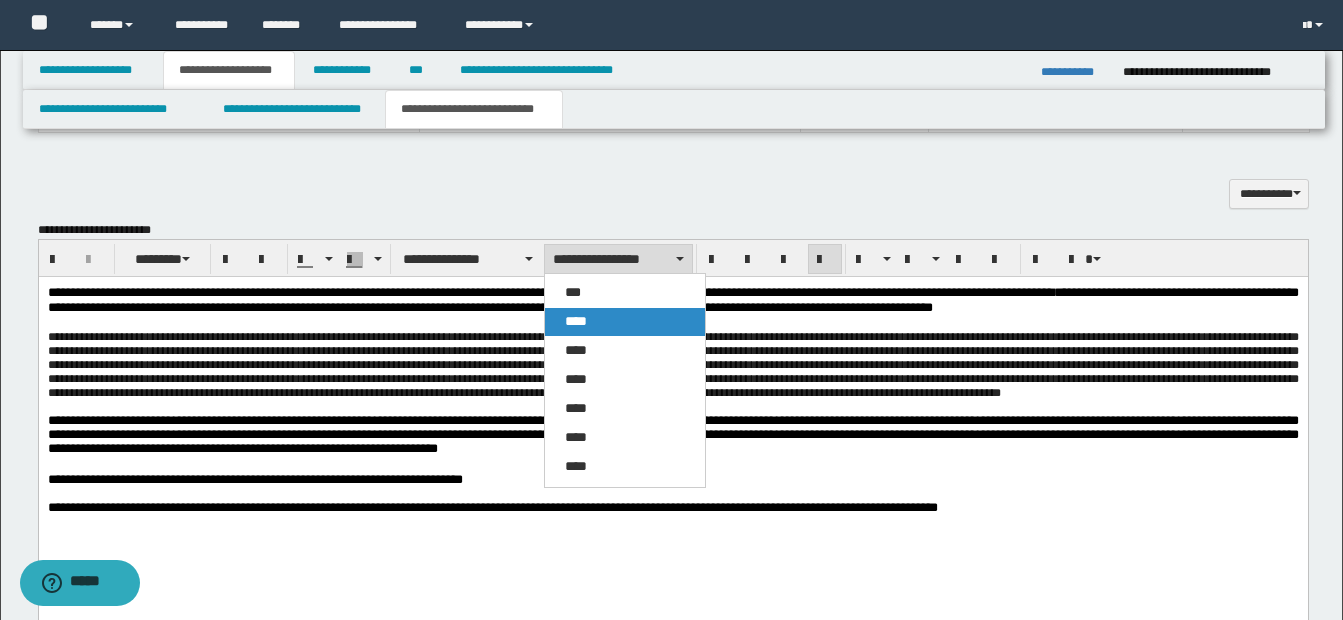 click on "****" at bounding box center [576, 321] 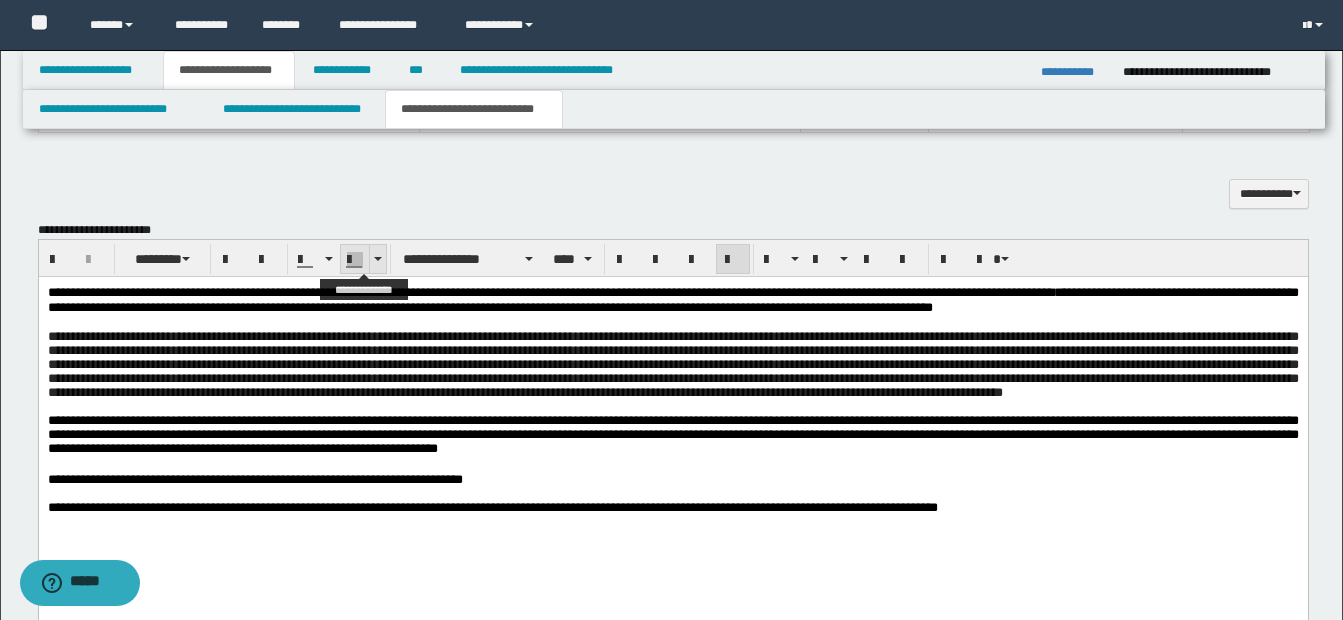 click at bounding box center (378, 259) 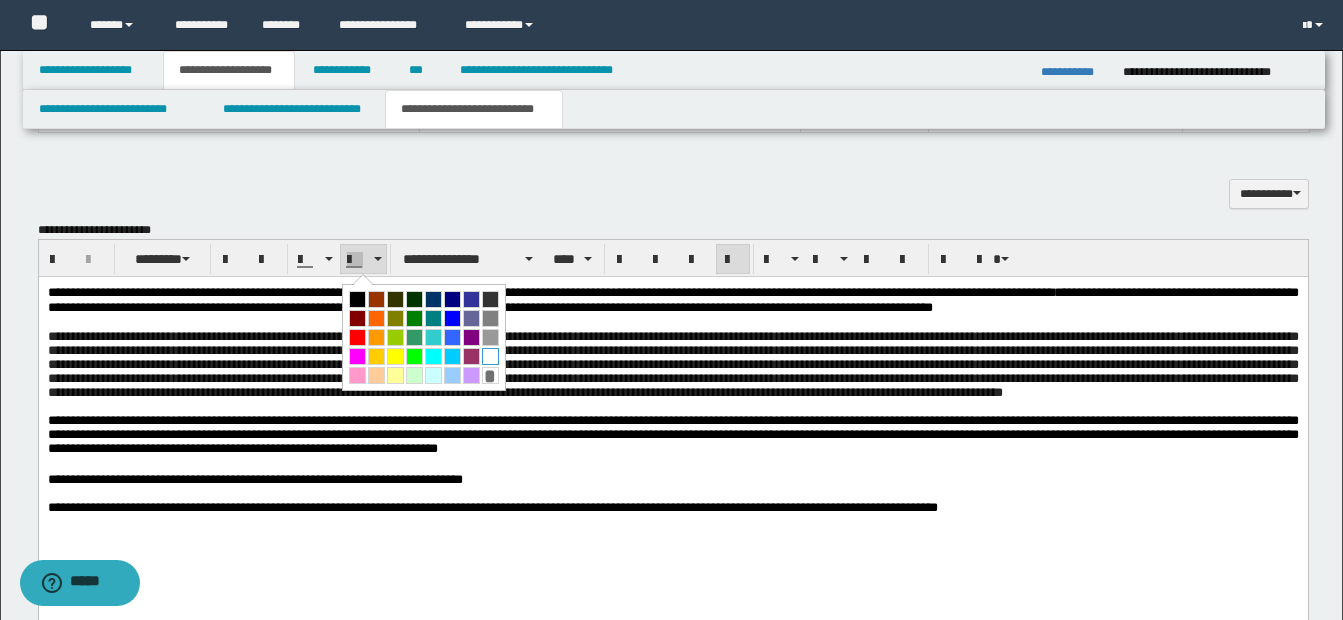 drag, startPoint x: 491, startPoint y: 355, endPoint x: 311, endPoint y: 14, distance: 385.59177 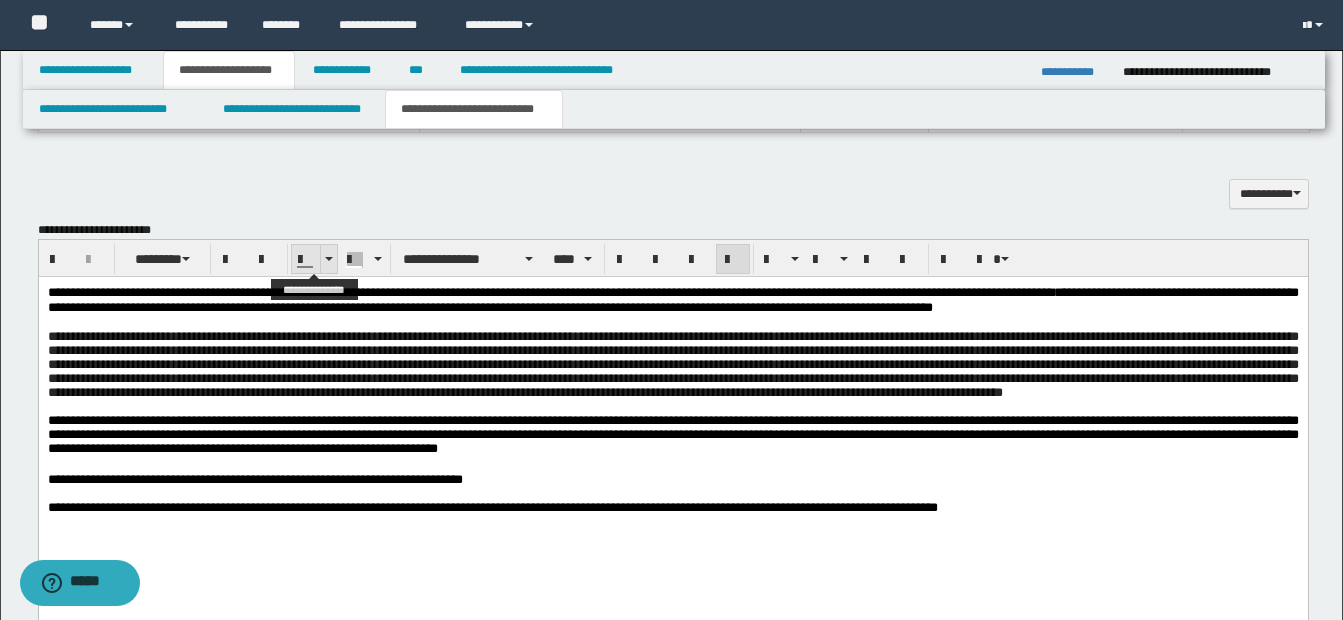 click at bounding box center [328, 259] 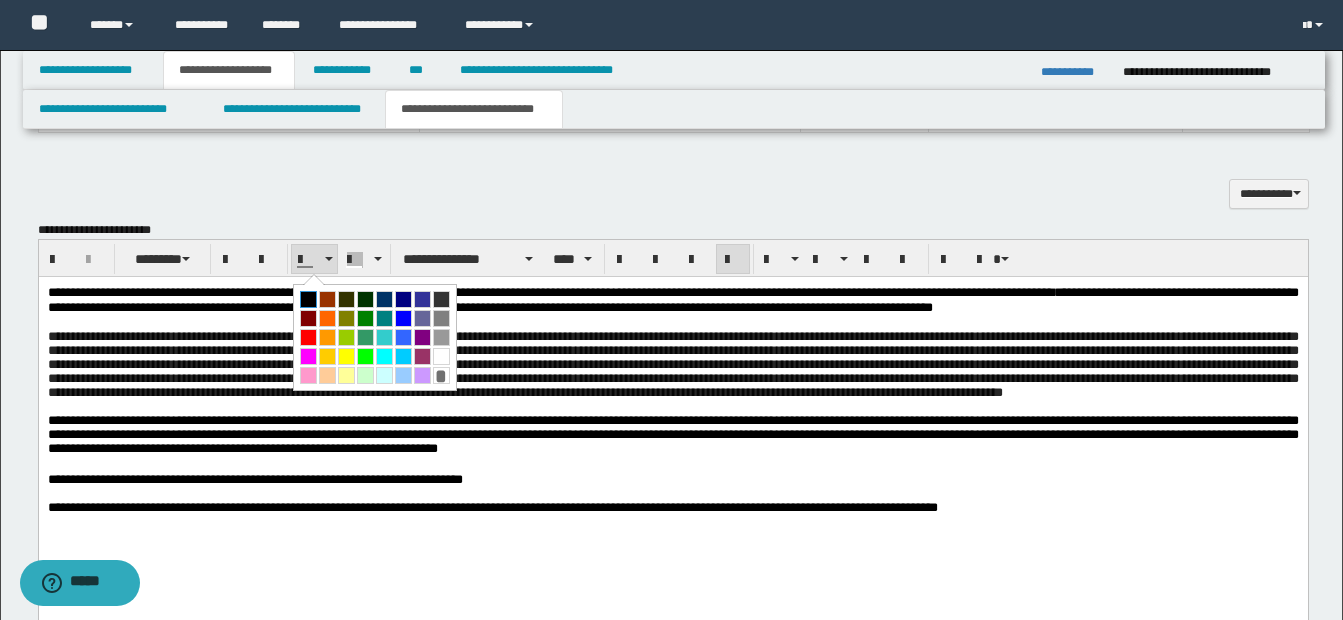 click at bounding box center [308, 299] 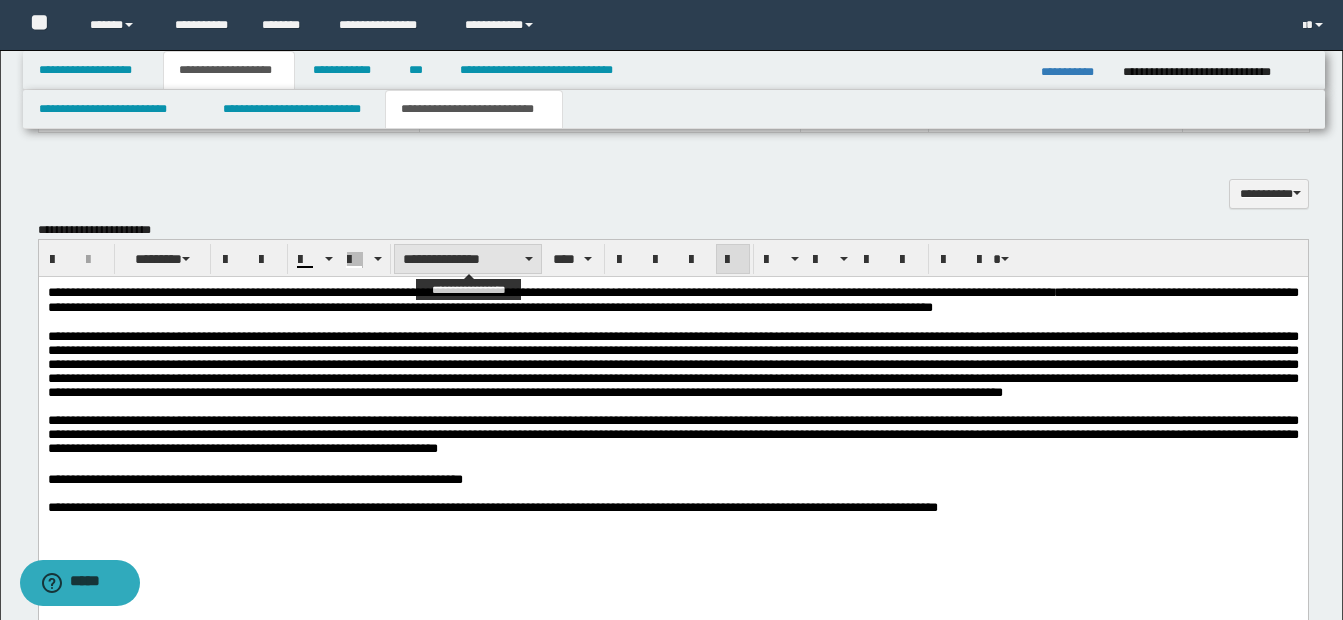 click on "**********" at bounding box center (468, 259) 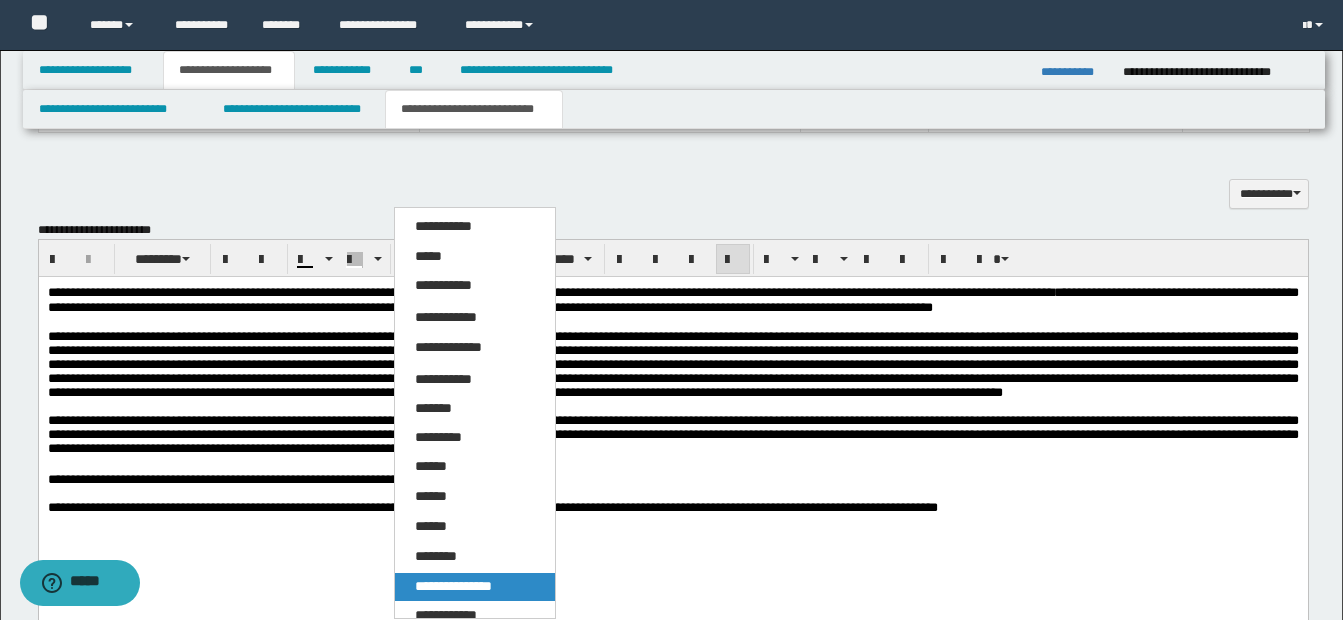 click on "**********" at bounding box center [453, 586] 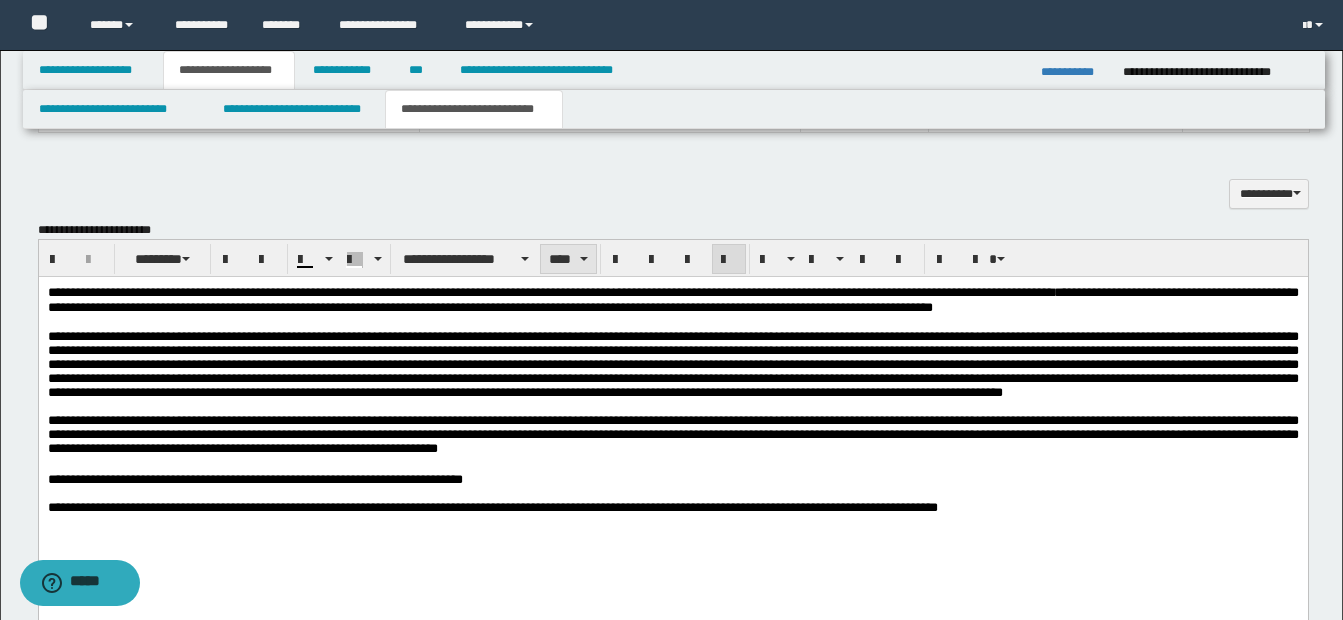 click on "****" at bounding box center (568, 259) 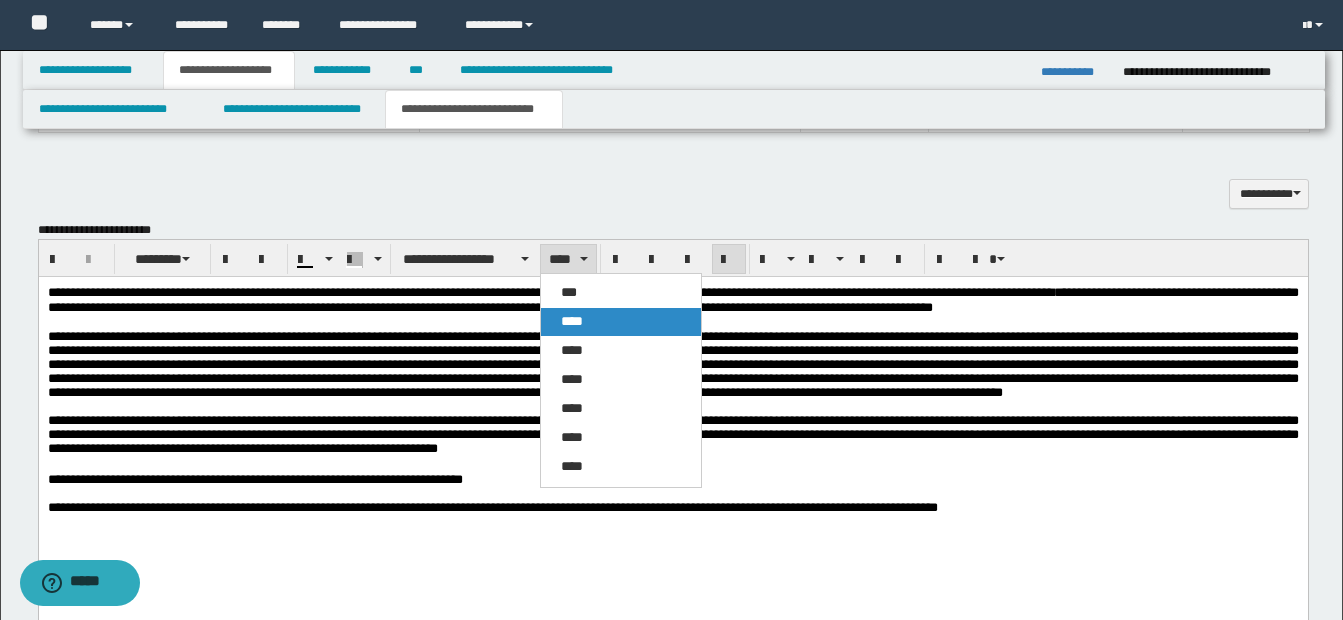 click on "****" at bounding box center (572, 321) 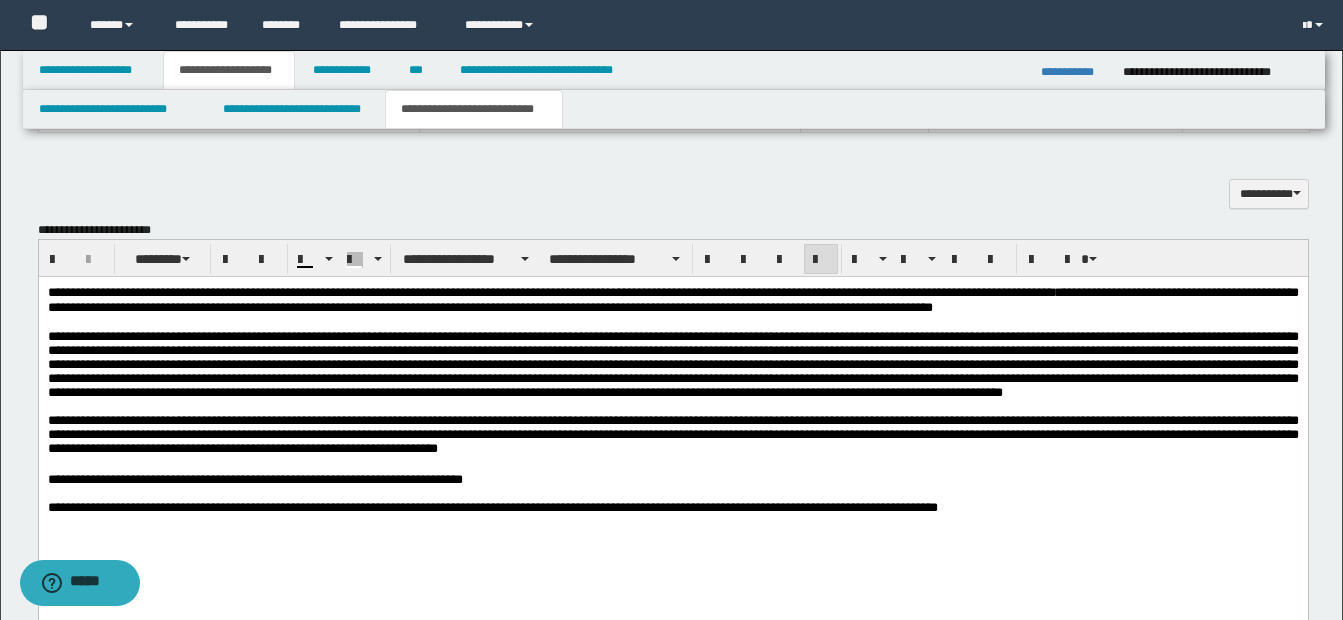 click at bounding box center (672, 364) 